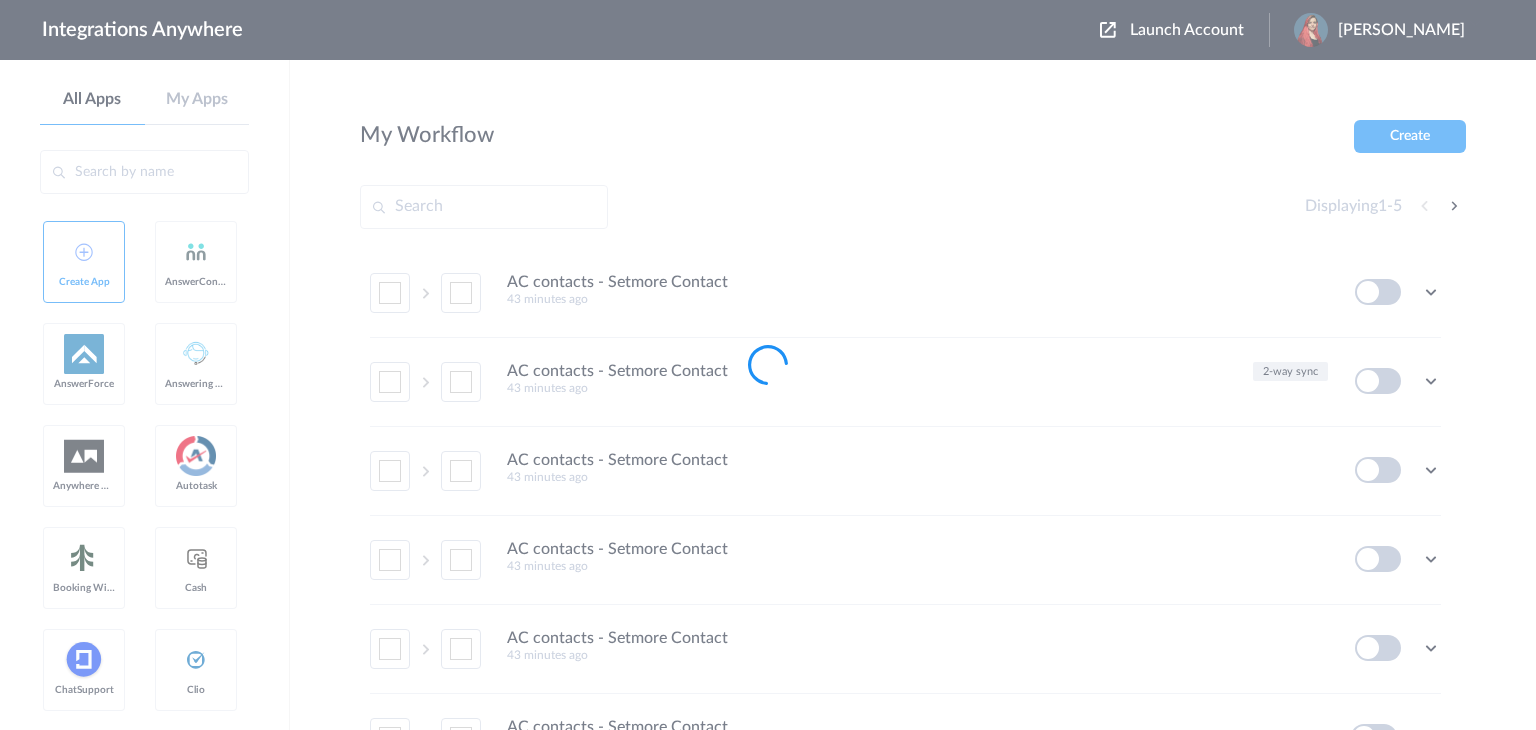 scroll, scrollTop: 0, scrollLeft: 0, axis: both 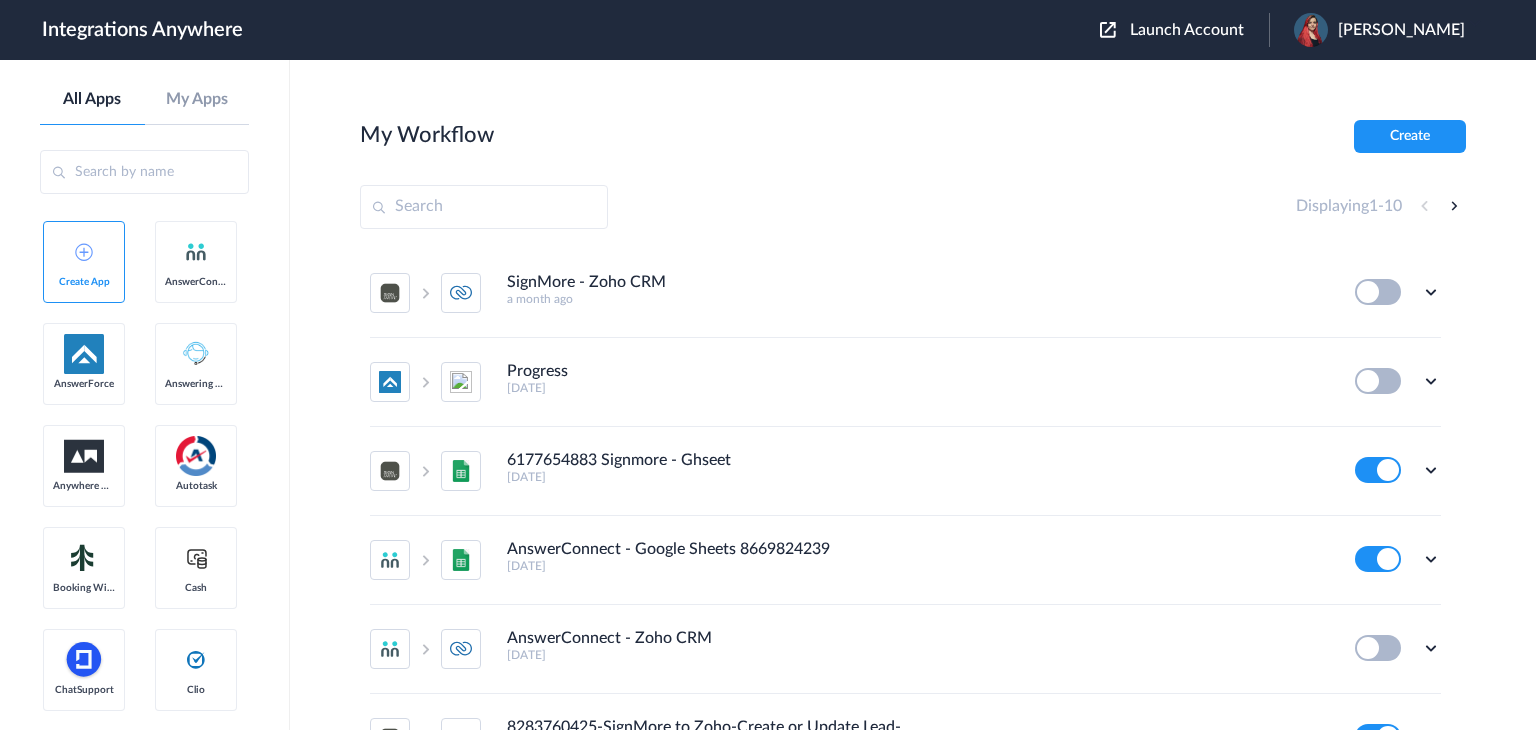 click on "Launch Account" at bounding box center [1187, 30] 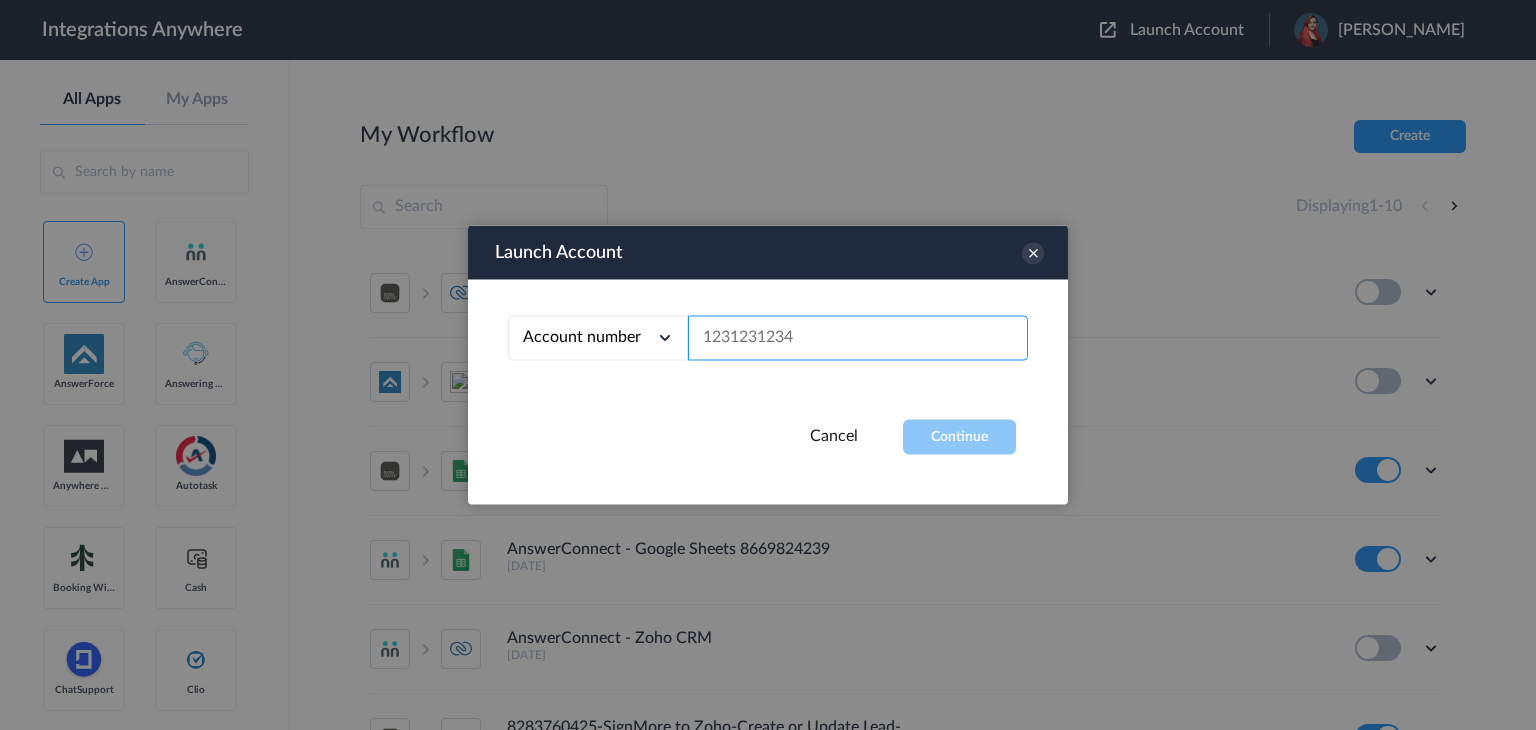 paste on "9803324716" 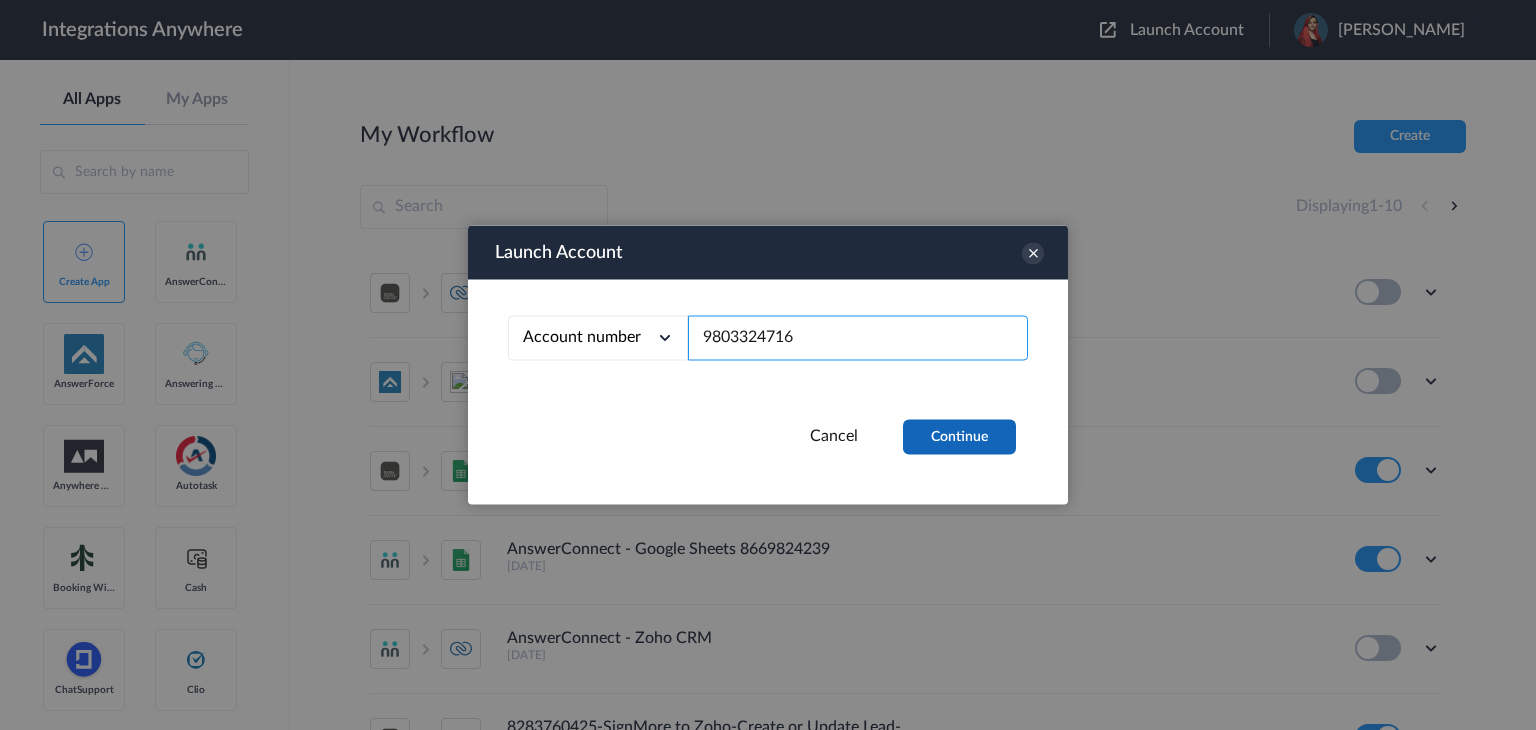 type on "9803324716" 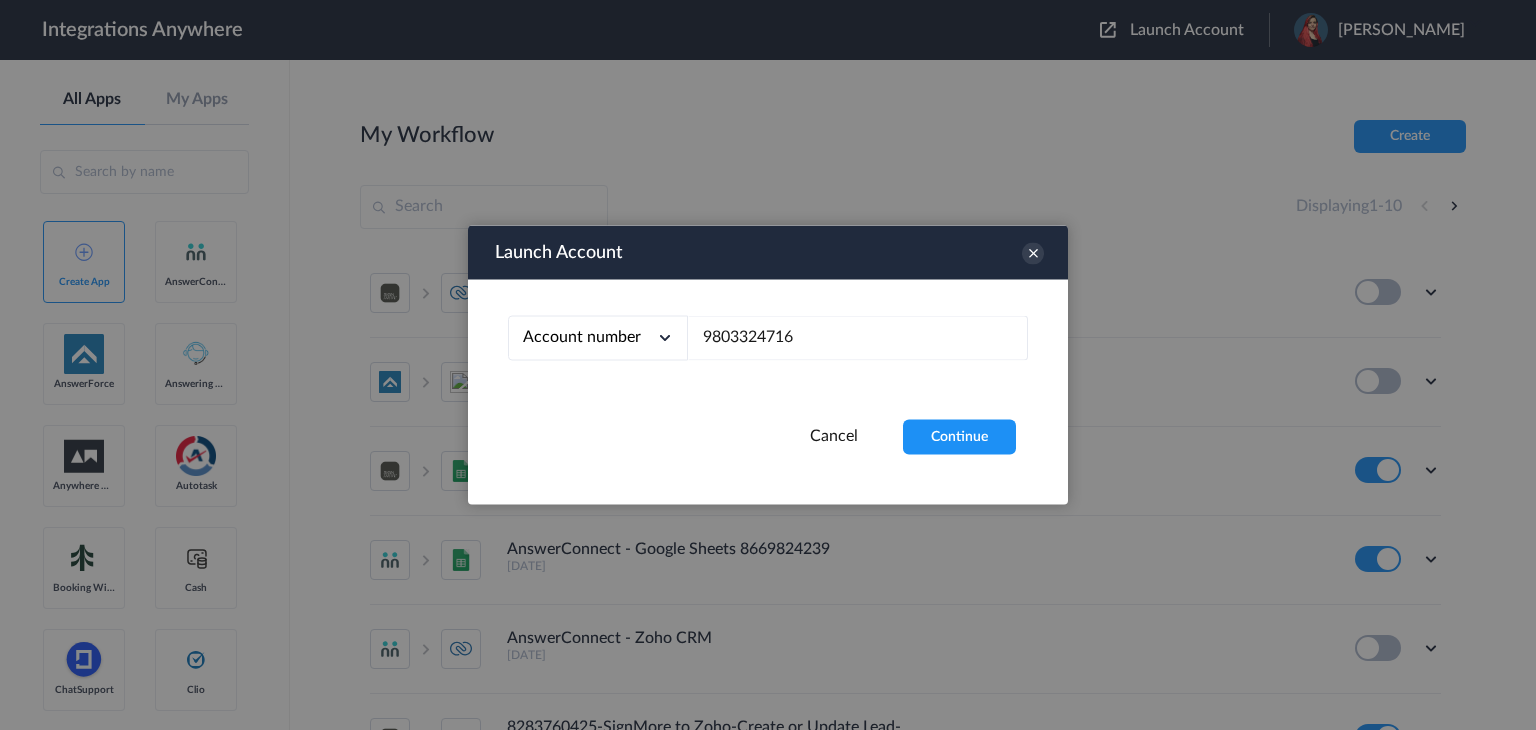 click on "Continue" at bounding box center [959, 437] 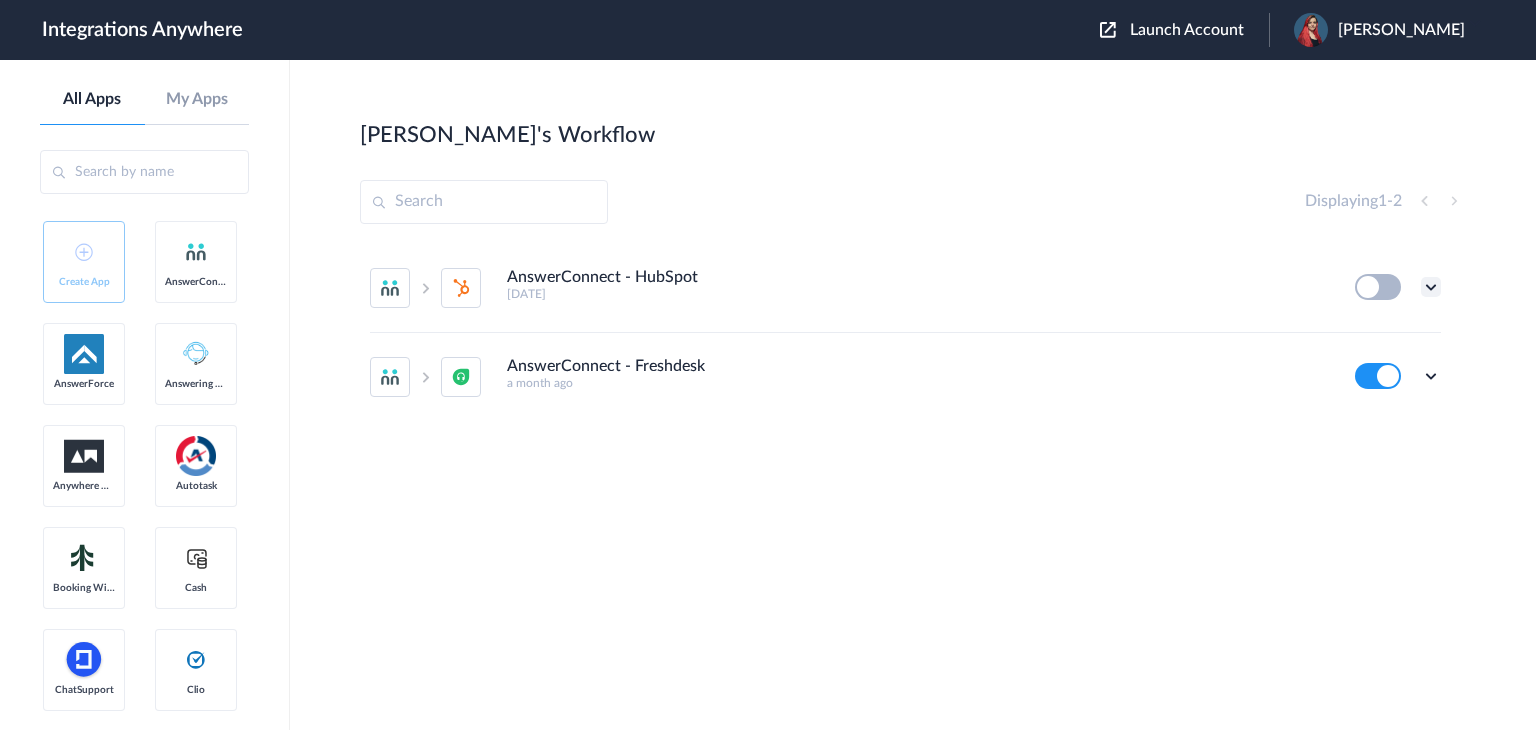 click at bounding box center (1431, 287) 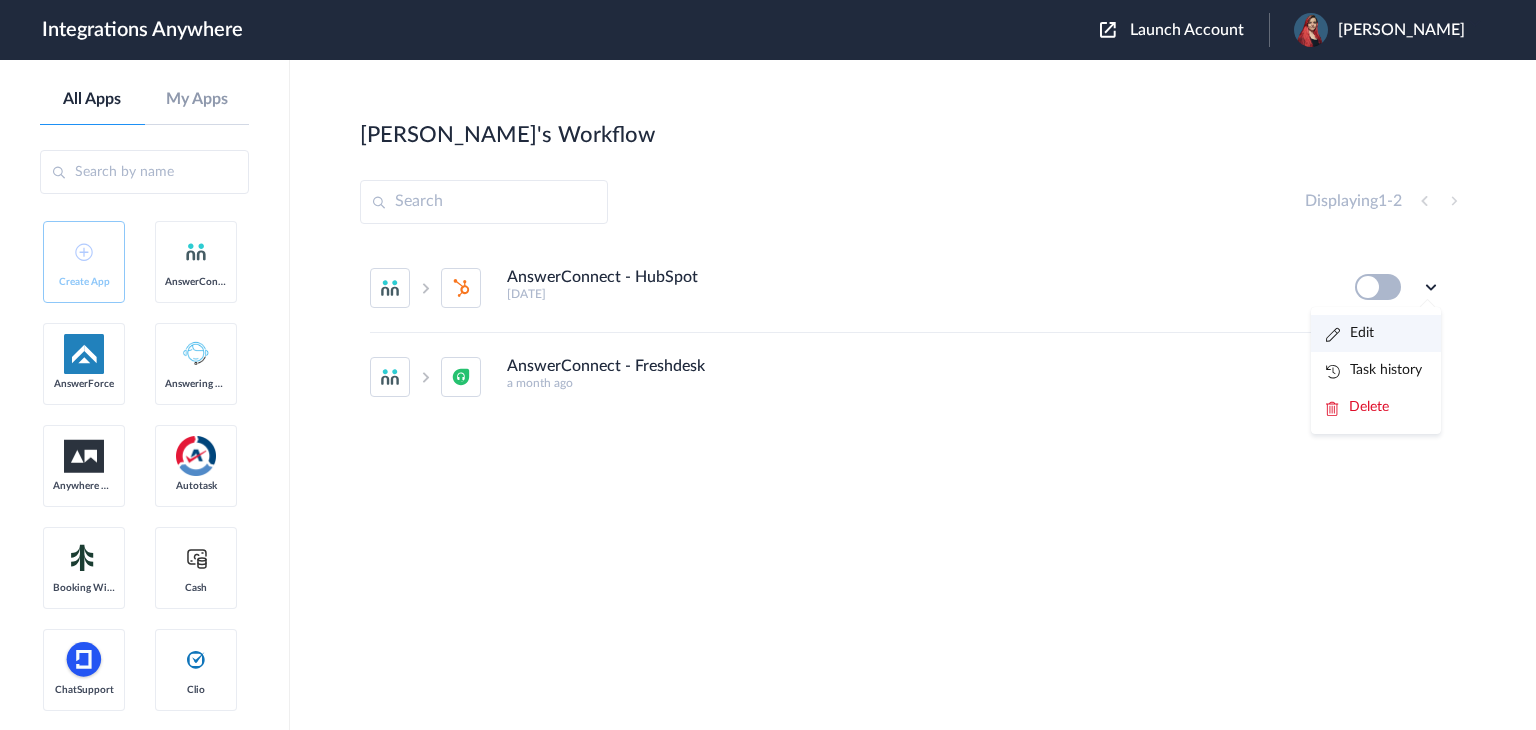 click on "Edit" at bounding box center [1376, 333] 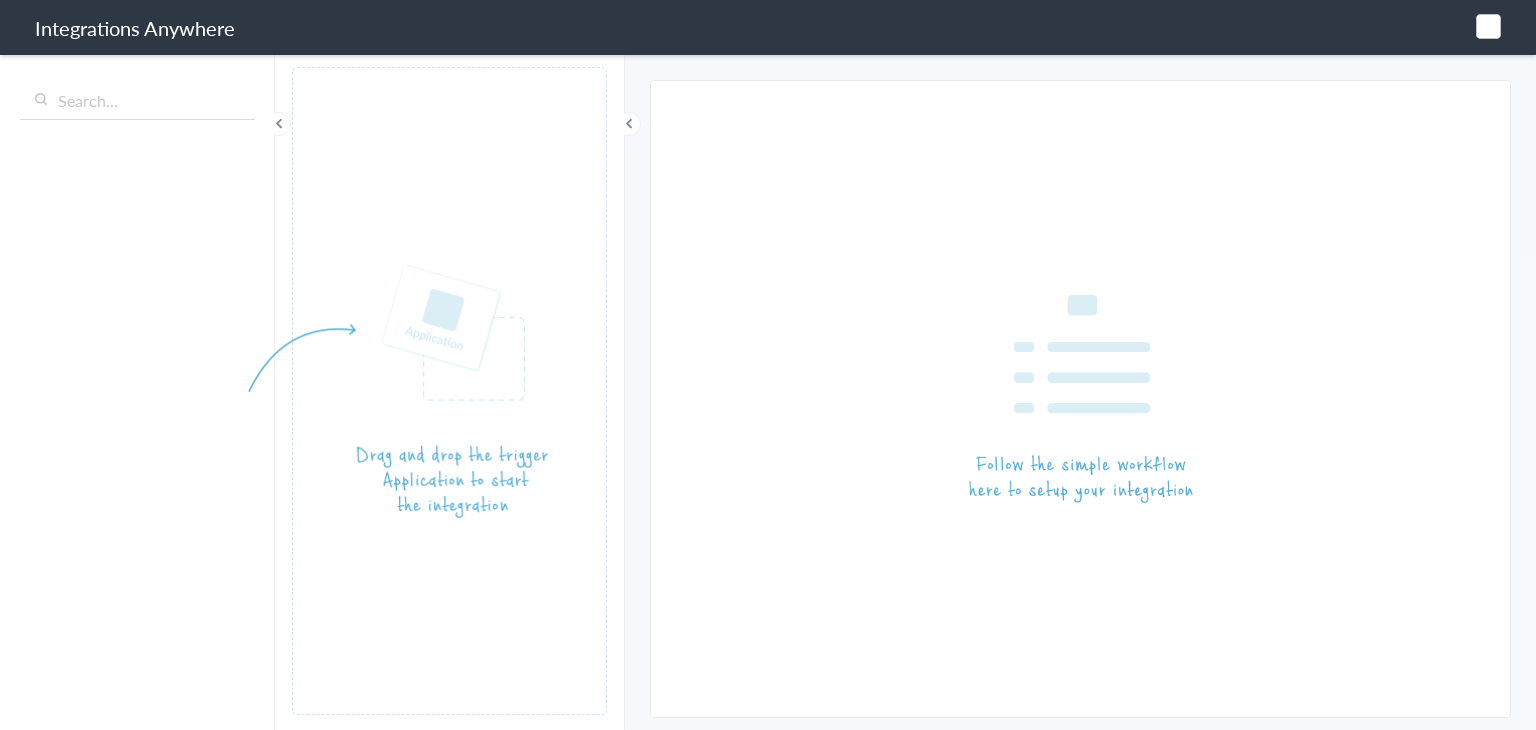scroll, scrollTop: 0, scrollLeft: 0, axis: both 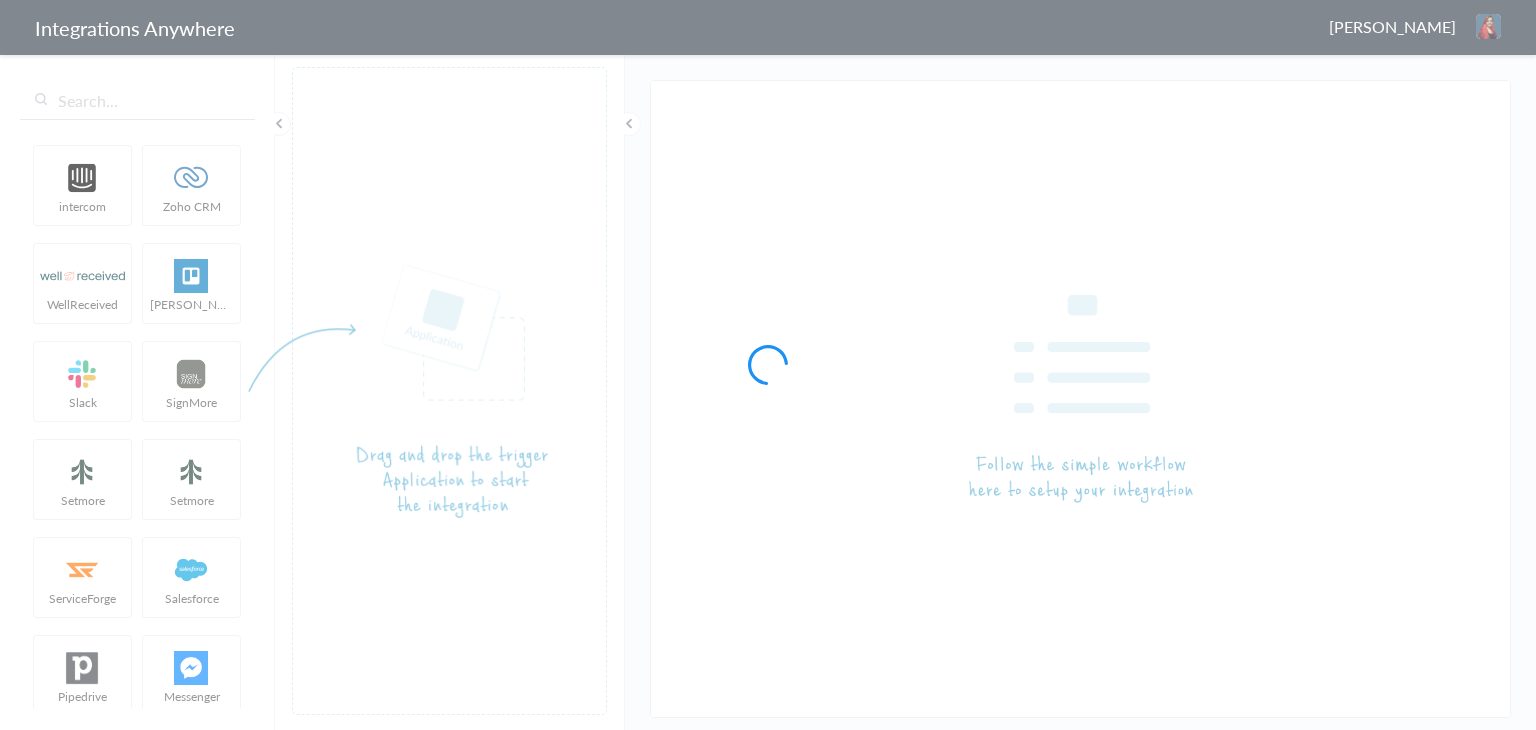 type on "AnswerConnect - HubSpot" 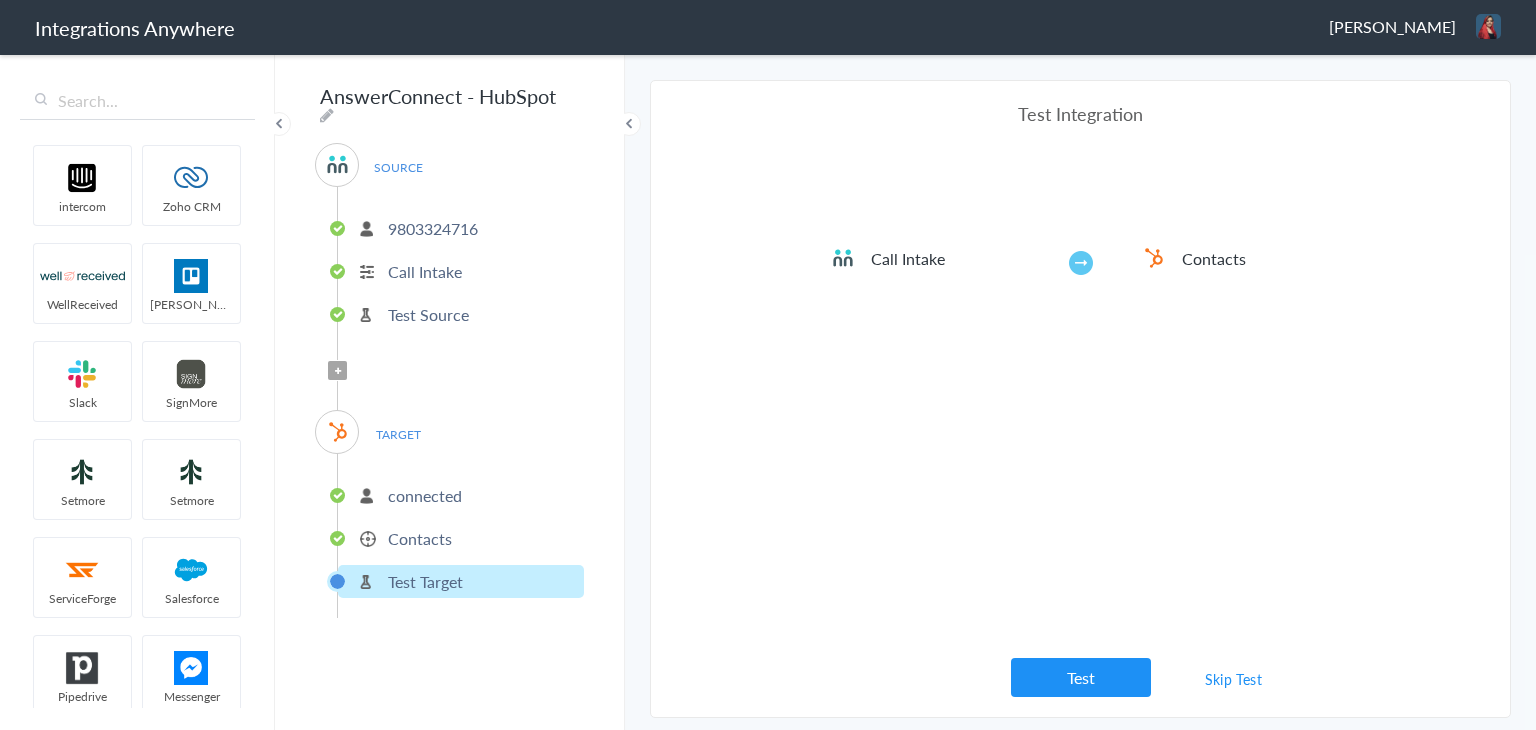 click on "Skip Test" at bounding box center [1234, 679] 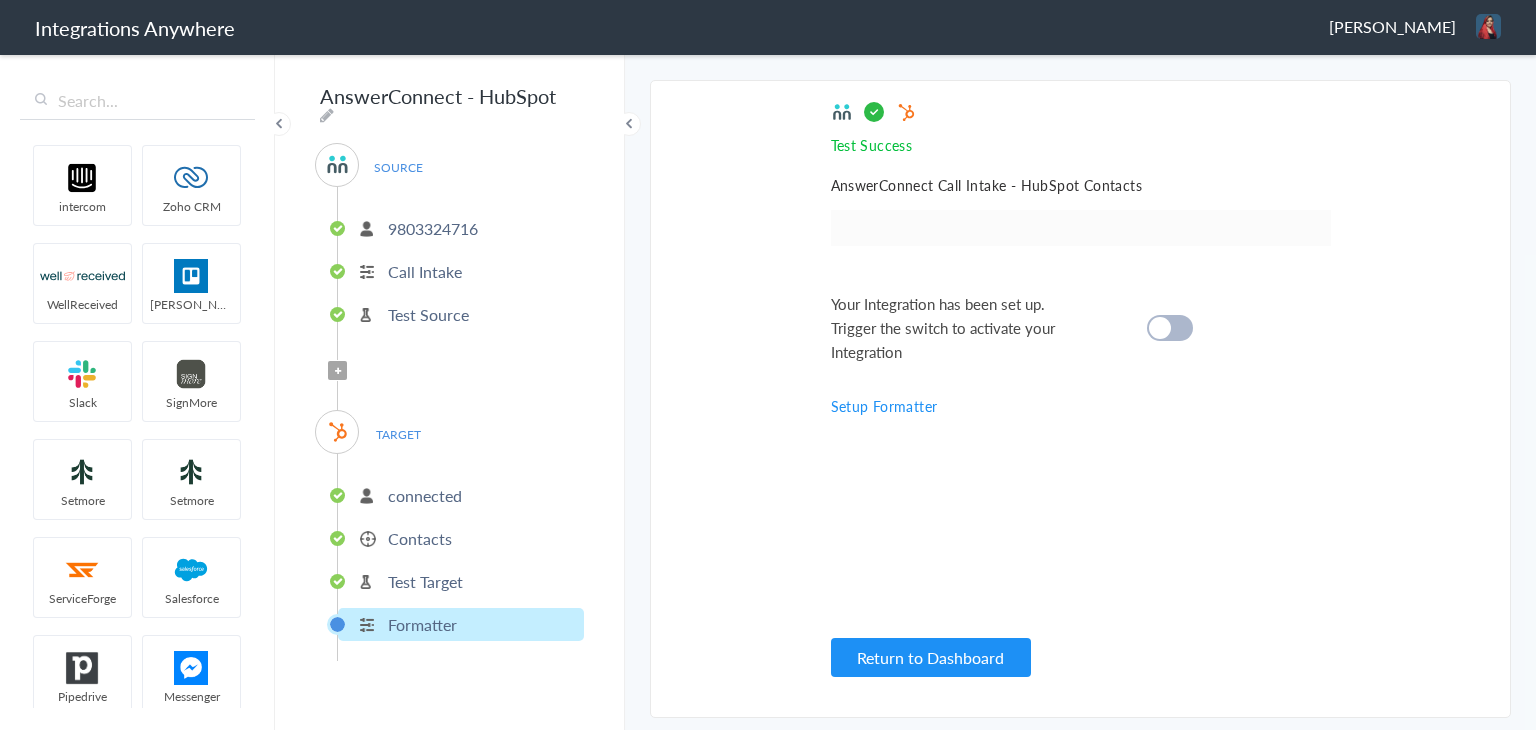click at bounding box center [1170, 328] 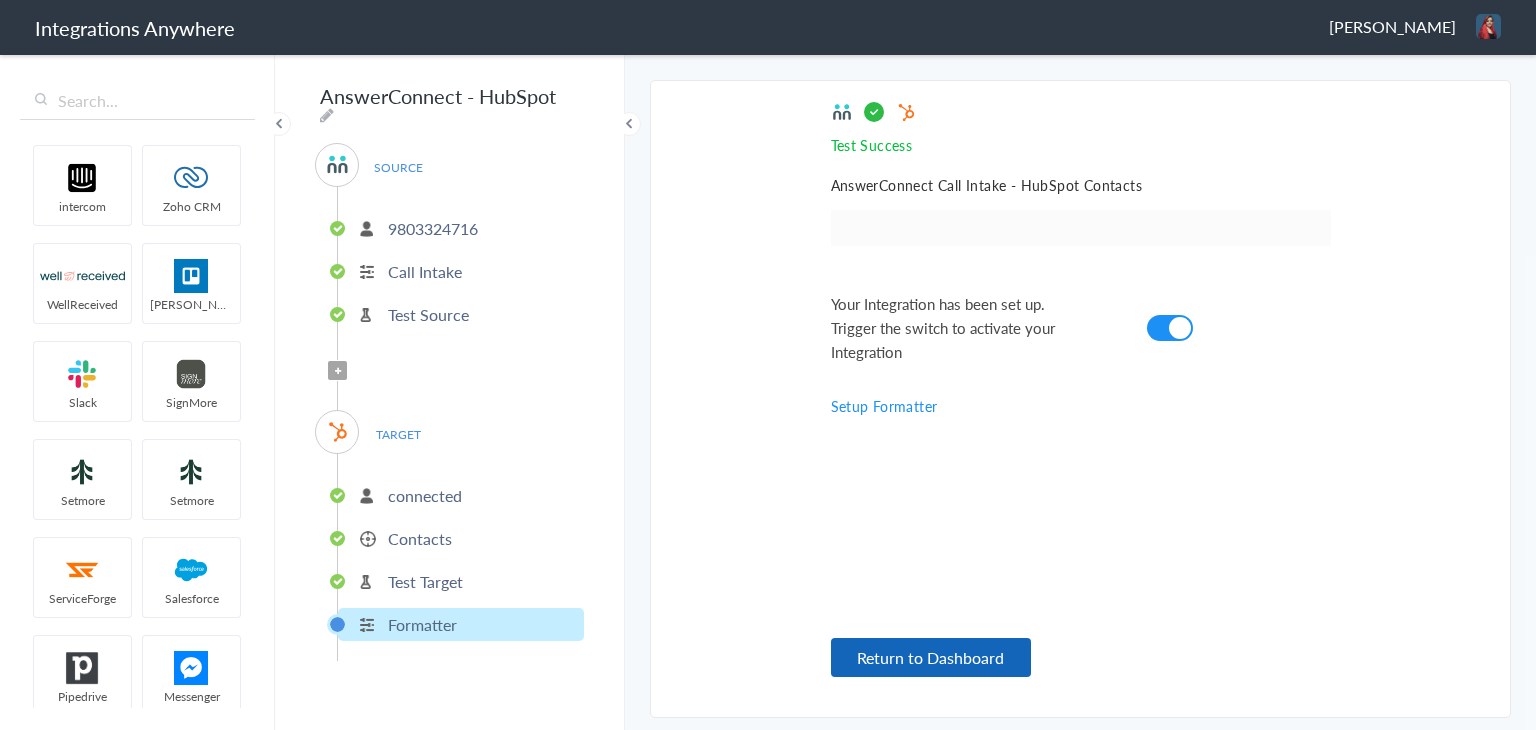 click on "Return to Dashboard" at bounding box center [931, 657] 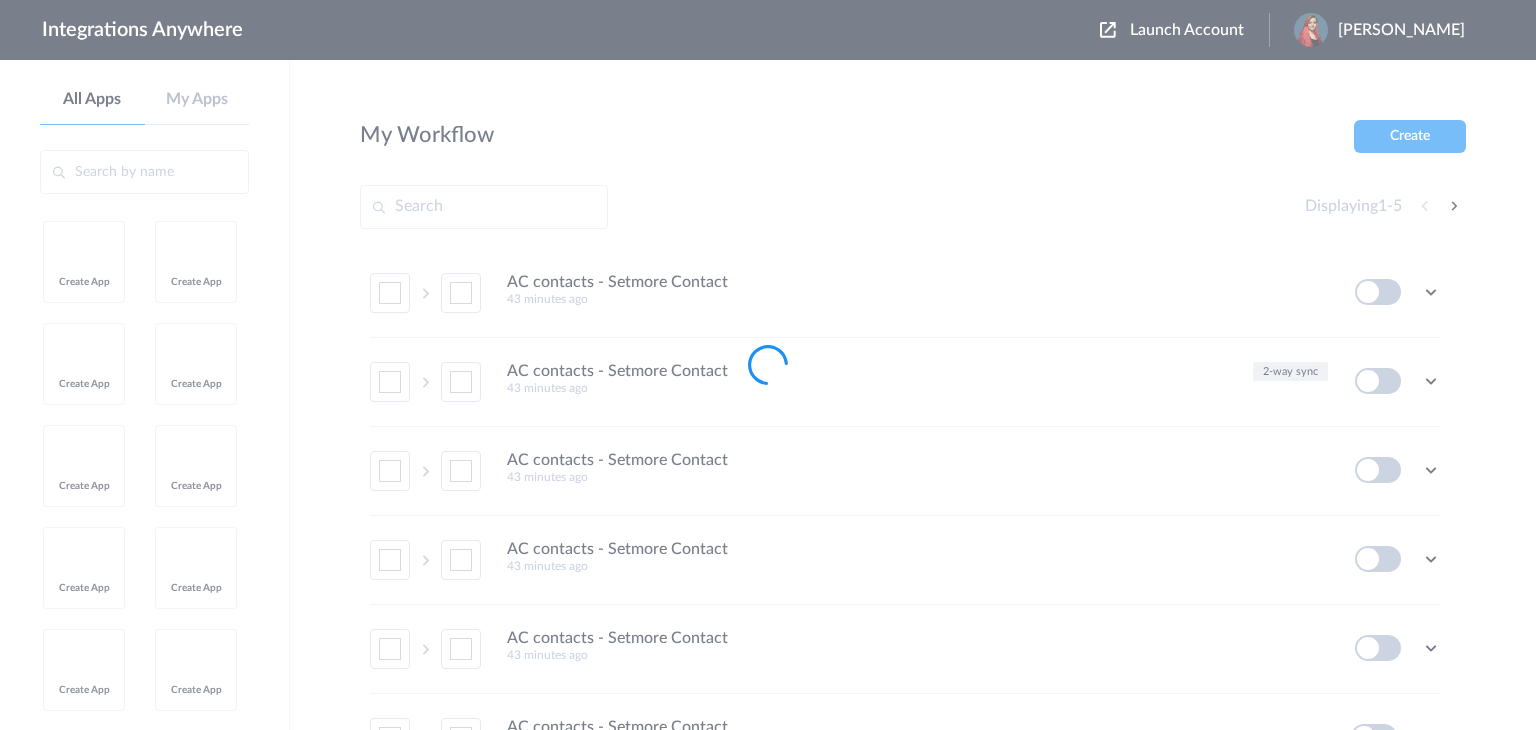 scroll, scrollTop: 0, scrollLeft: 0, axis: both 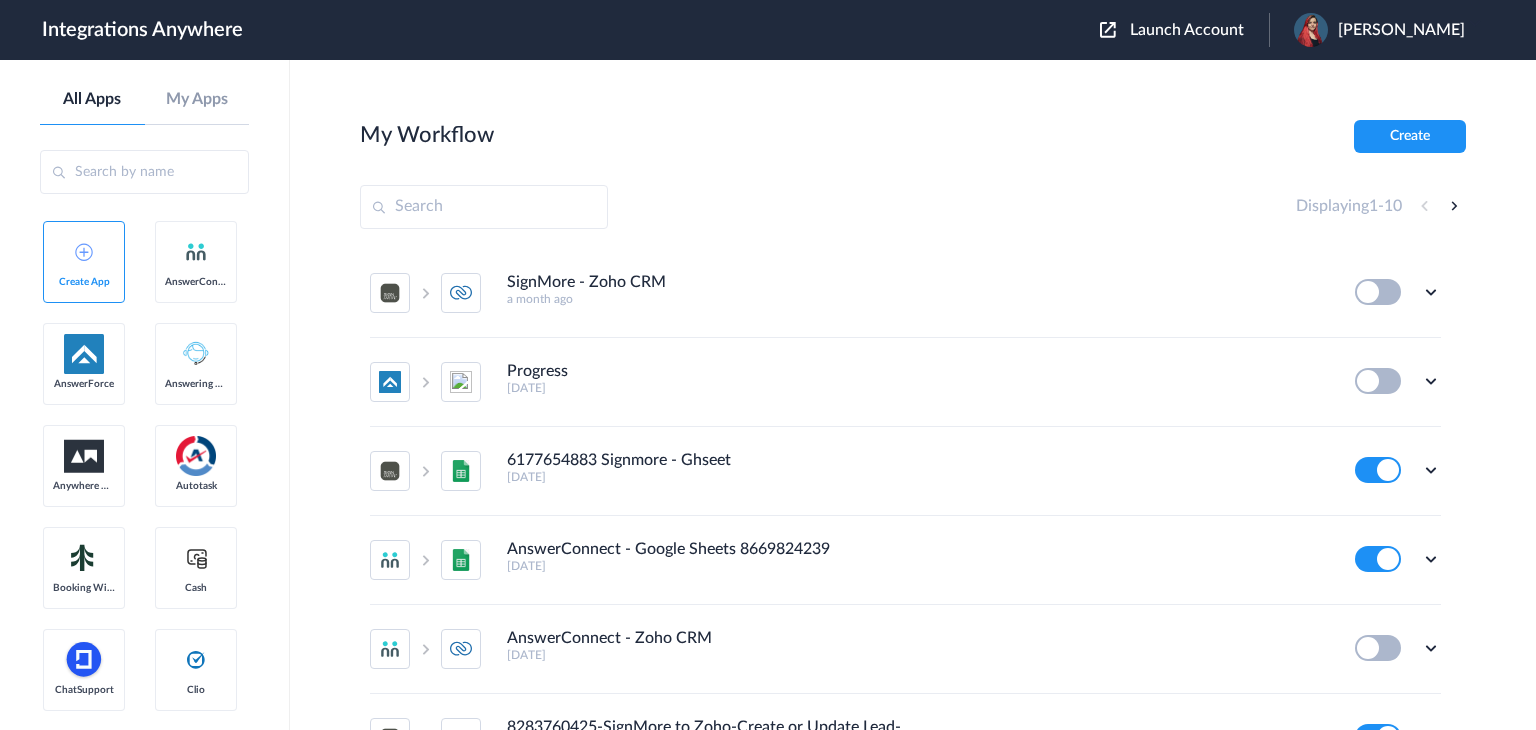 click on "Launch Account" at bounding box center [1187, 30] 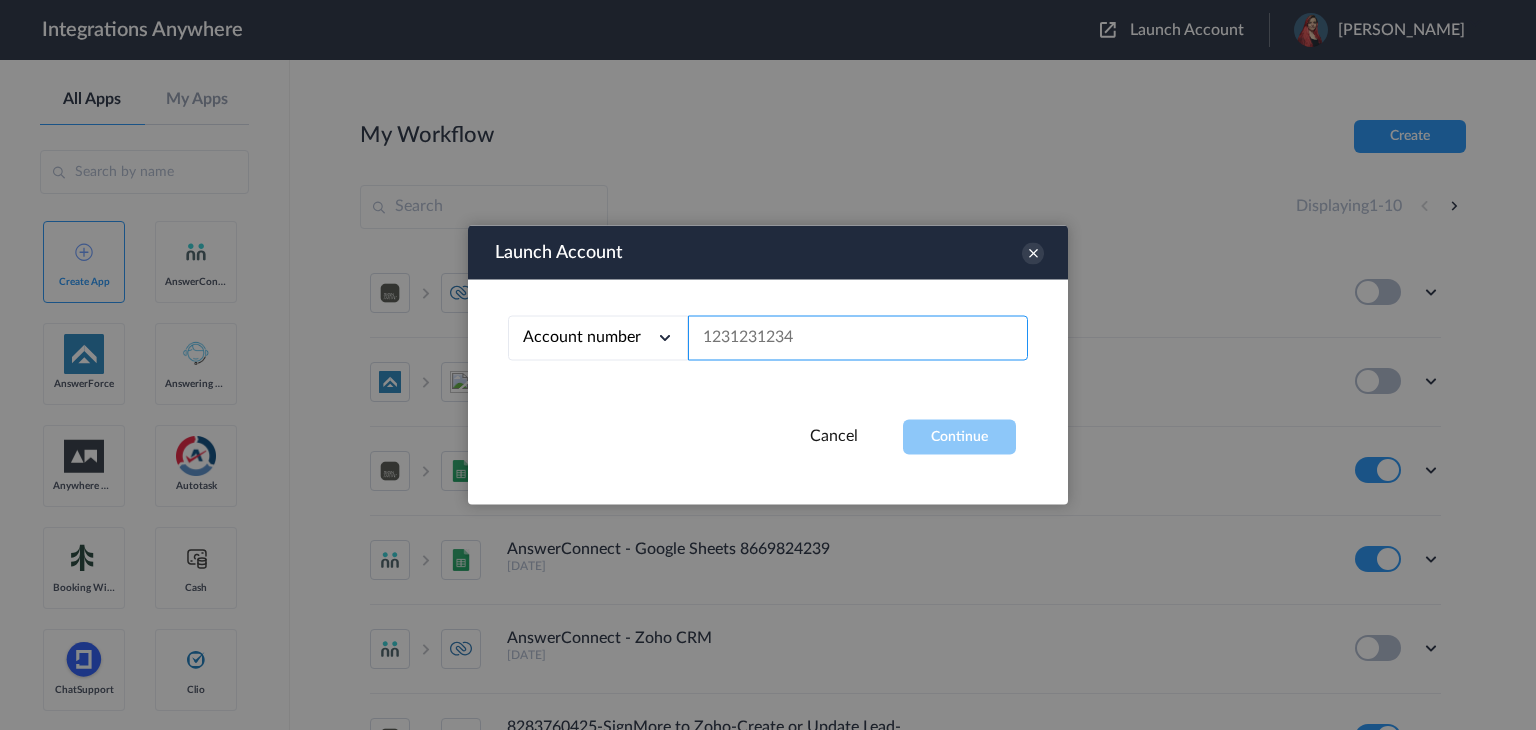 paste on "9803324716" 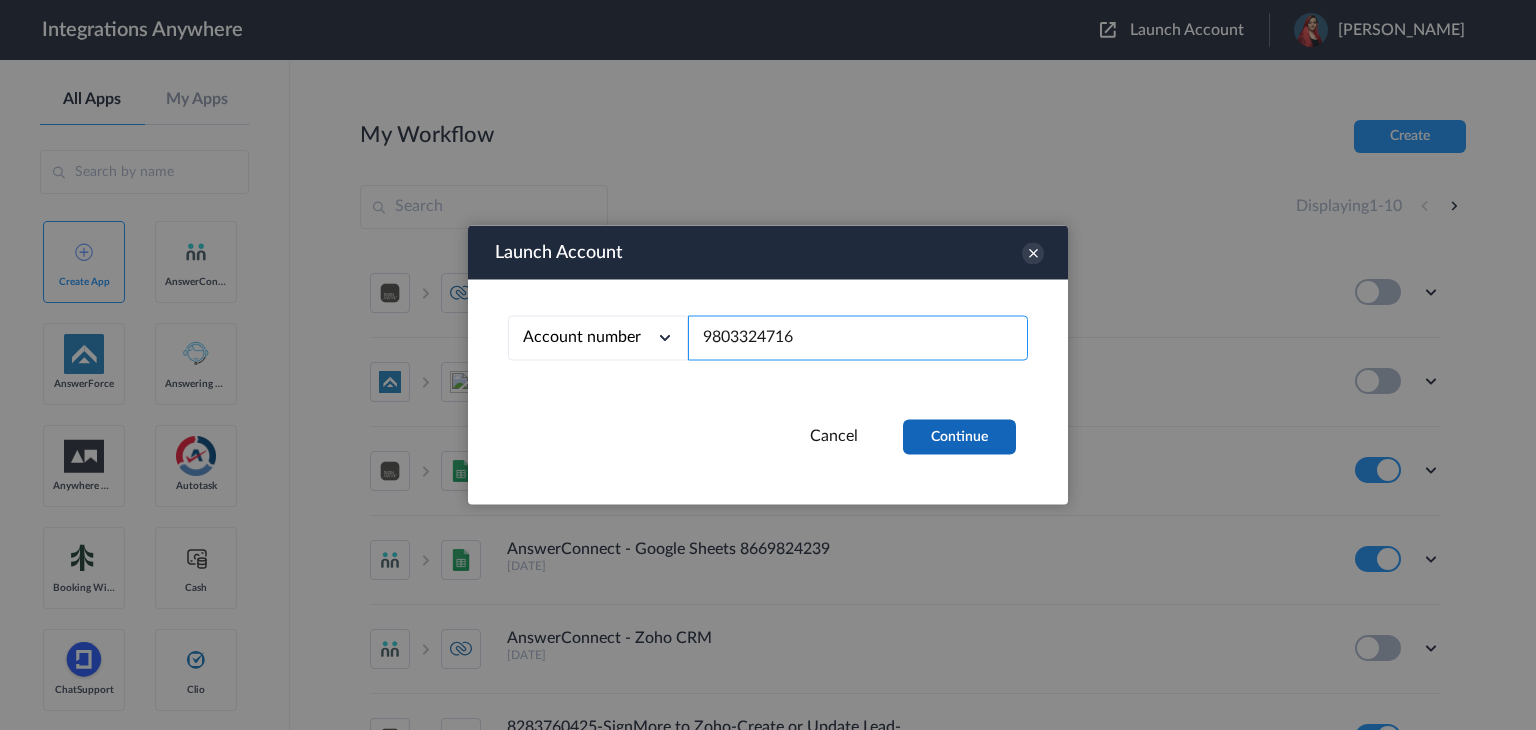 type on "9803324716" 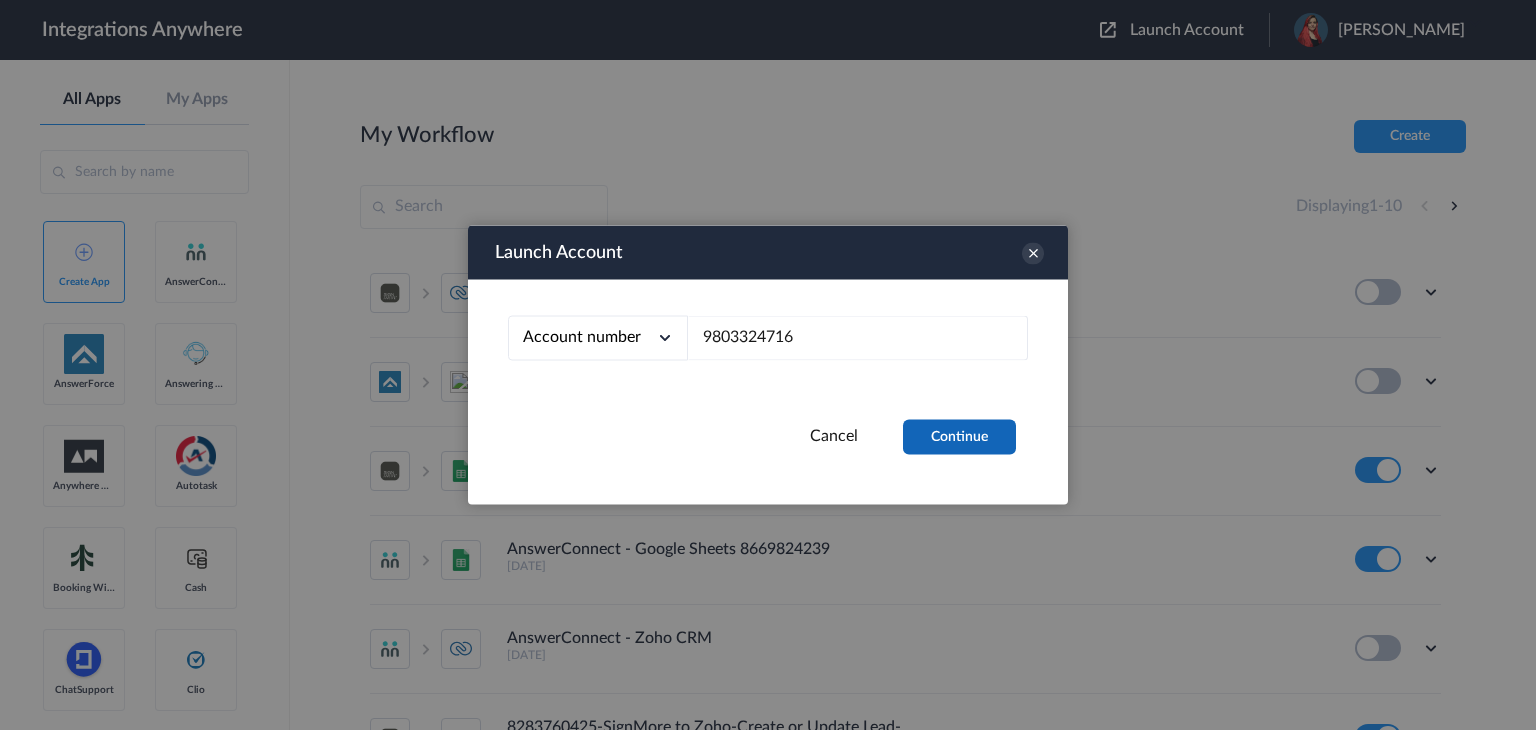 click on "Continue" at bounding box center (959, 437) 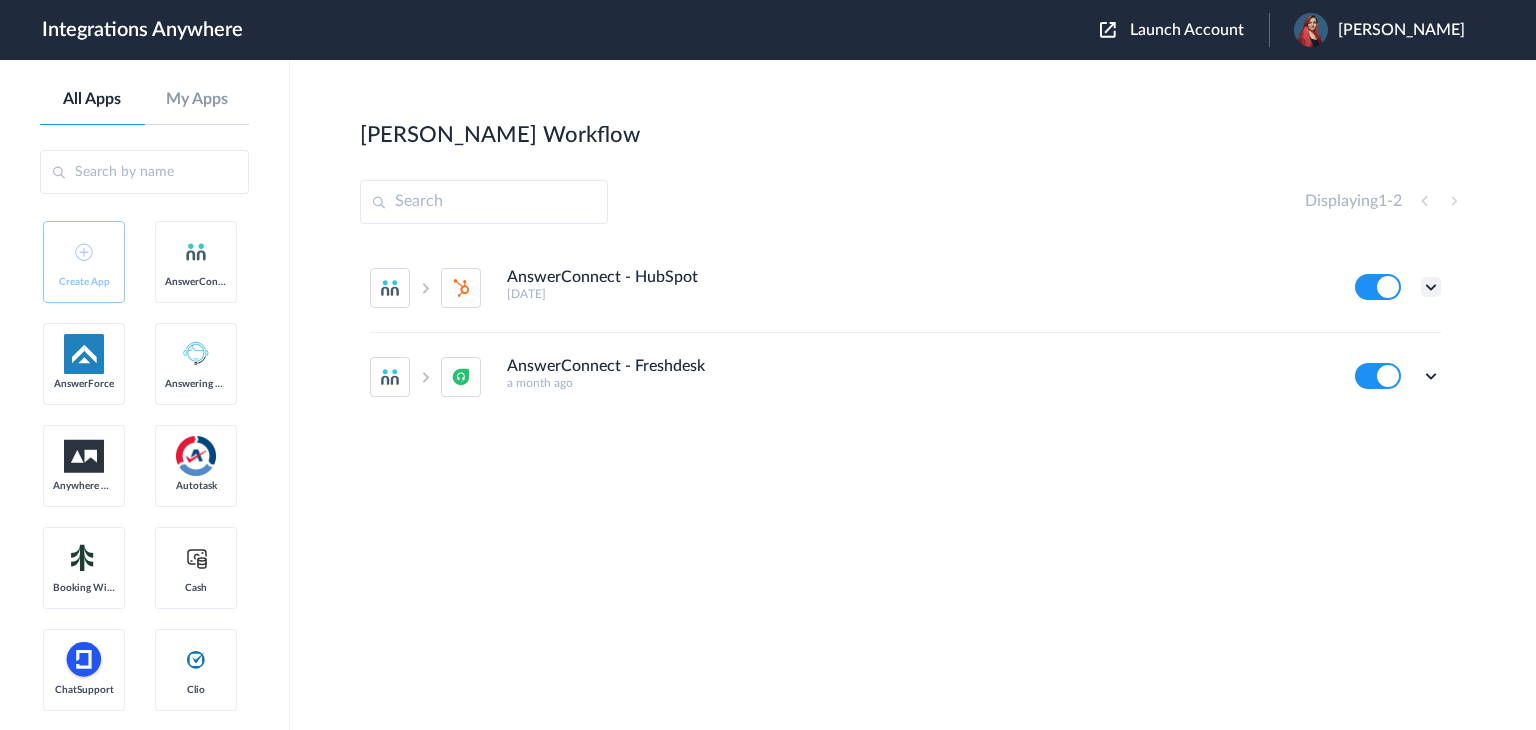click at bounding box center [1431, 287] 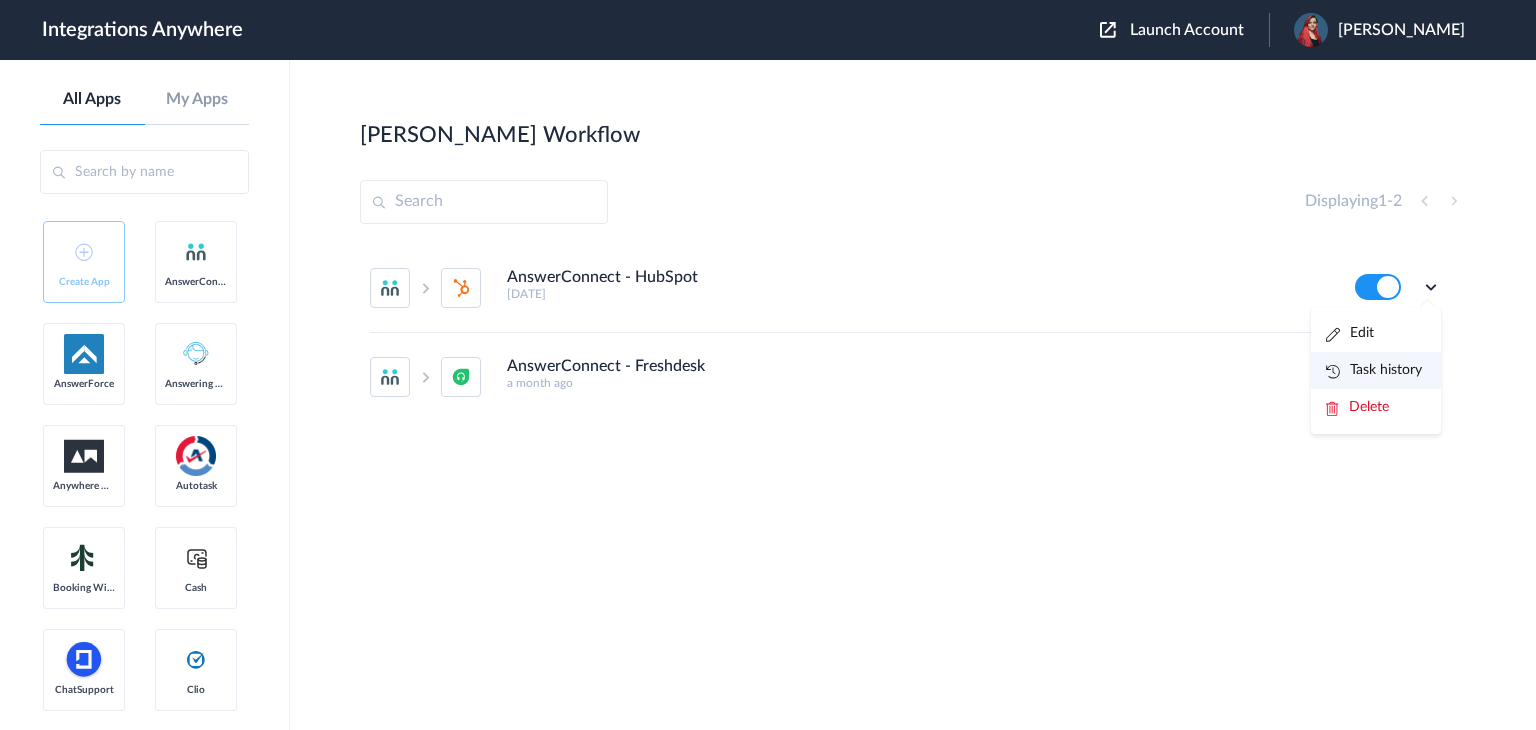 click on "Task history" at bounding box center [1376, 370] 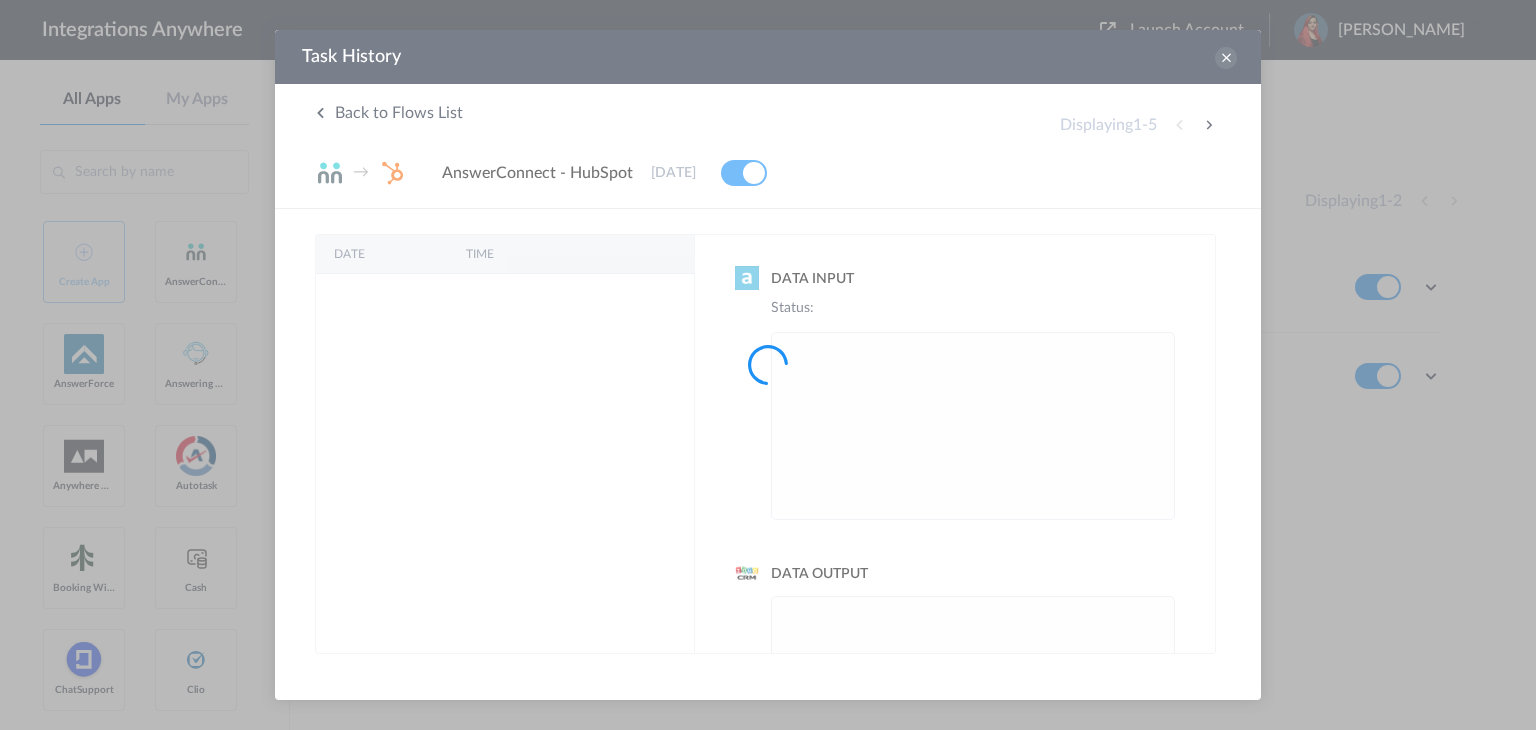 scroll, scrollTop: 0, scrollLeft: 0, axis: both 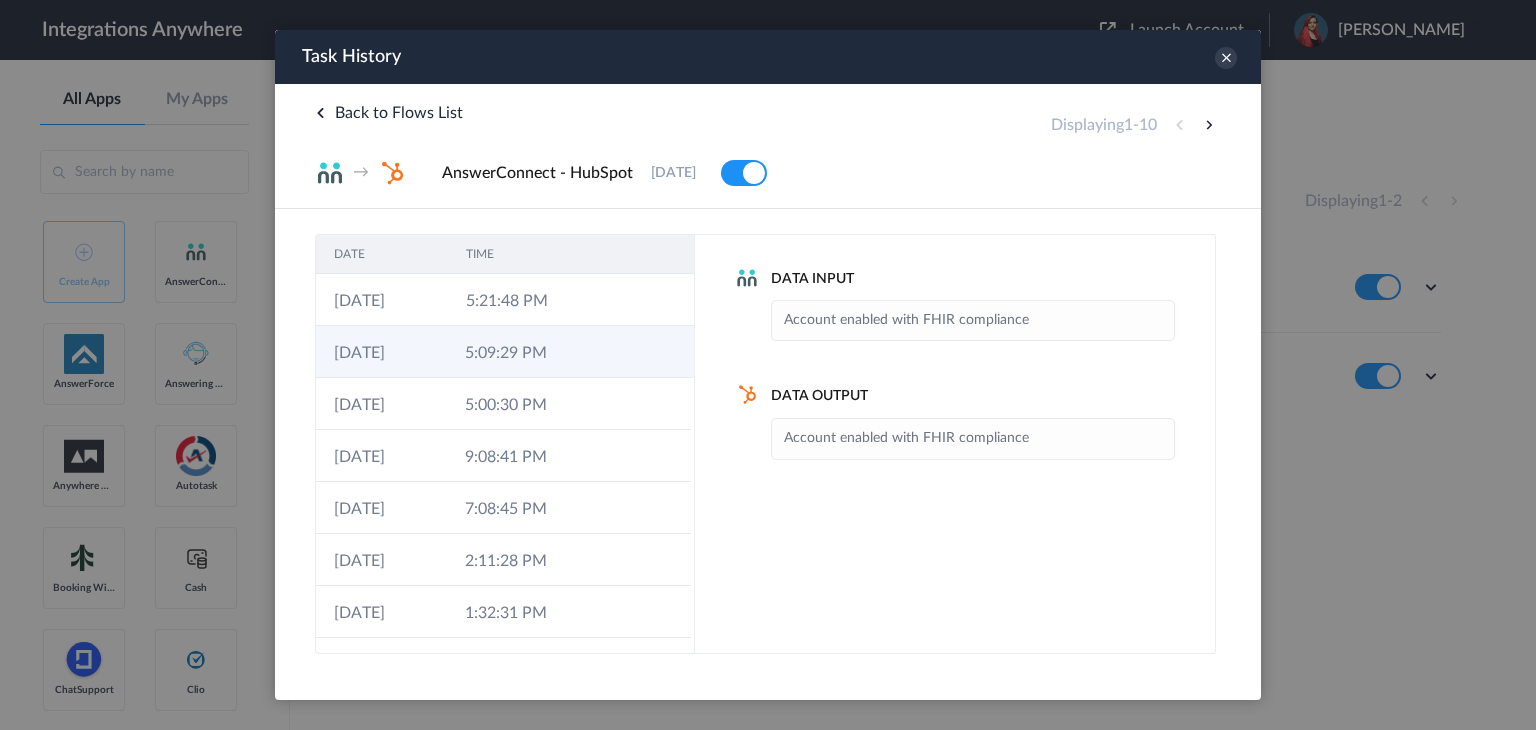 click on "5:09:29 PM" at bounding box center [512, 352] 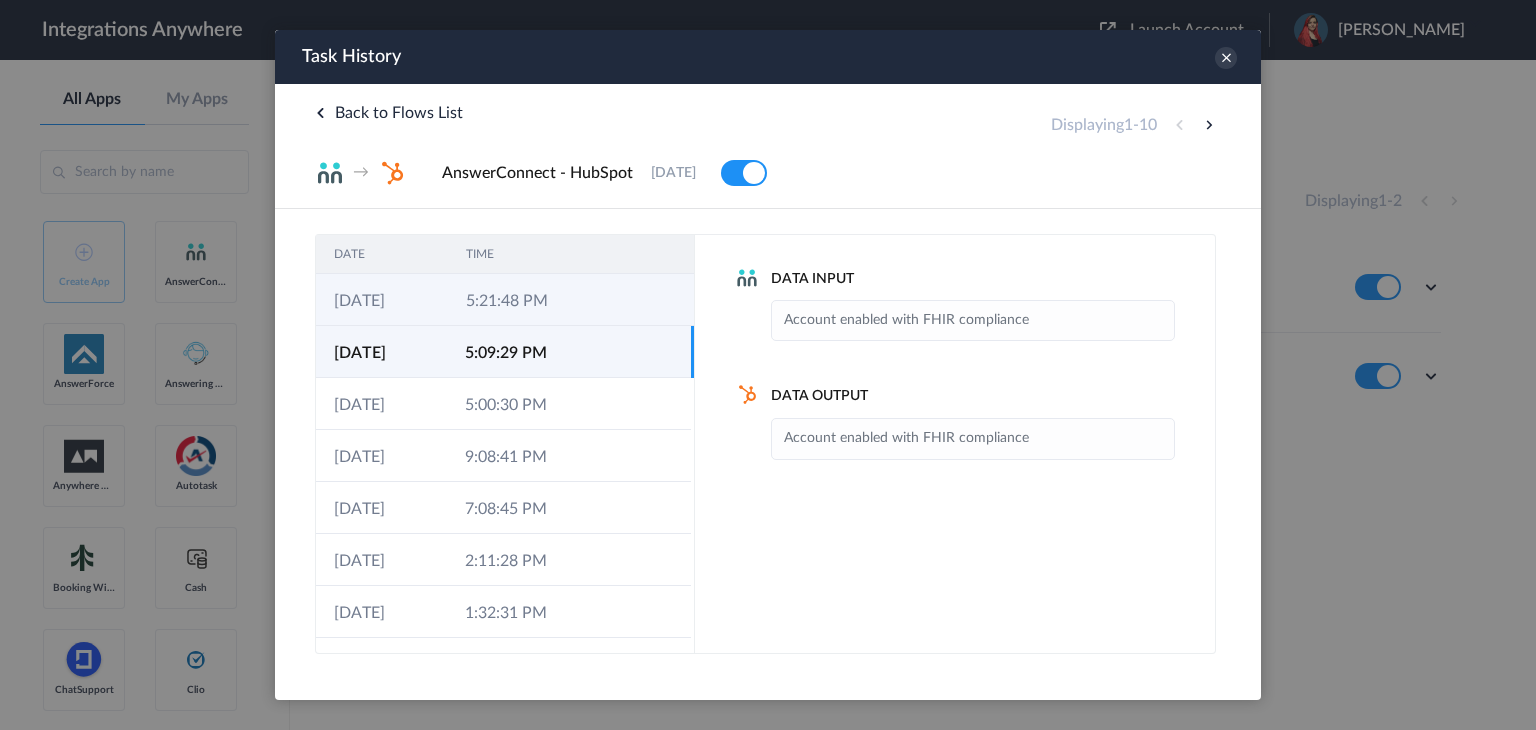 click on "5:21:48 PM" at bounding box center [514, 300] 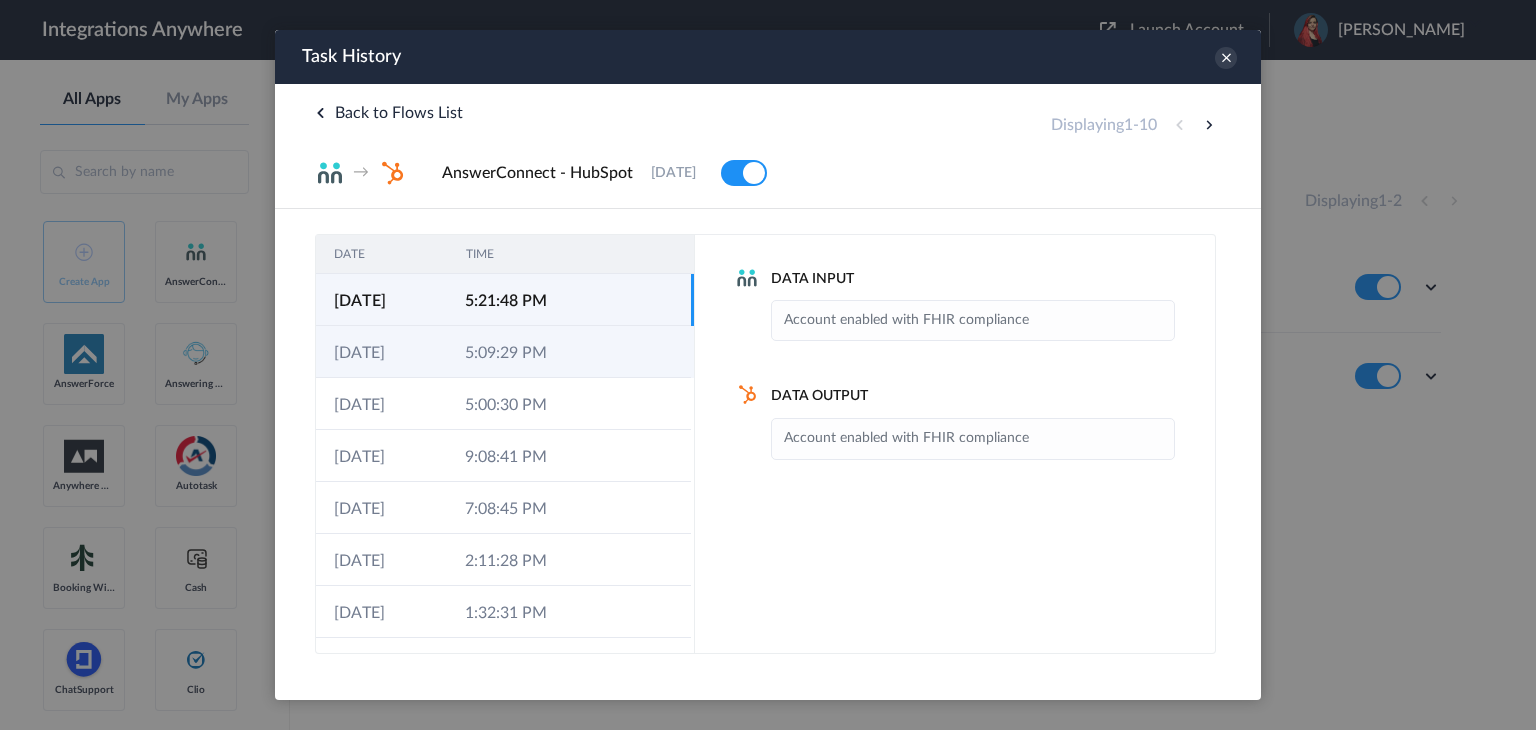click on "5:09:29 PM" at bounding box center (512, 352) 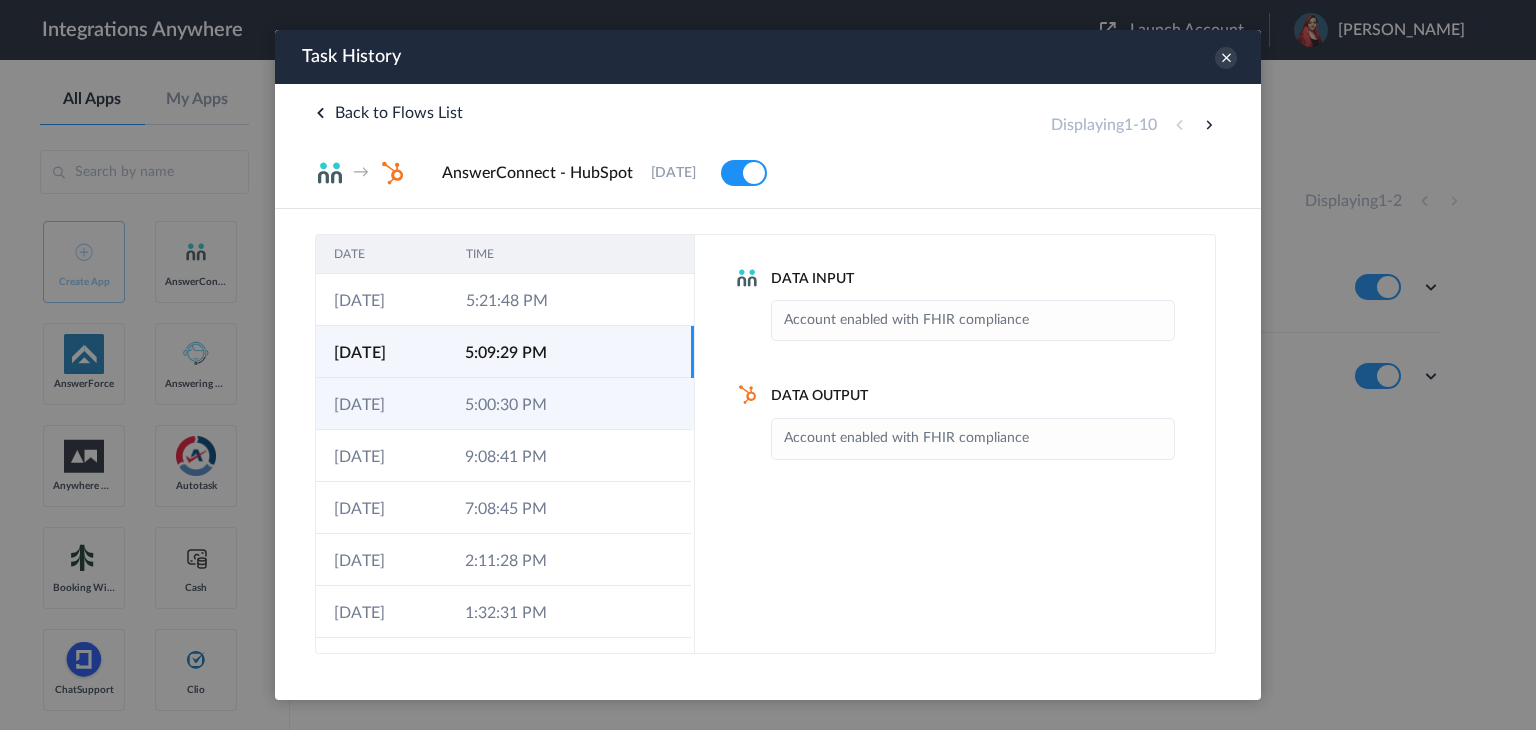 click on "5:00:30 PM" at bounding box center (512, 404) 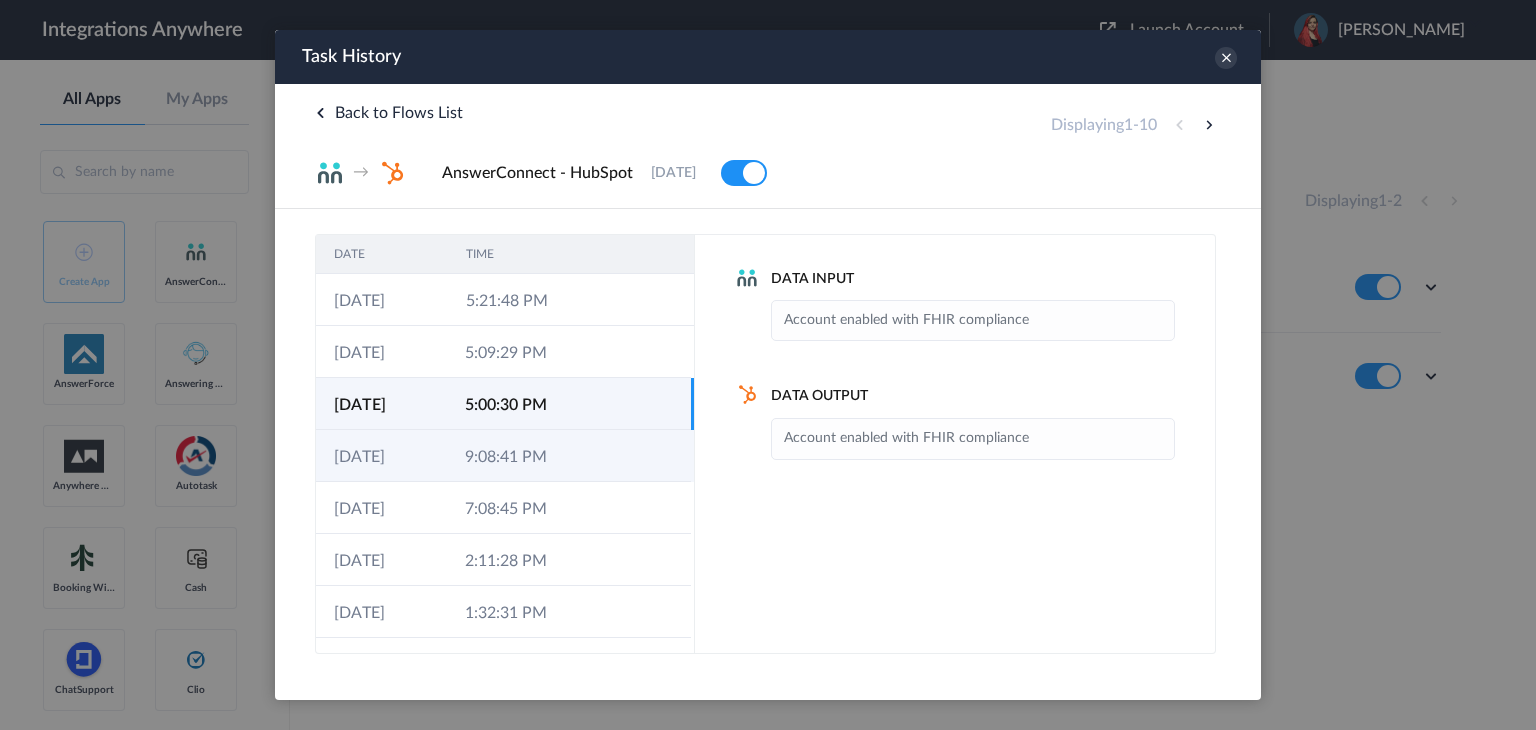 click on "9:08:41 PM" at bounding box center (512, 456) 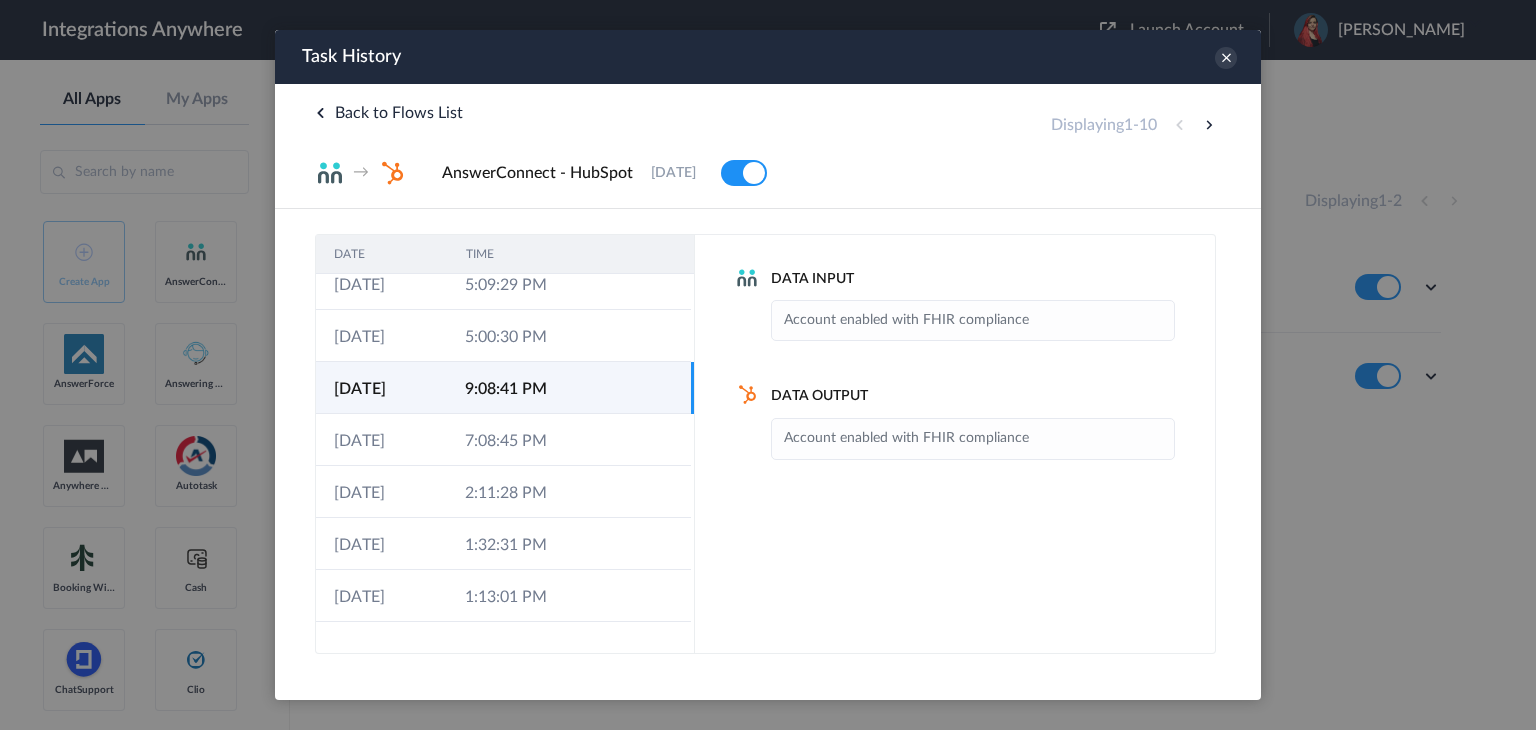 scroll, scrollTop: 155, scrollLeft: 0, axis: vertical 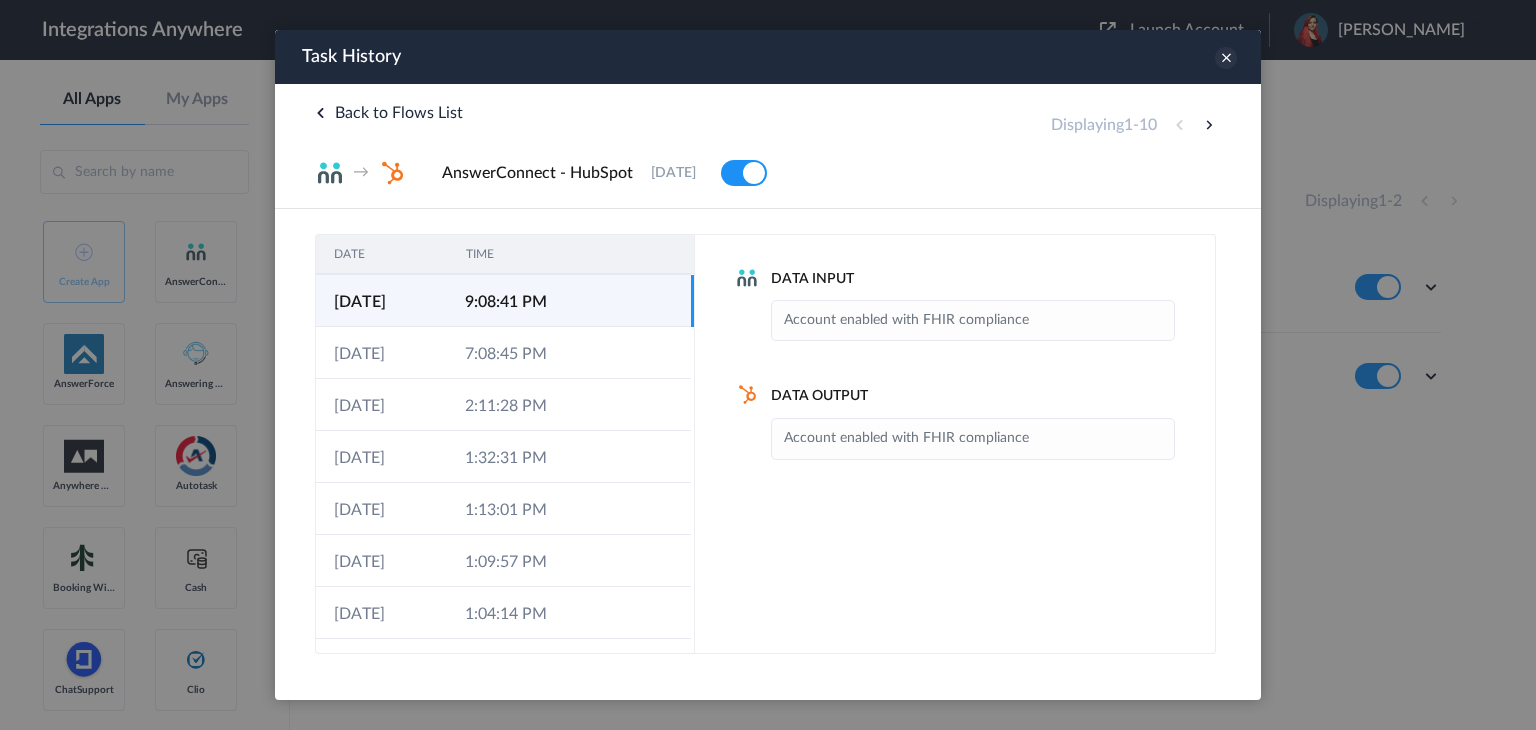 click at bounding box center [1226, 58] 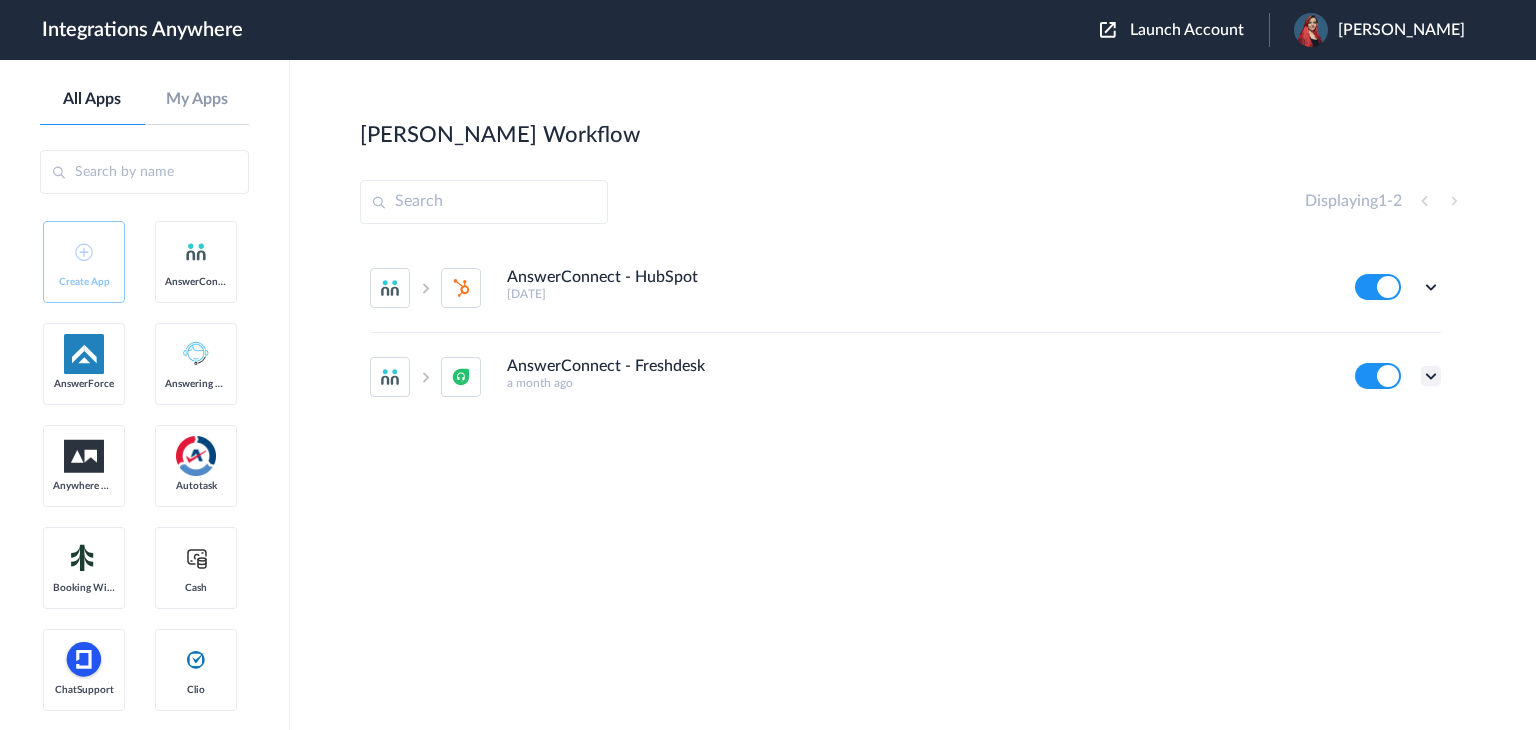 click at bounding box center [1431, 376] 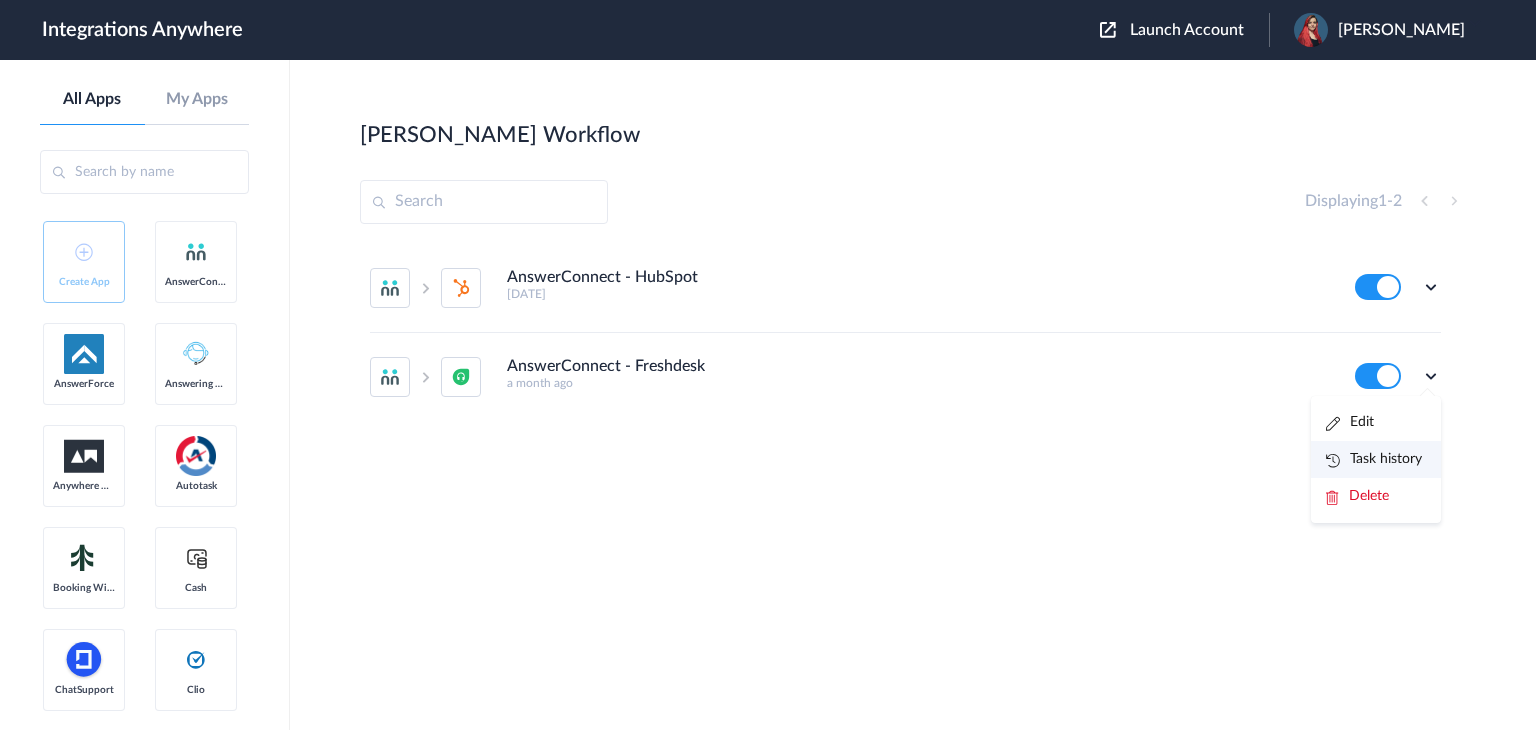 click on "Task history" at bounding box center (1374, 459) 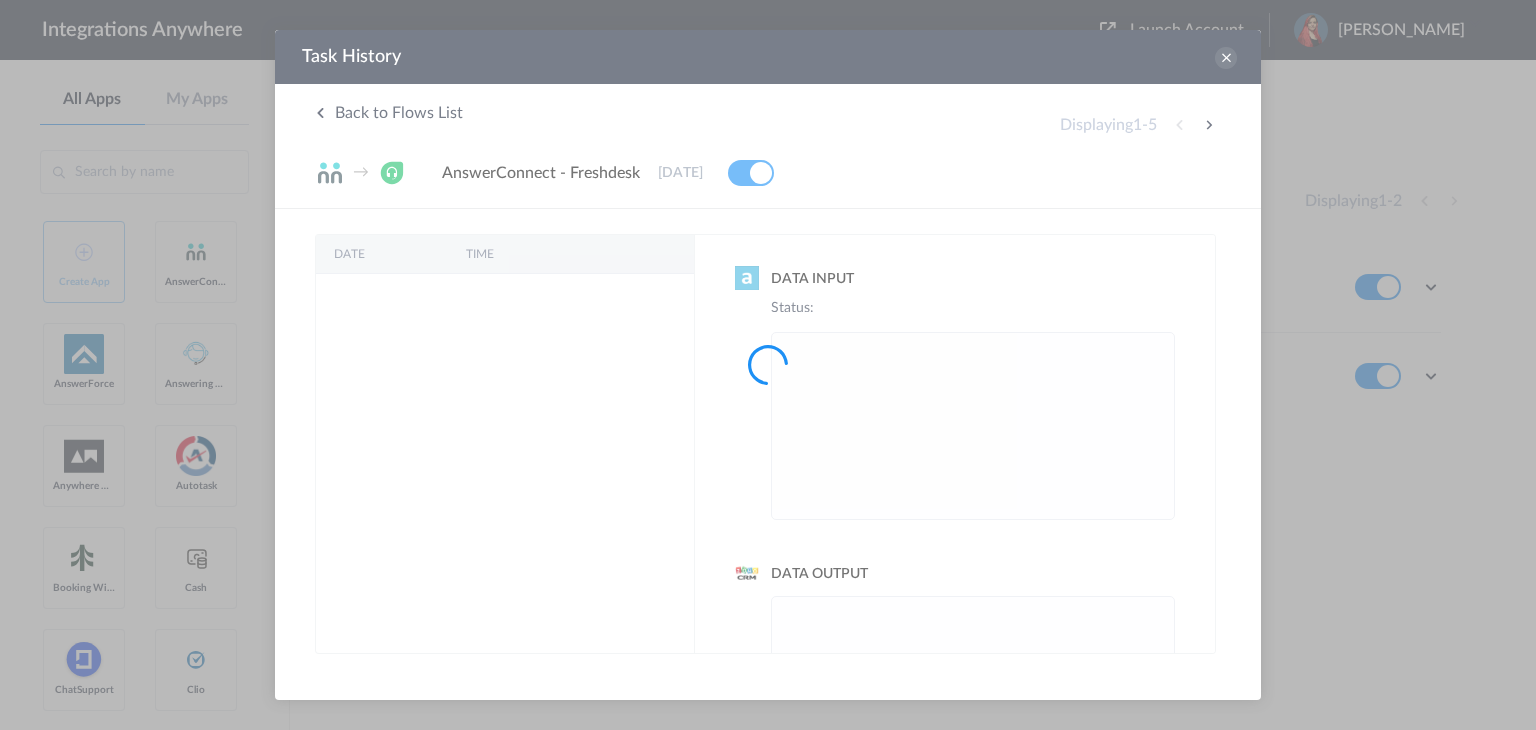 scroll, scrollTop: 0, scrollLeft: 0, axis: both 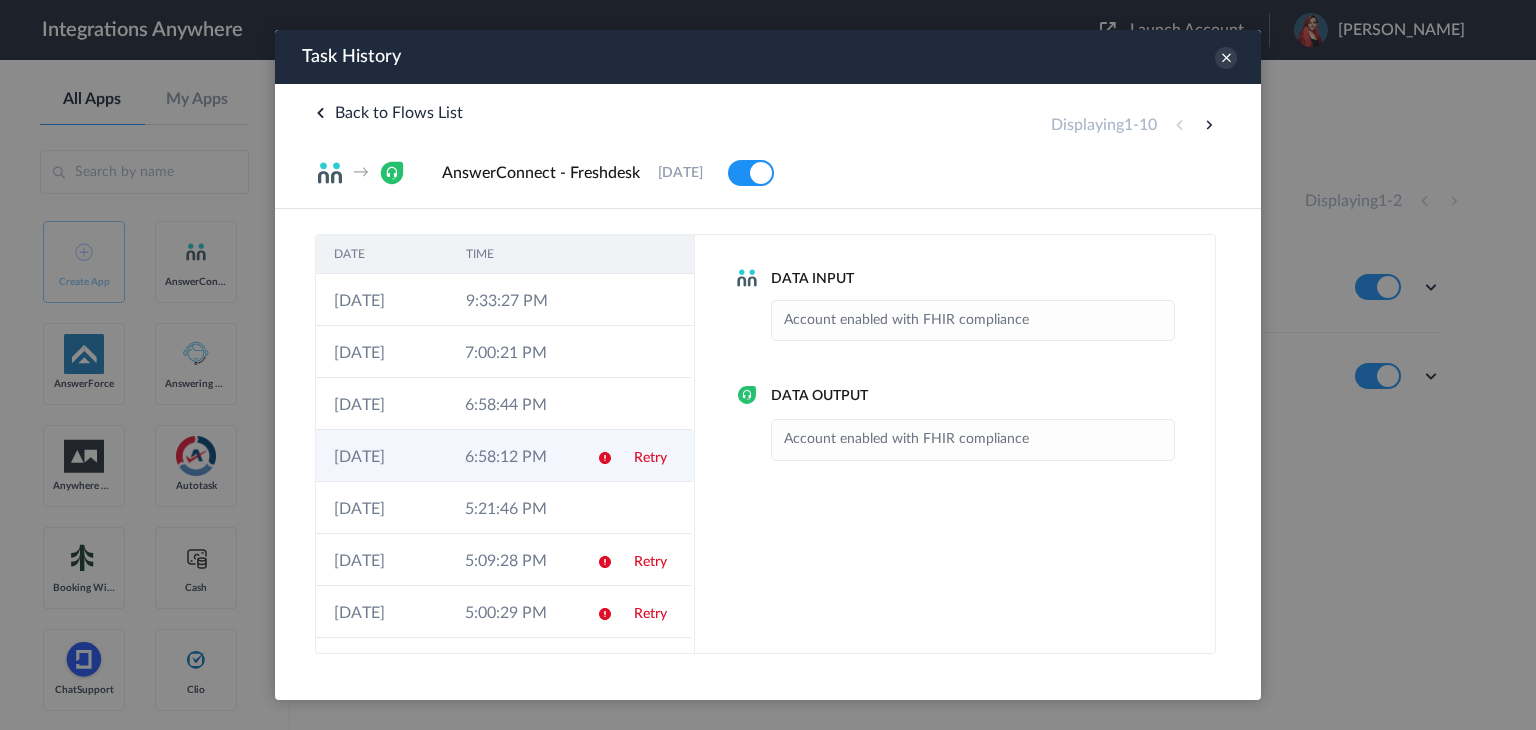 click at bounding box center (598, 456) 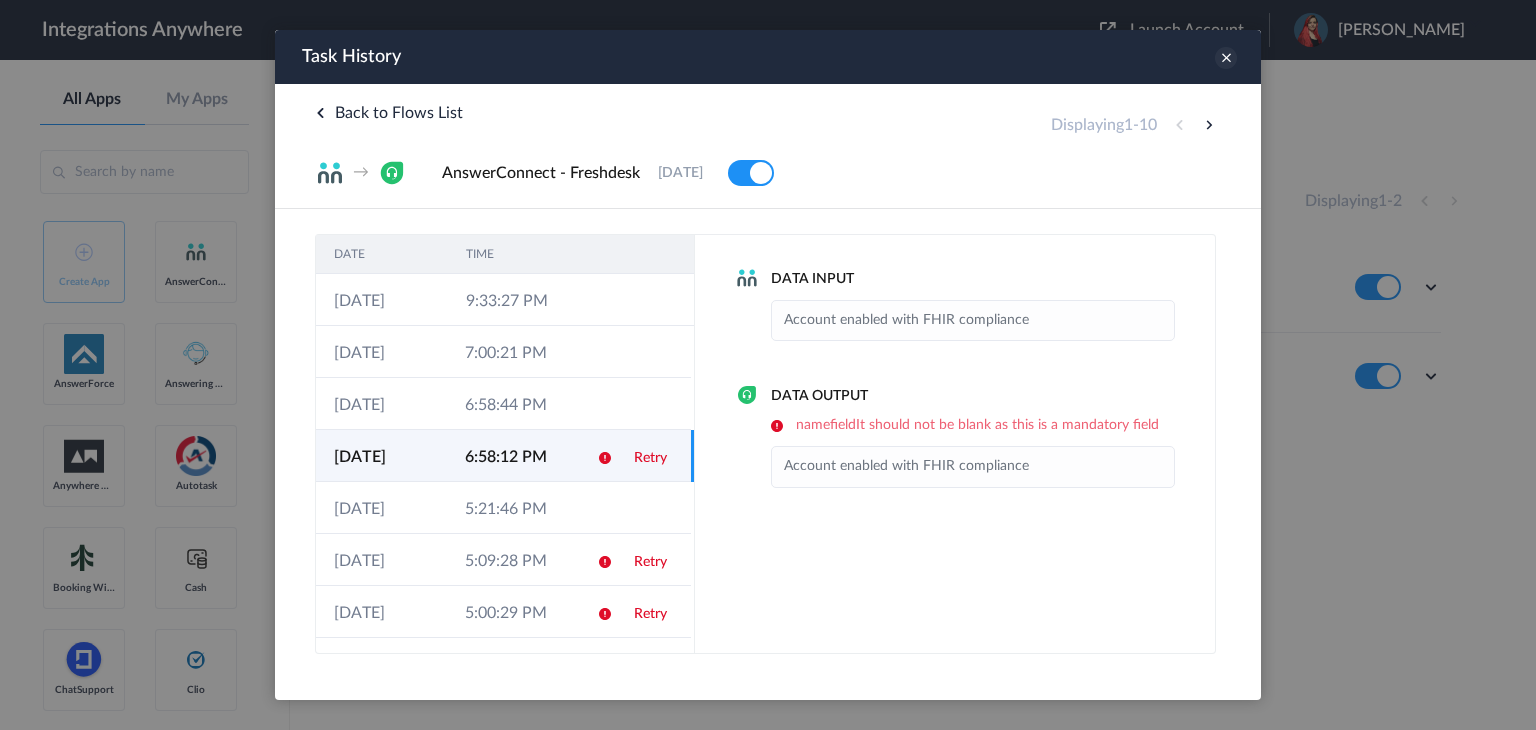 click at bounding box center (1226, 58) 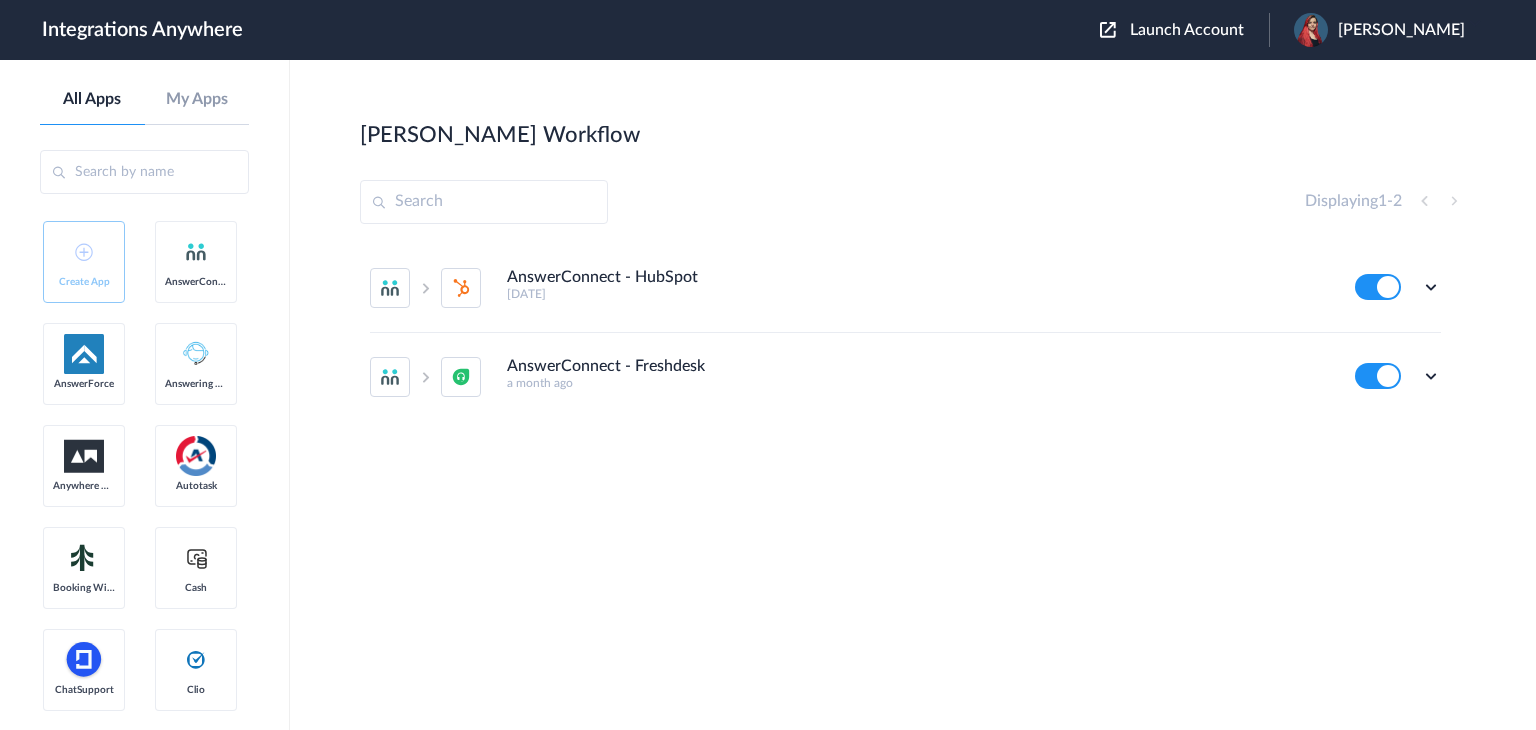 click at bounding box center [1378, 287] 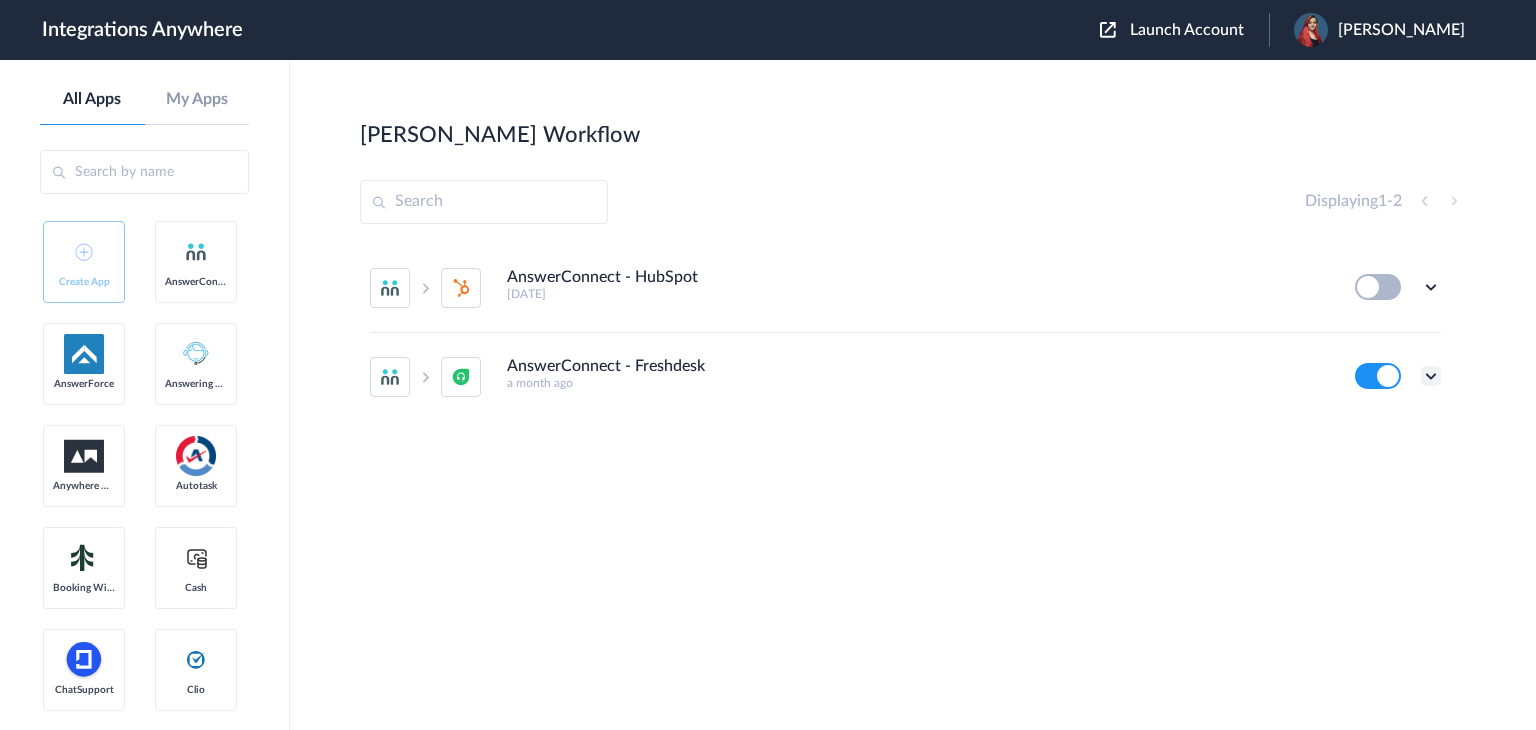 click at bounding box center (1431, 376) 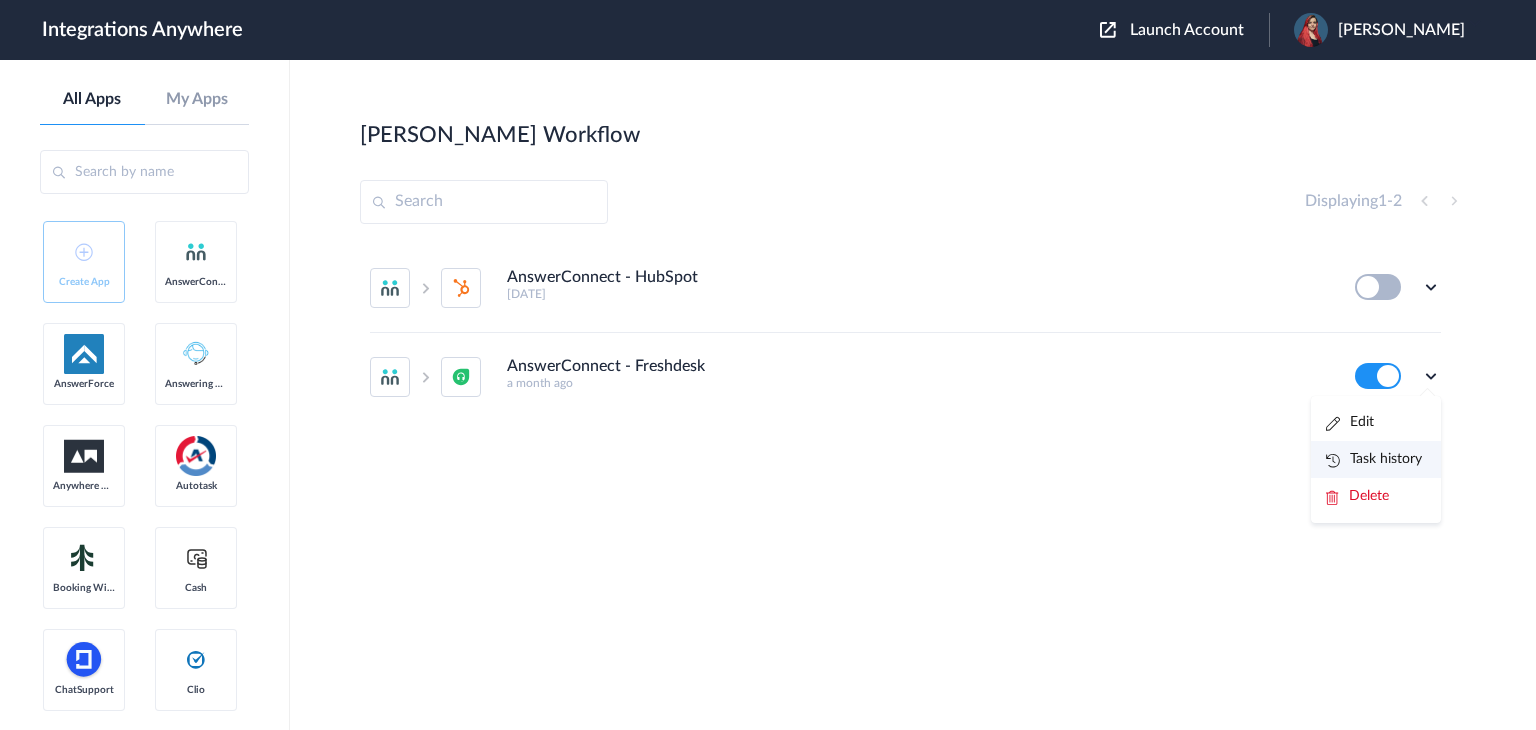 click on "Task history" at bounding box center [1374, 459] 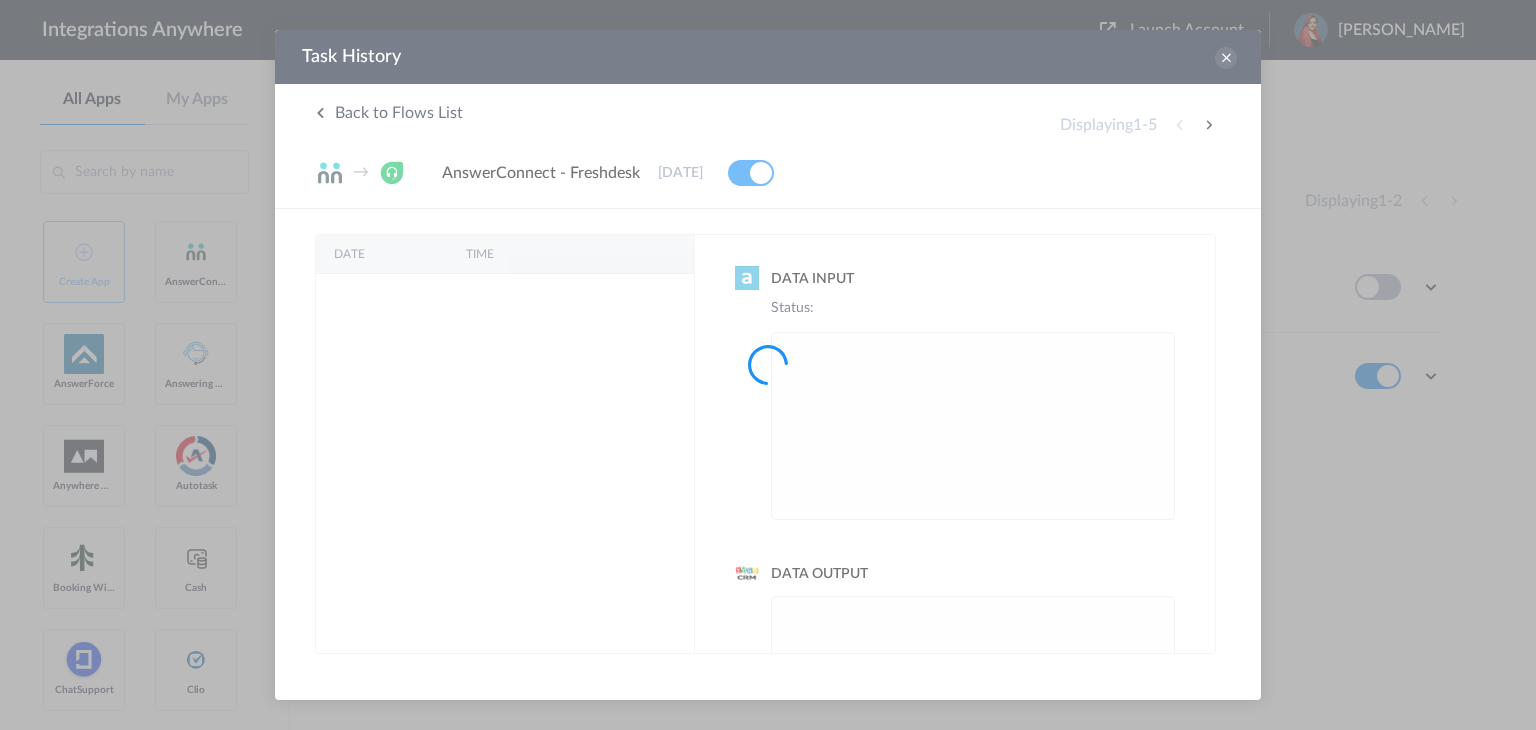 scroll, scrollTop: 0, scrollLeft: 0, axis: both 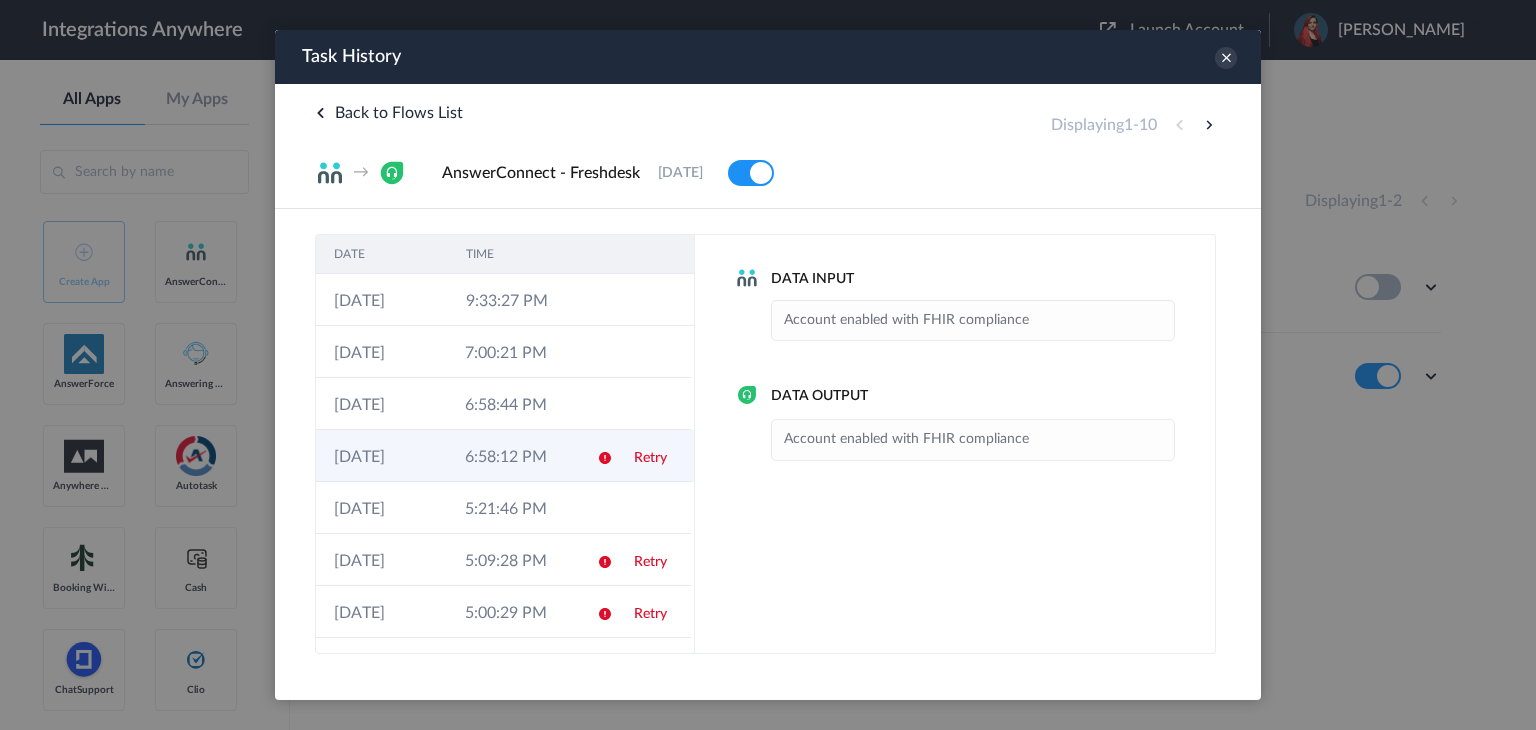click on "6:58:12 PM" at bounding box center [512, 456] 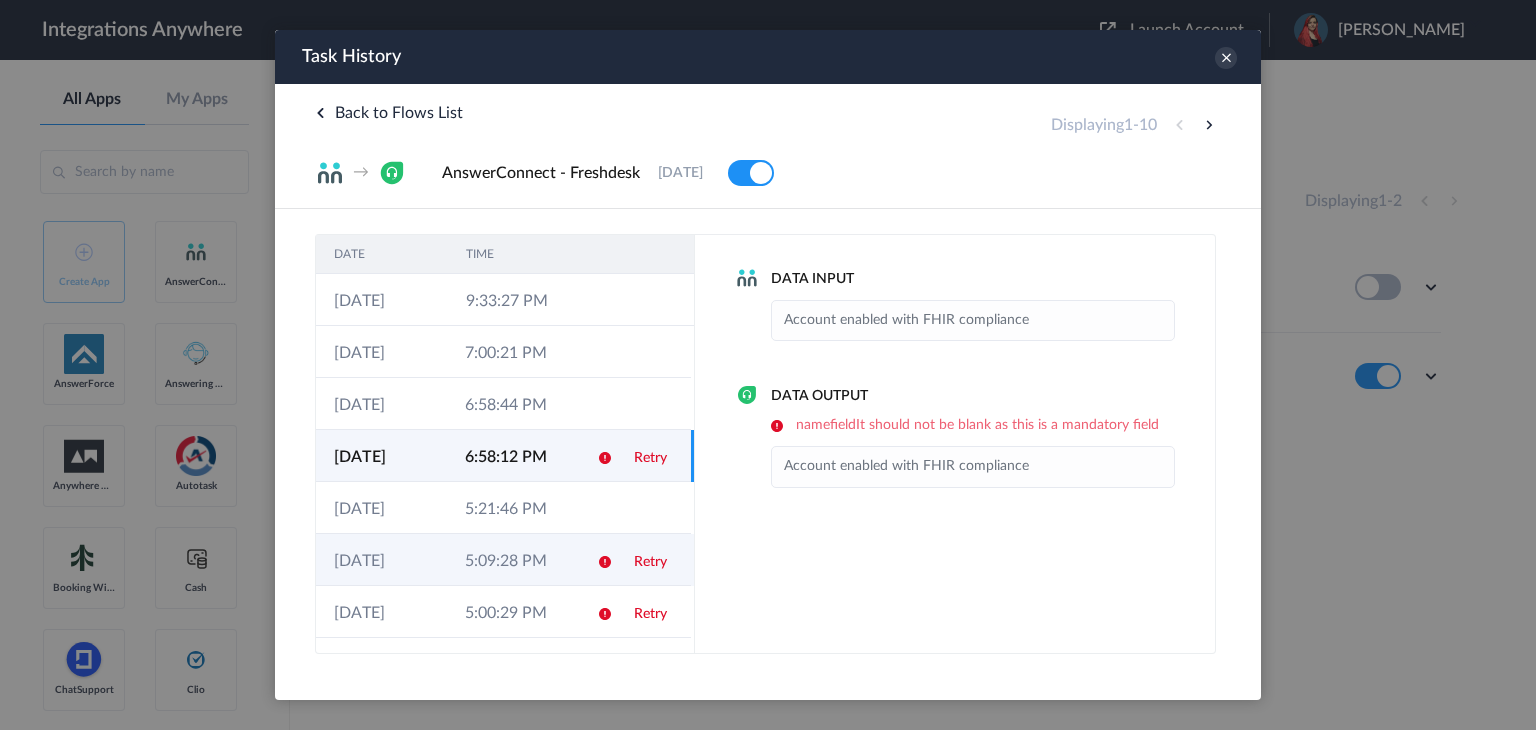 click on "5:09:28 PM" at bounding box center (512, 560) 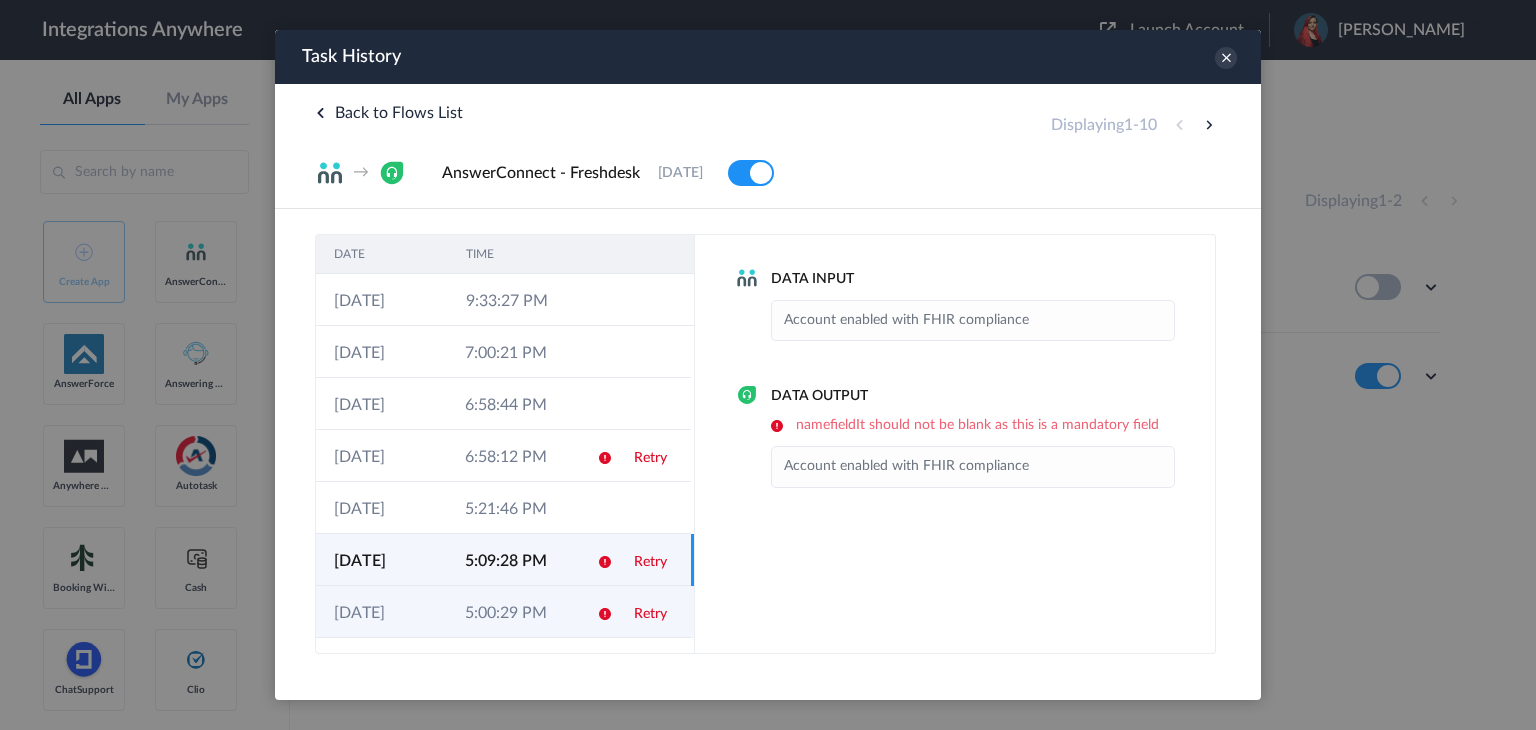 click on "5:00:29 PM" at bounding box center (512, 612) 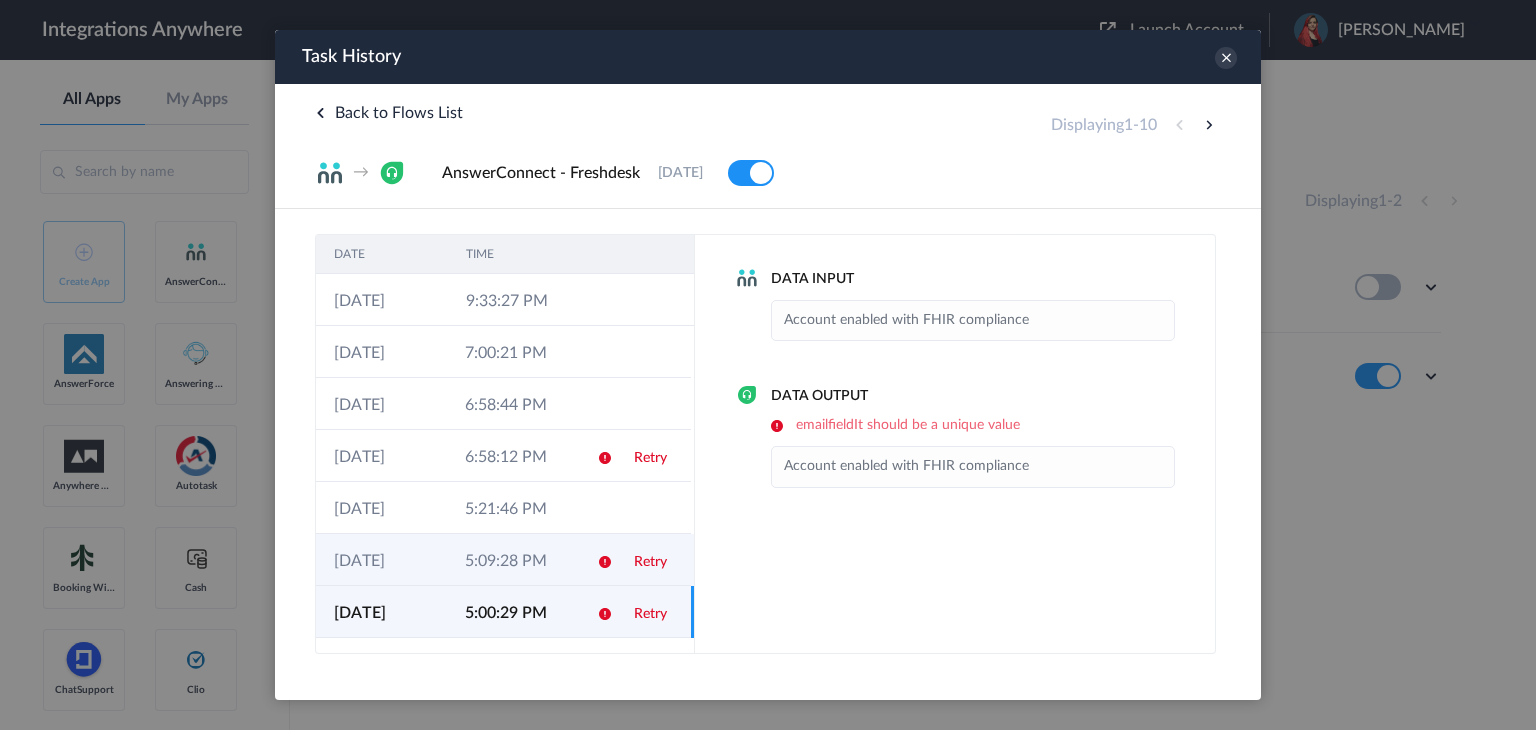click on "5:09:28 PM" at bounding box center (512, 560) 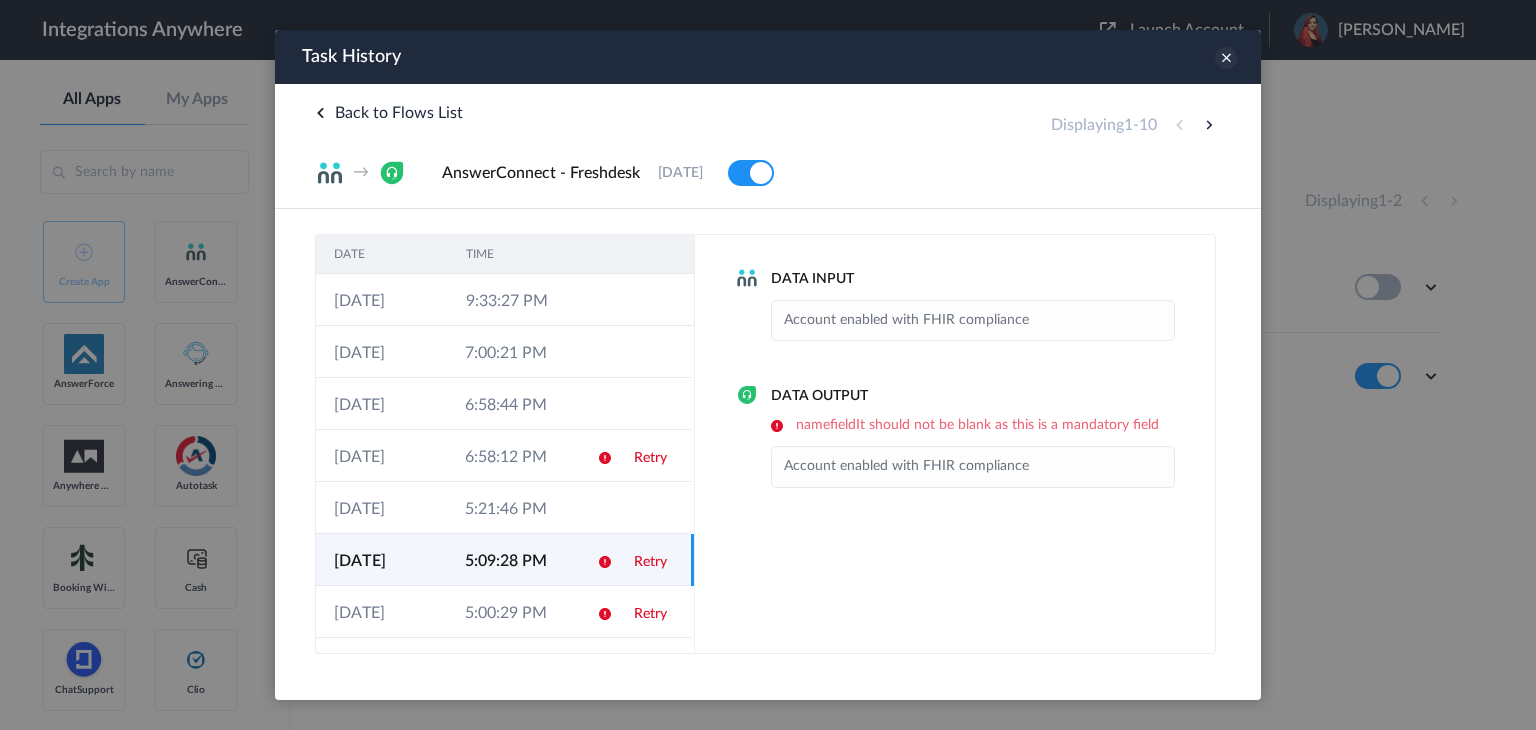 click at bounding box center (1226, 58) 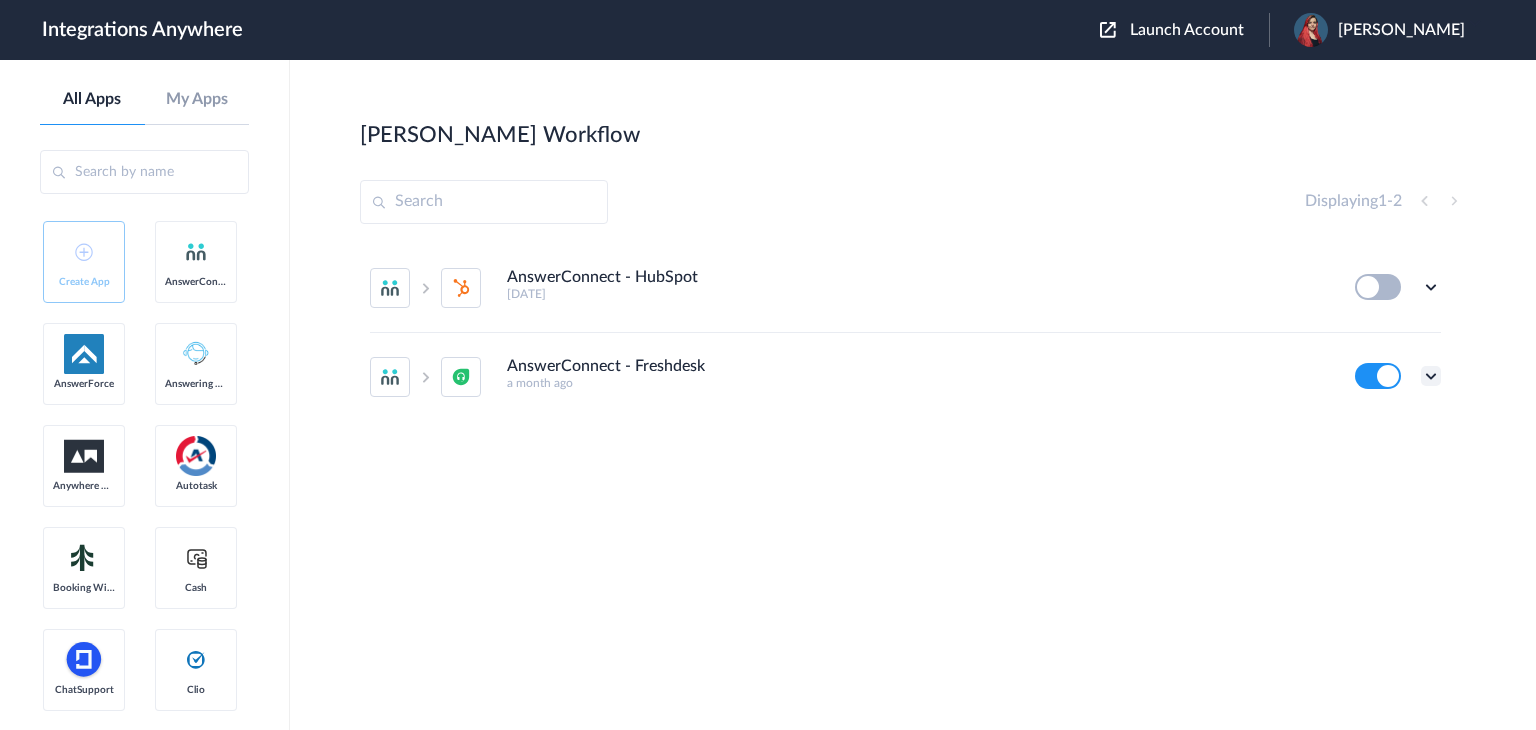 click at bounding box center (1431, 376) 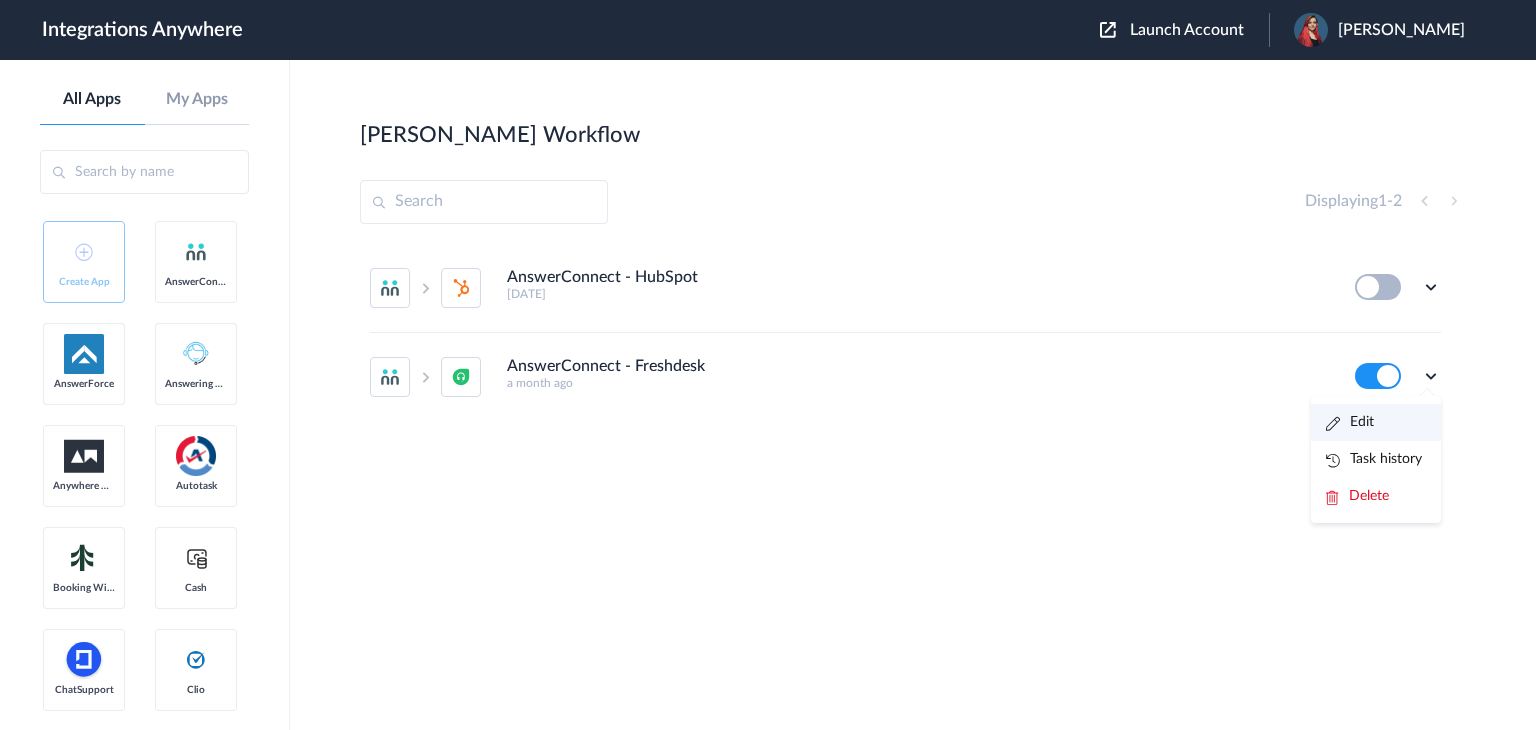 click on "Edit" at bounding box center [1350, 422] 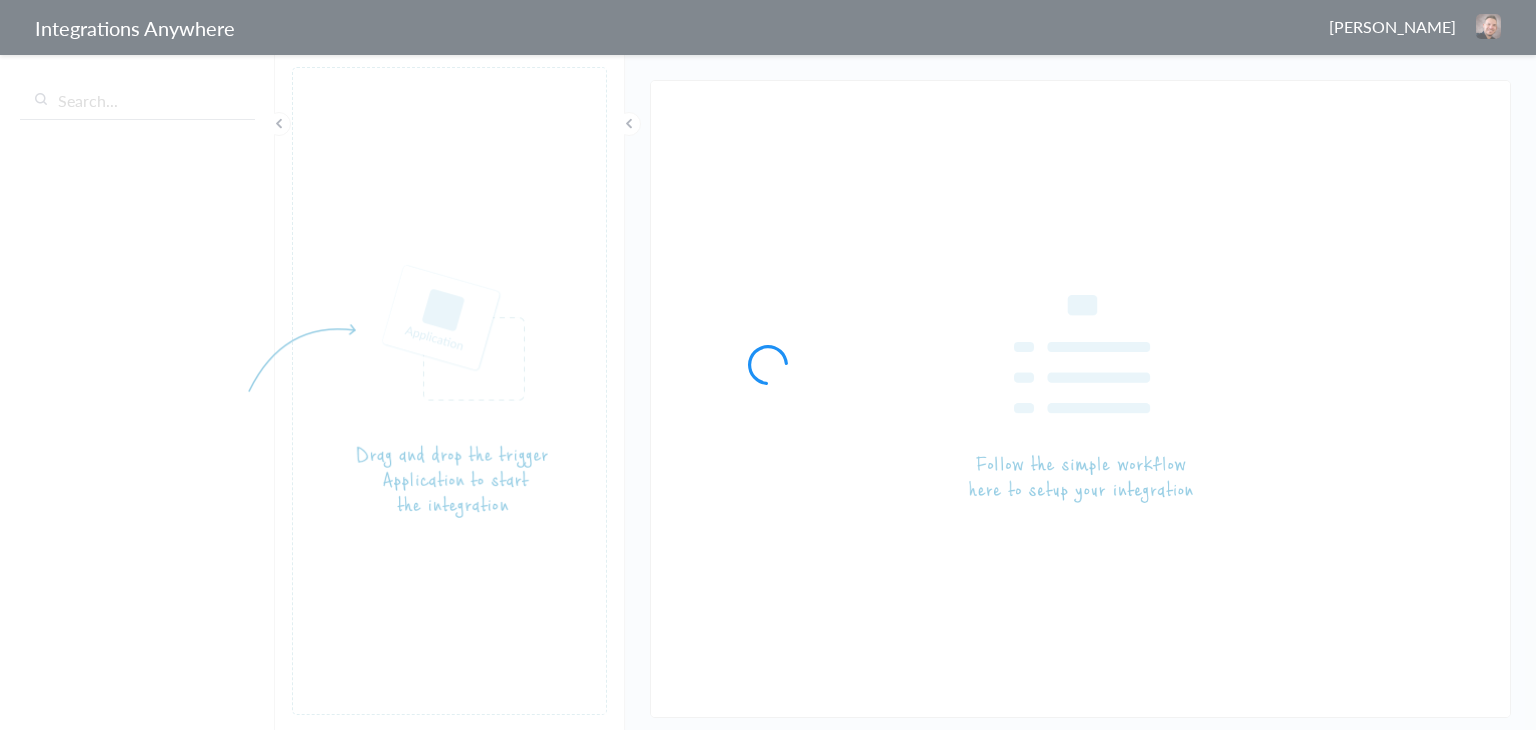 scroll, scrollTop: 0, scrollLeft: 0, axis: both 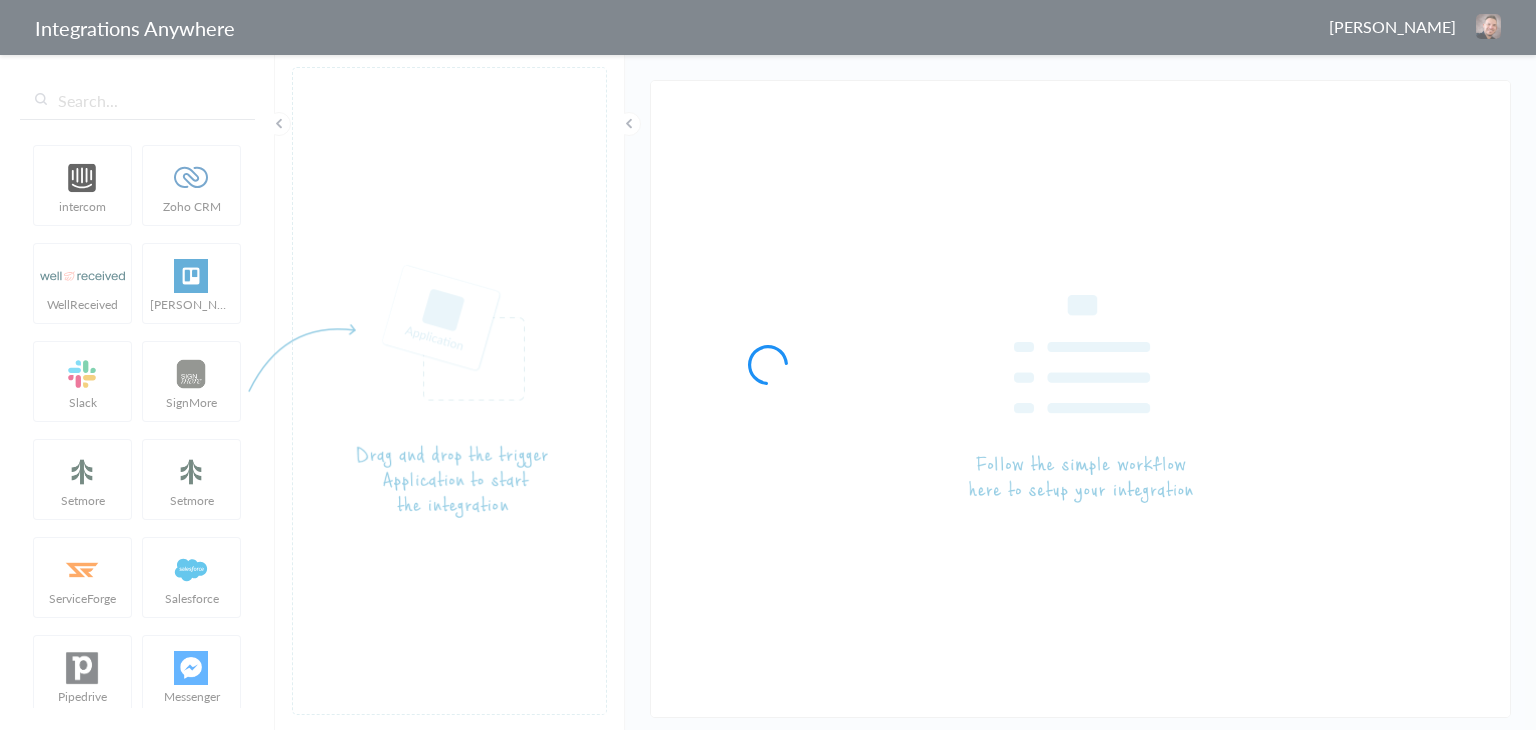 type on "AnswerConnect - Freshdesk" 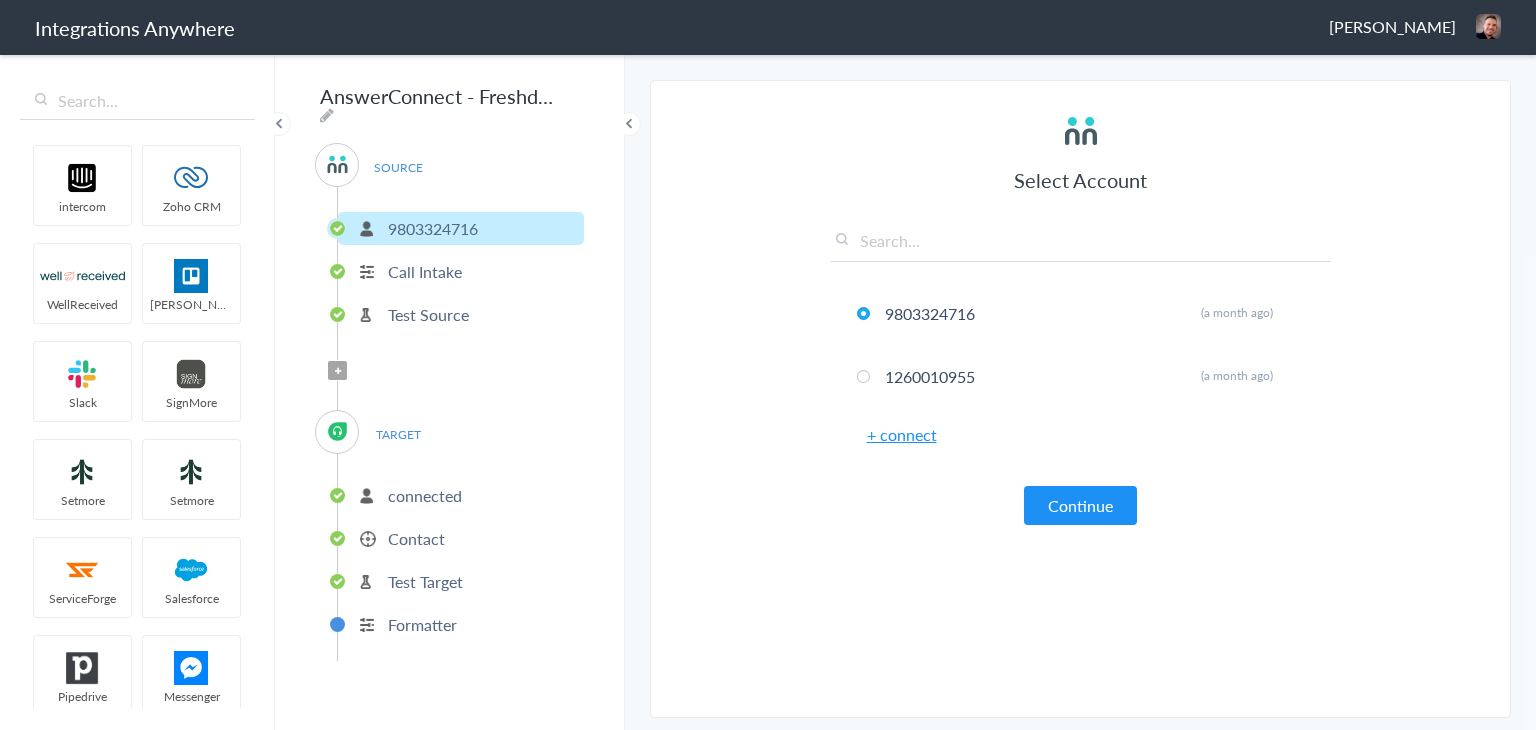 click at bounding box center [338, 371] 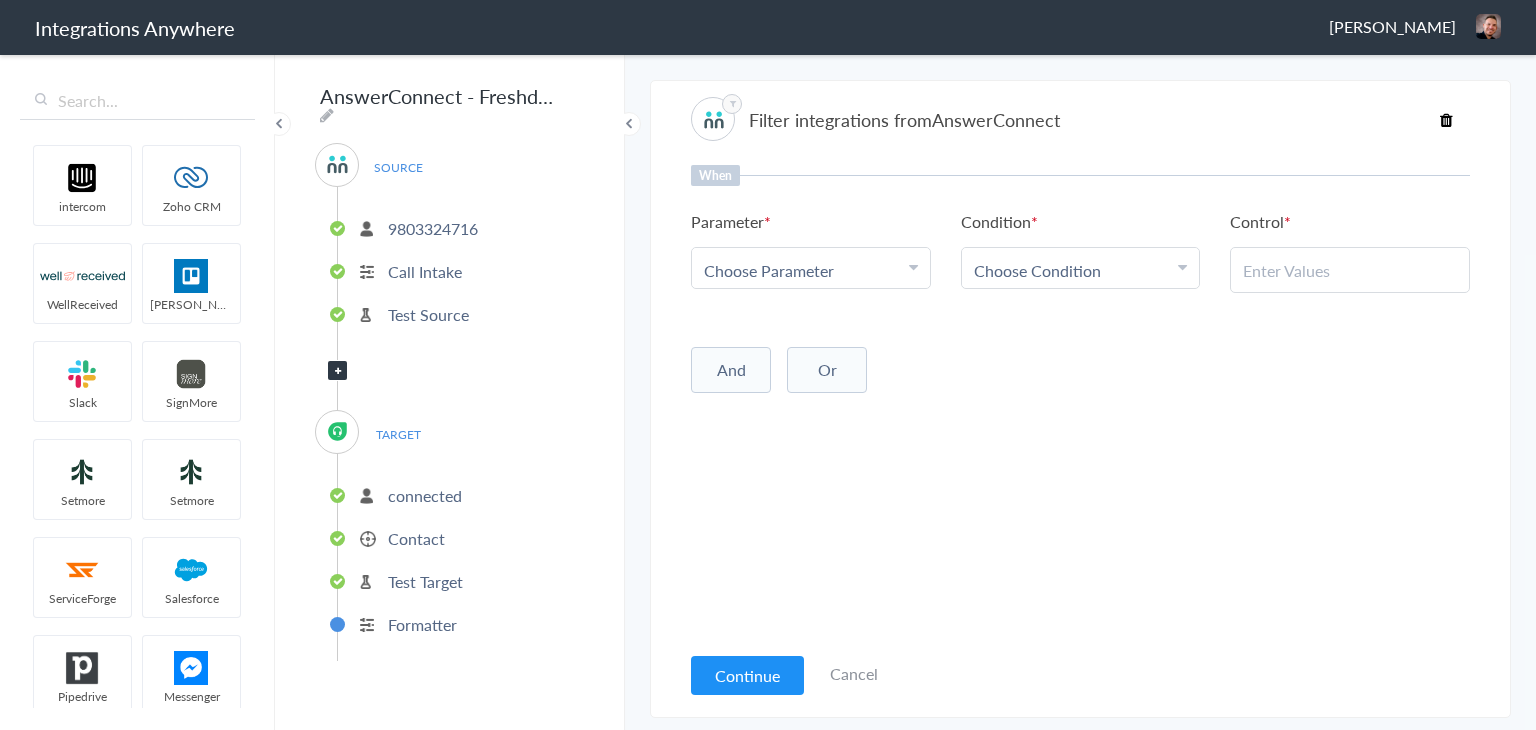 click on "Choose Parameter" at bounding box center (811, 270) 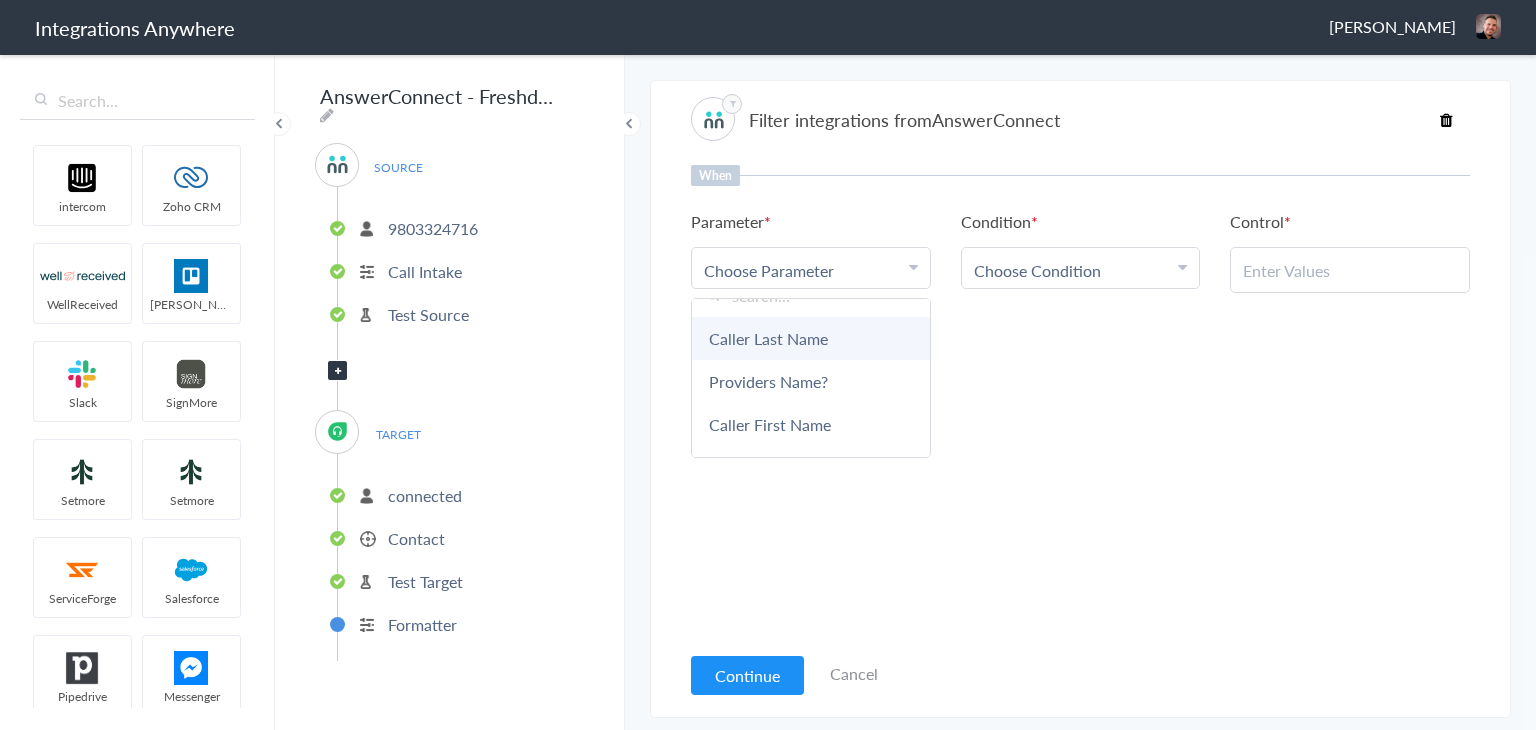 scroll, scrollTop: 0, scrollLeft: 0, axis: both 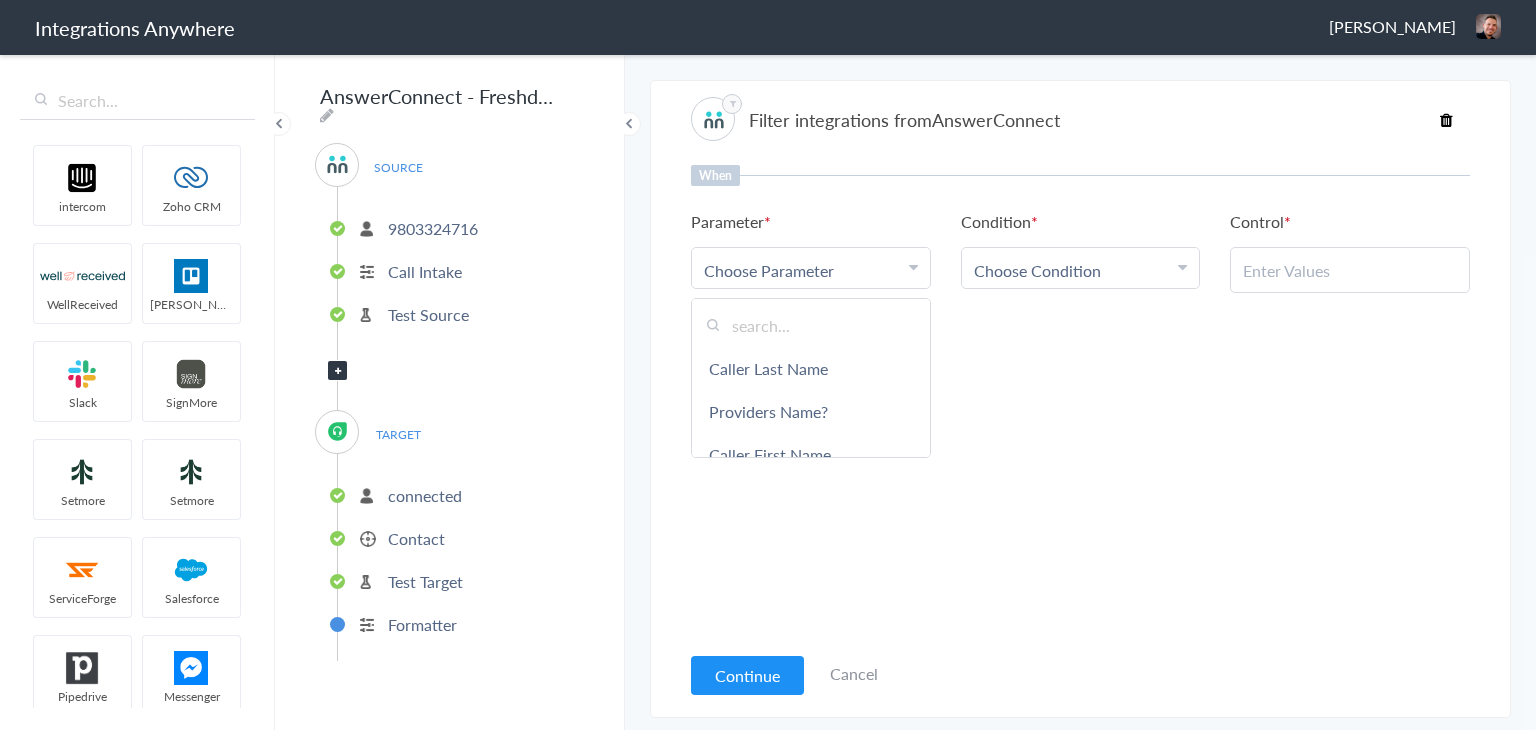 click at bounding box center (811, 325) 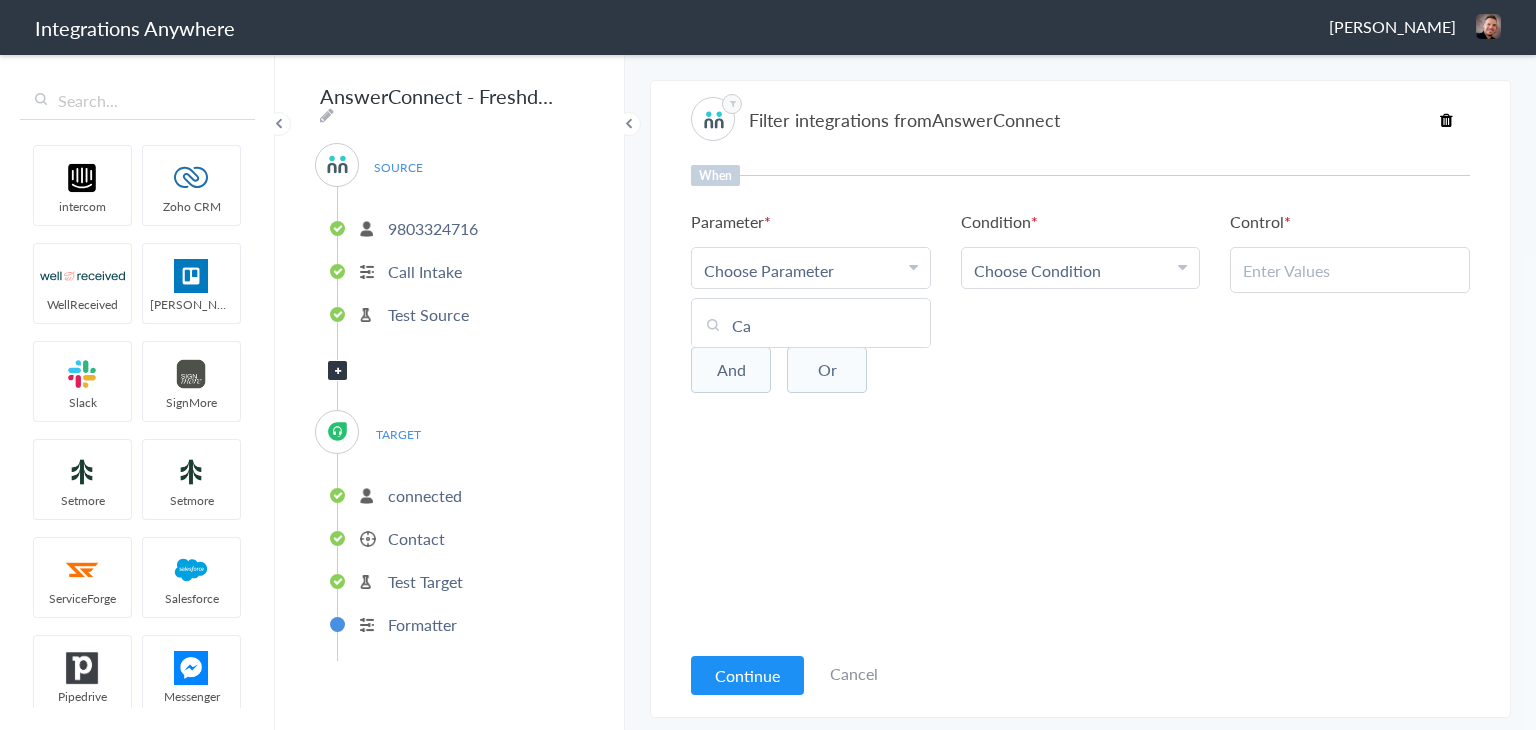 type on "C" 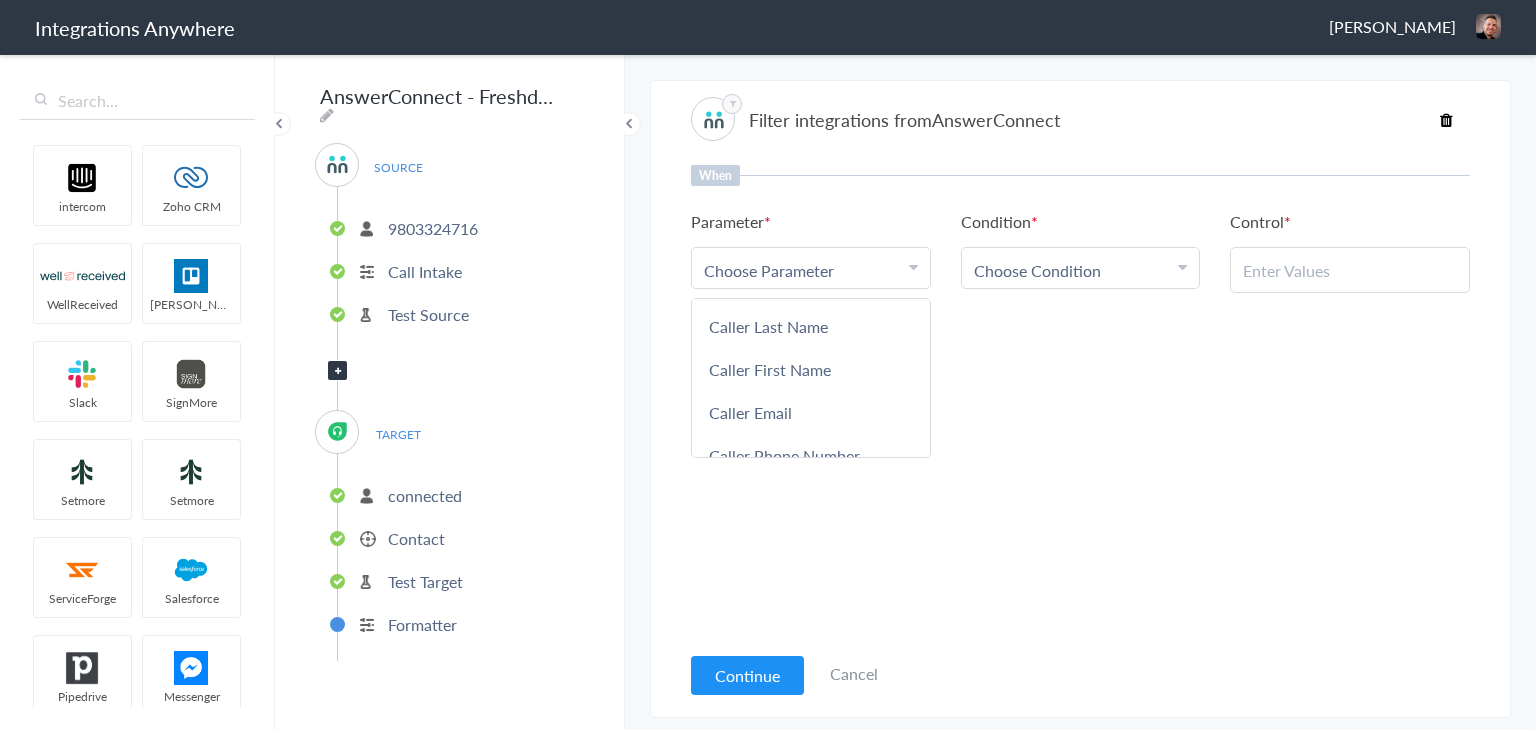 scroll, scrollTop: 0, scrollLeft: 0, axis: both 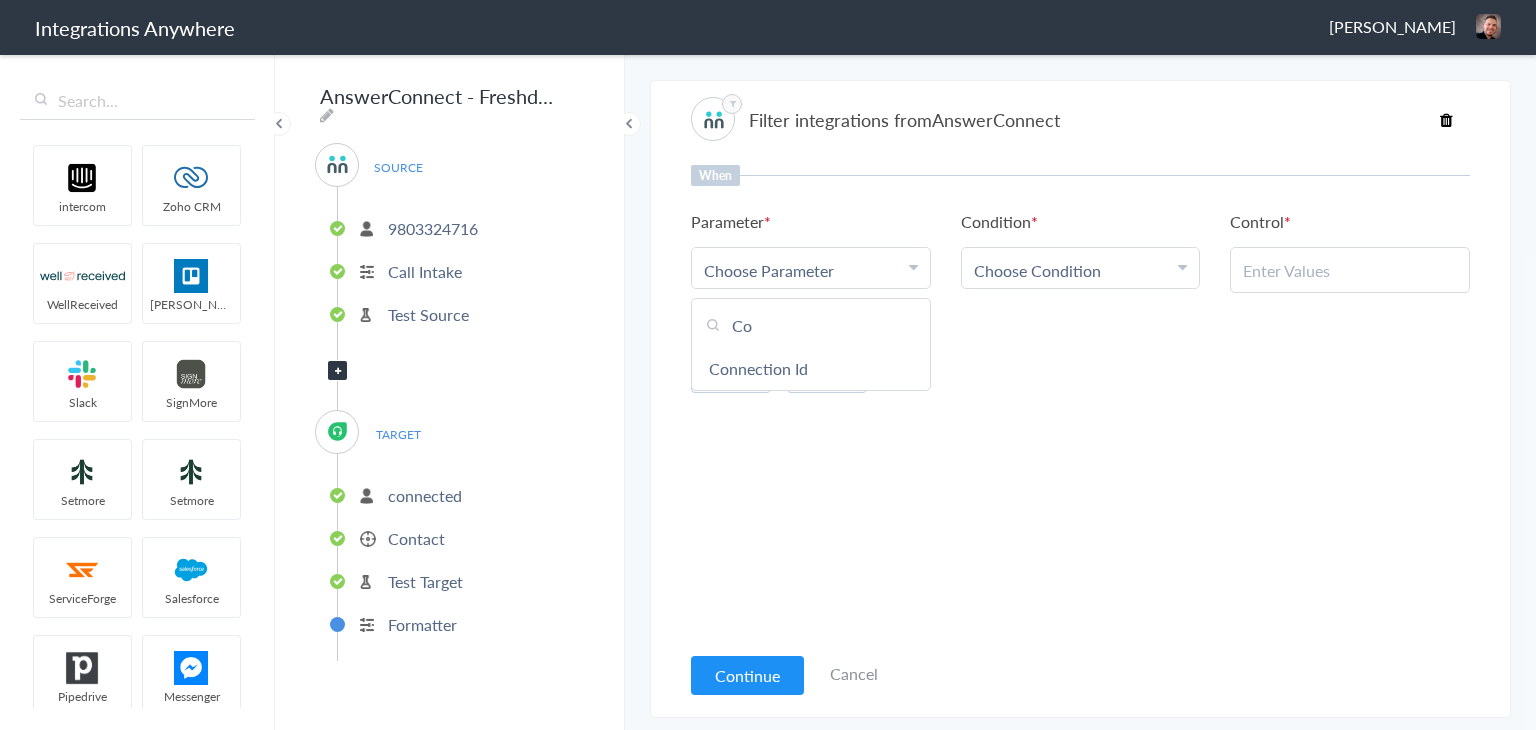 type on "C" 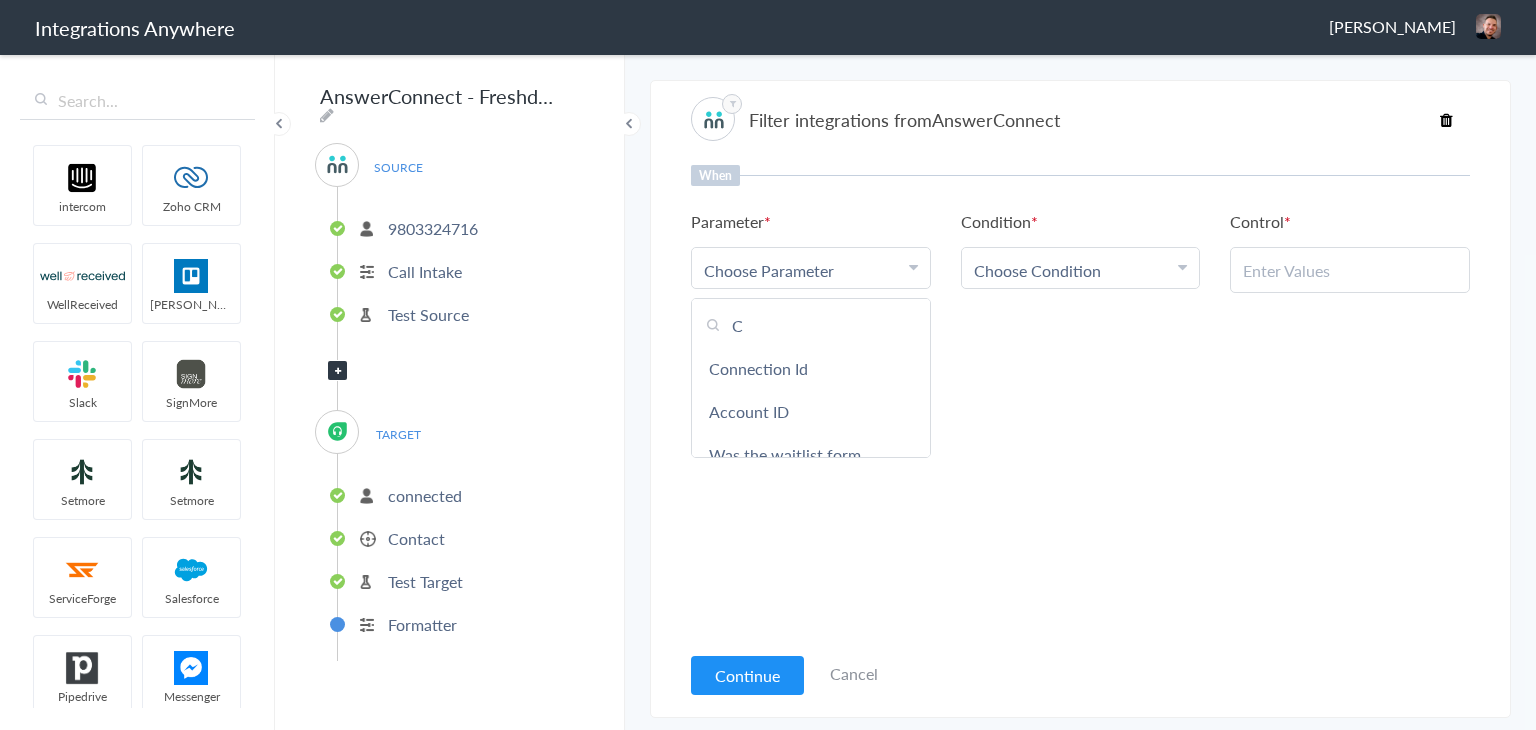 type 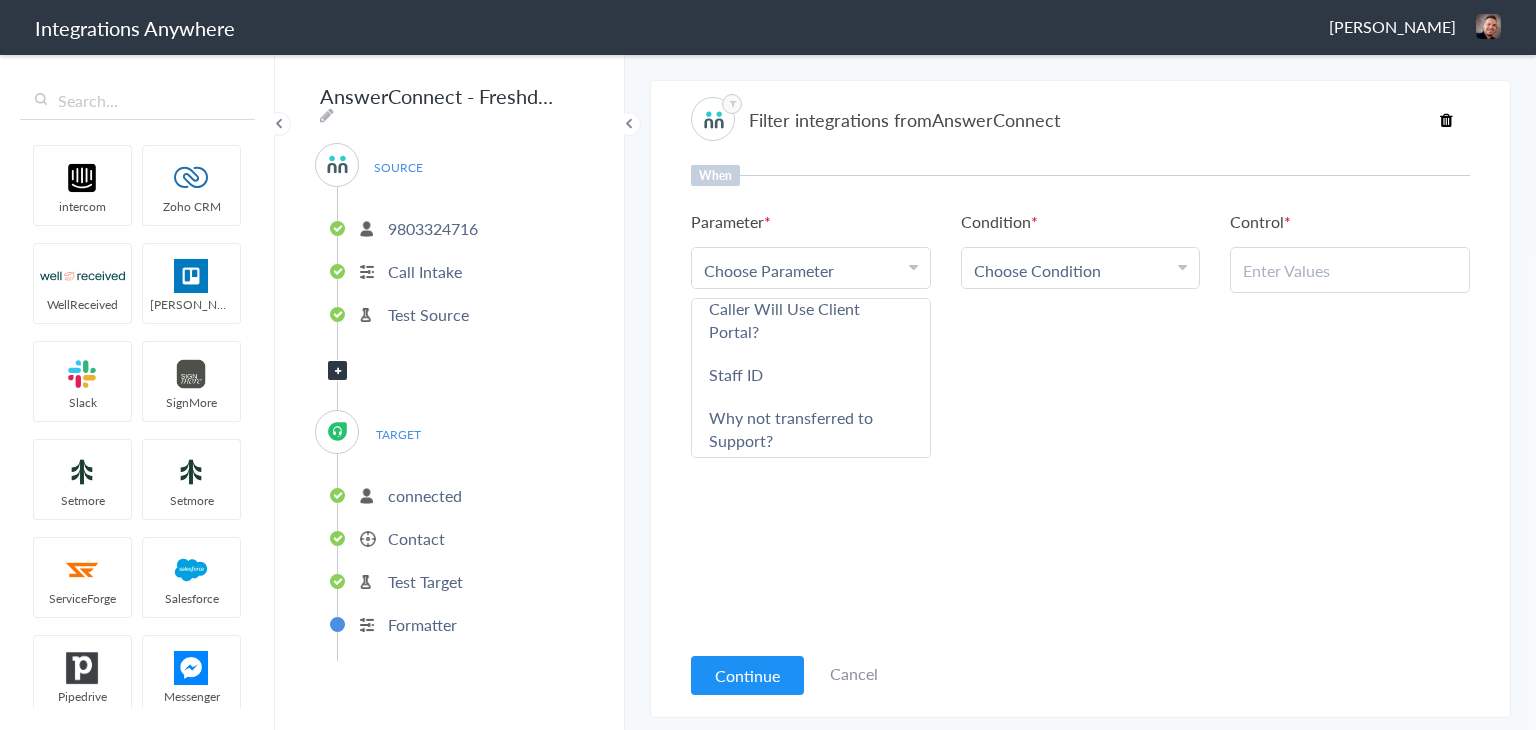 scroll, scrollTop: 1000, scrollLeft: 0, axis: vertical 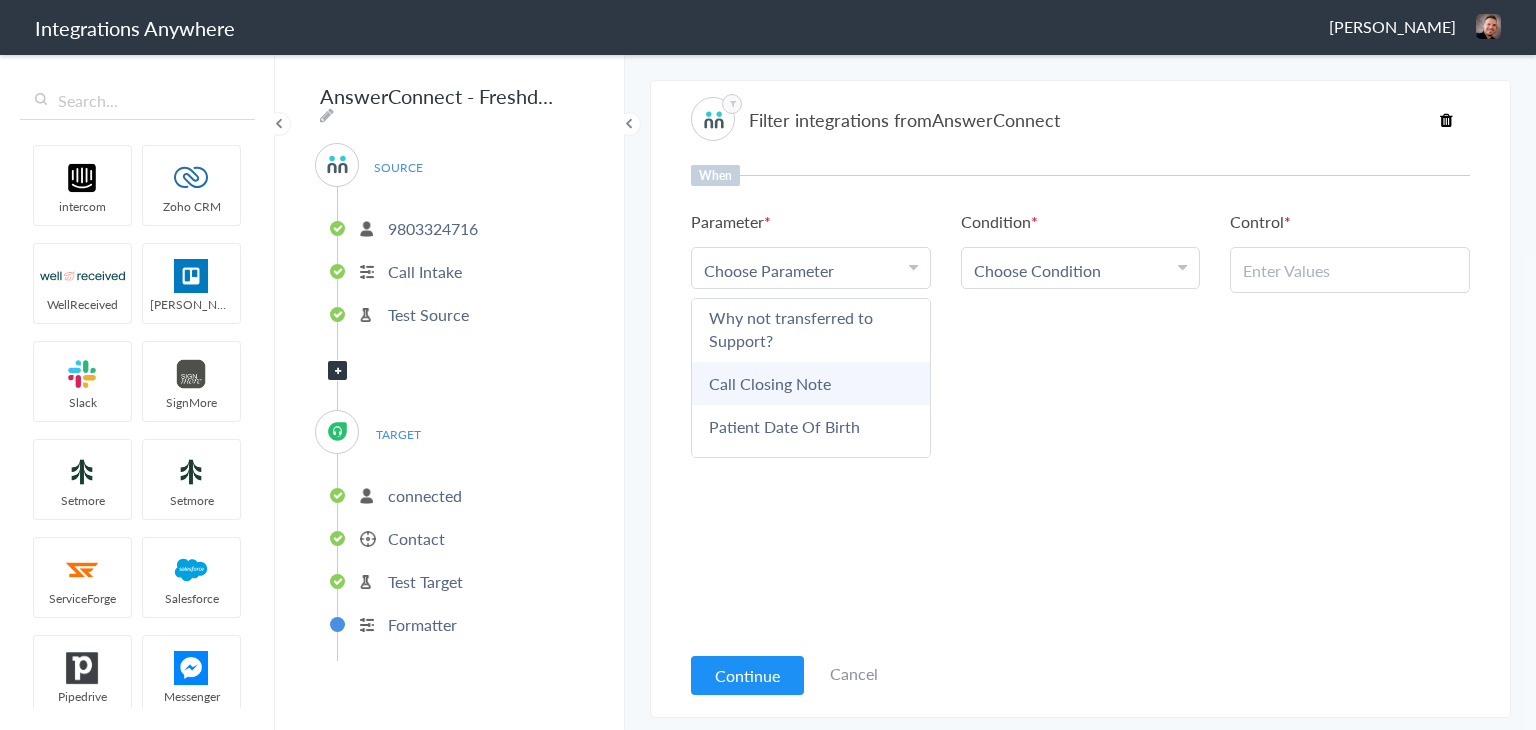 click on "Call Closing Note" at bounding box center (811, 383) 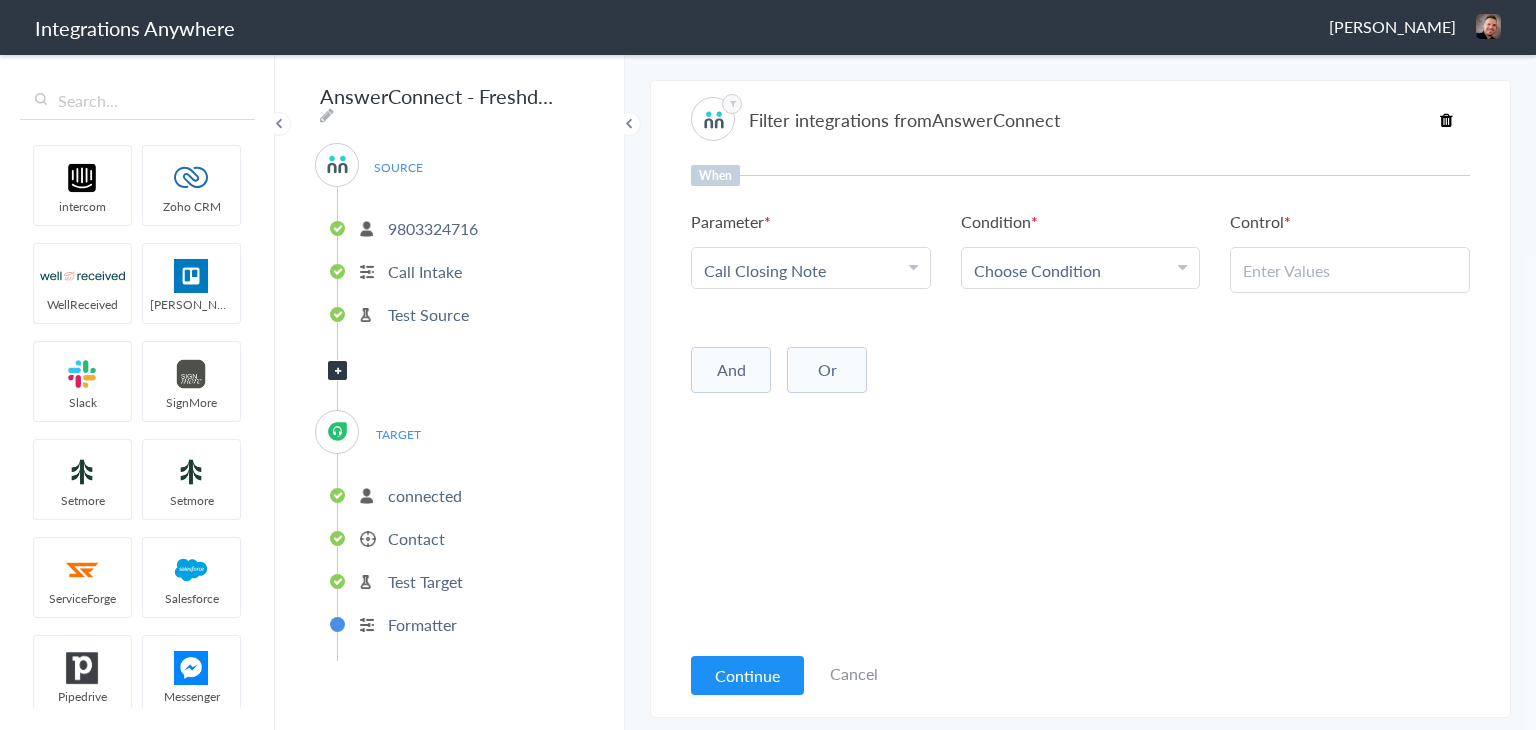 click on "Choose Condition" at bounding box center (1037, 270) 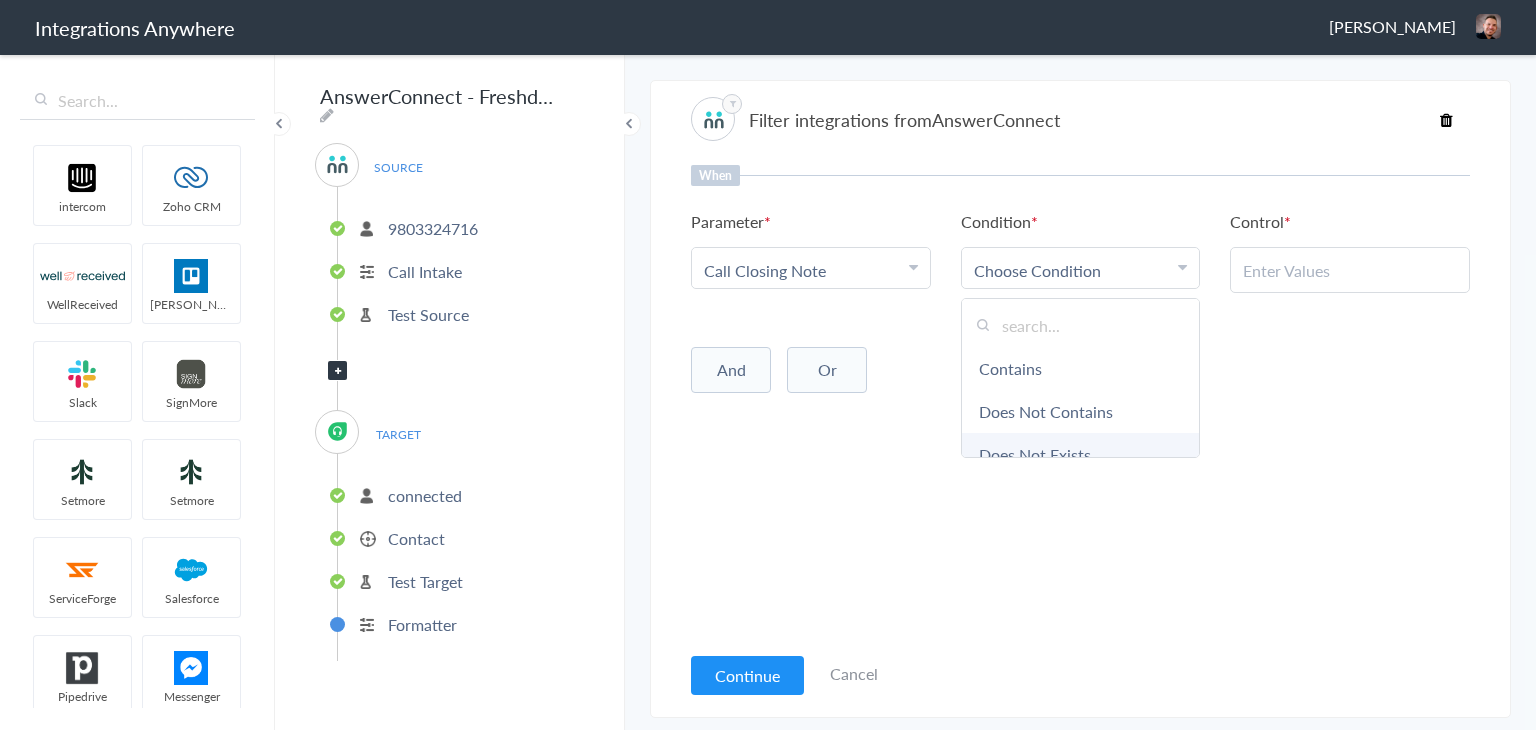 click on "Does Not Exists" at bounding box center [1081, 454] 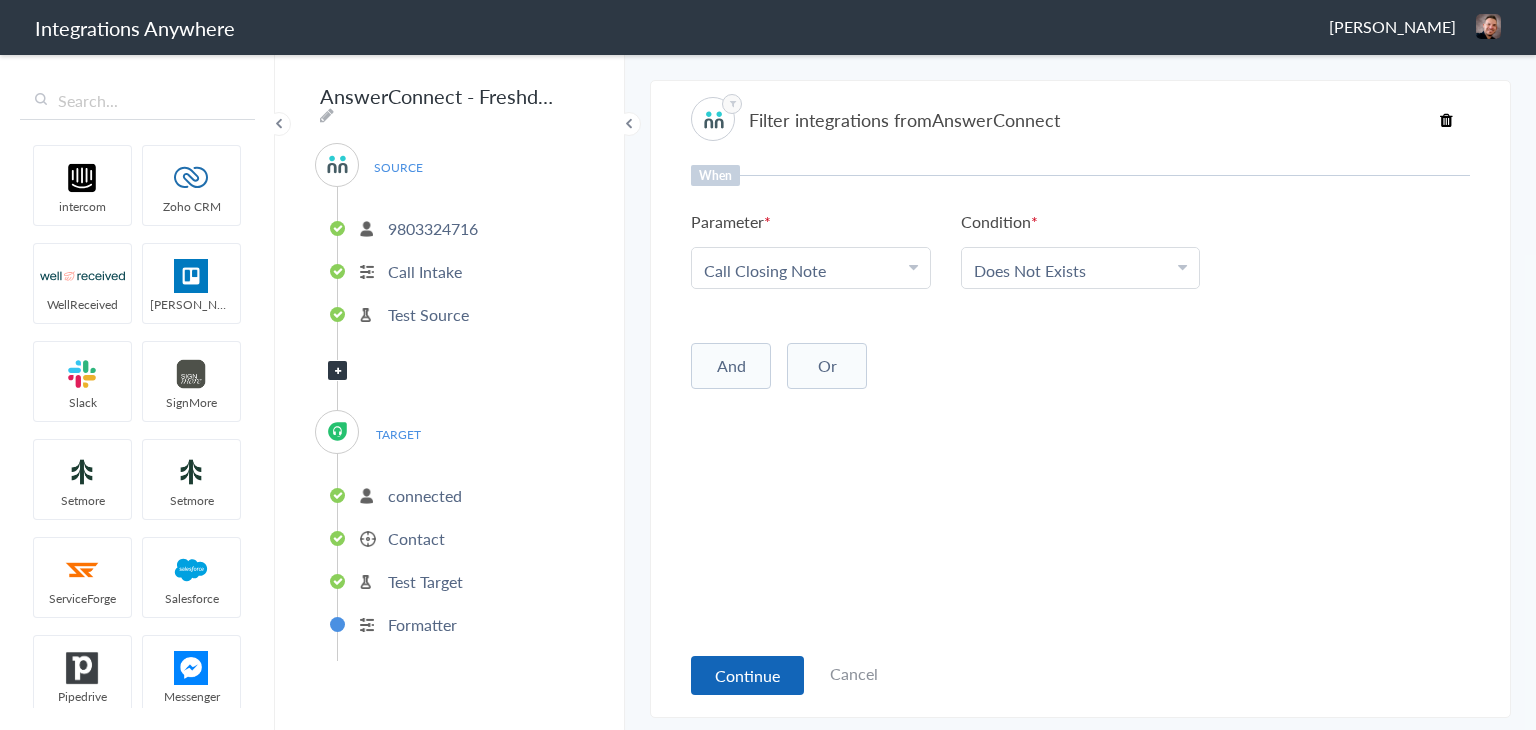 click on "Continue" at bounding box center (747, 675) 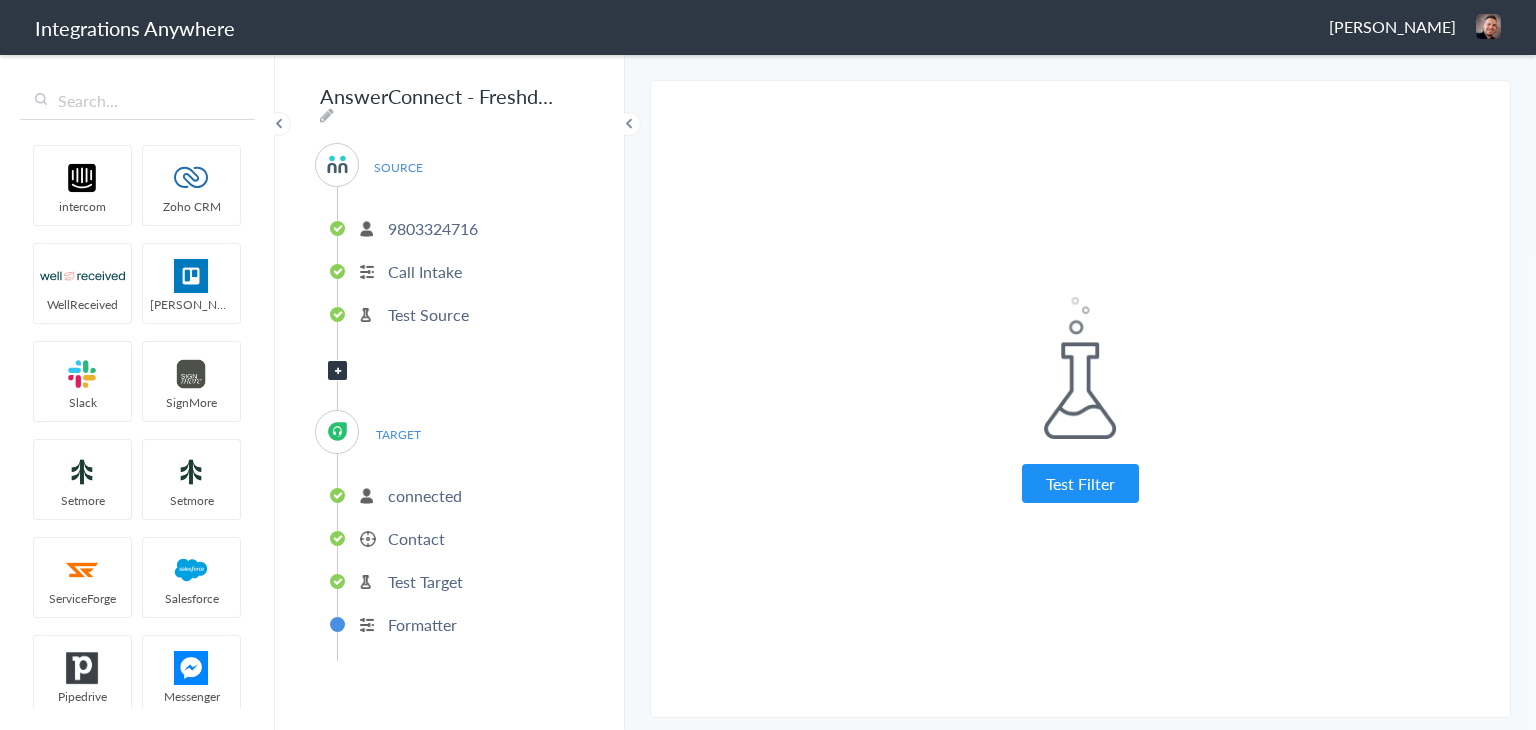 click on "Formatter" at bounding box center [422, 624] 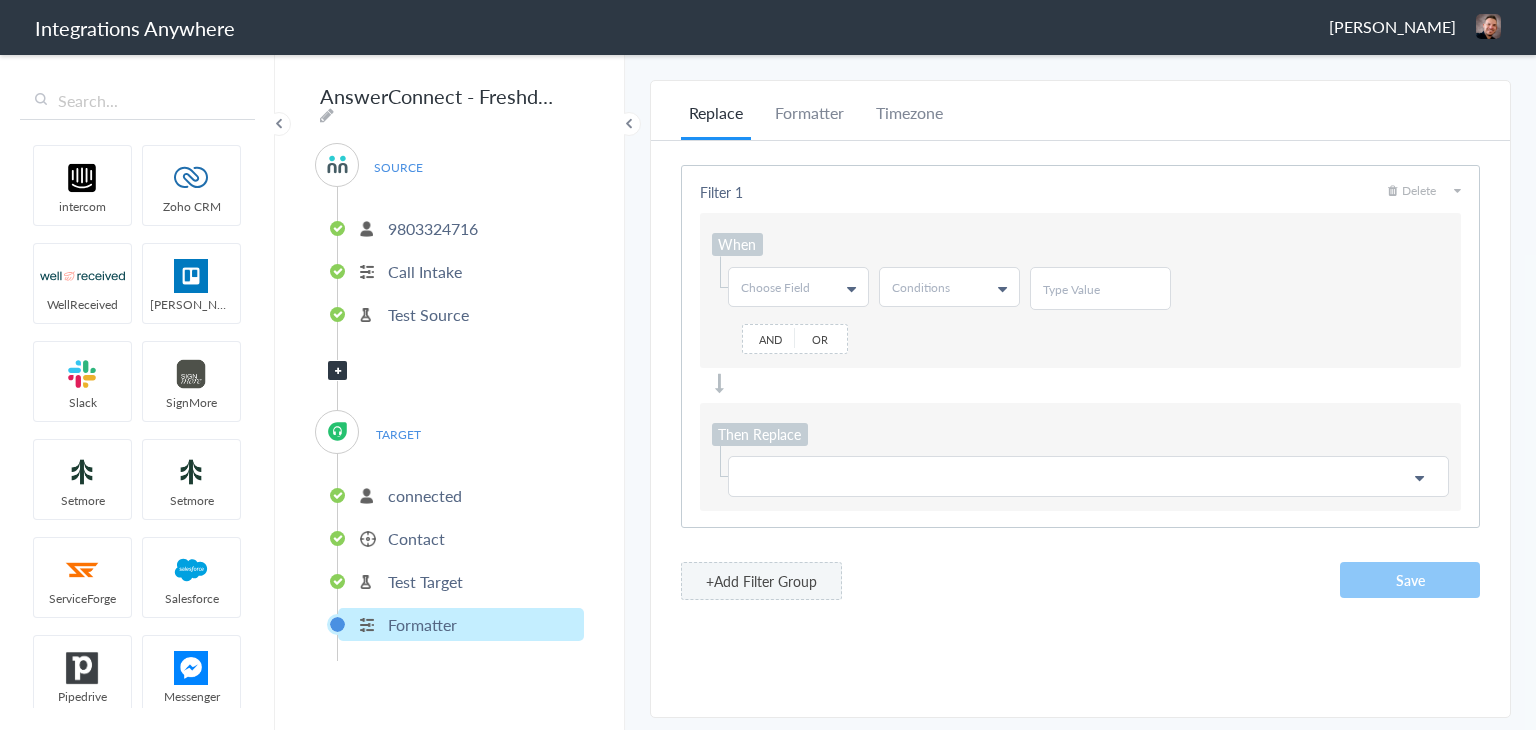 click on "Choose Field" at bounding box center (798, 287) 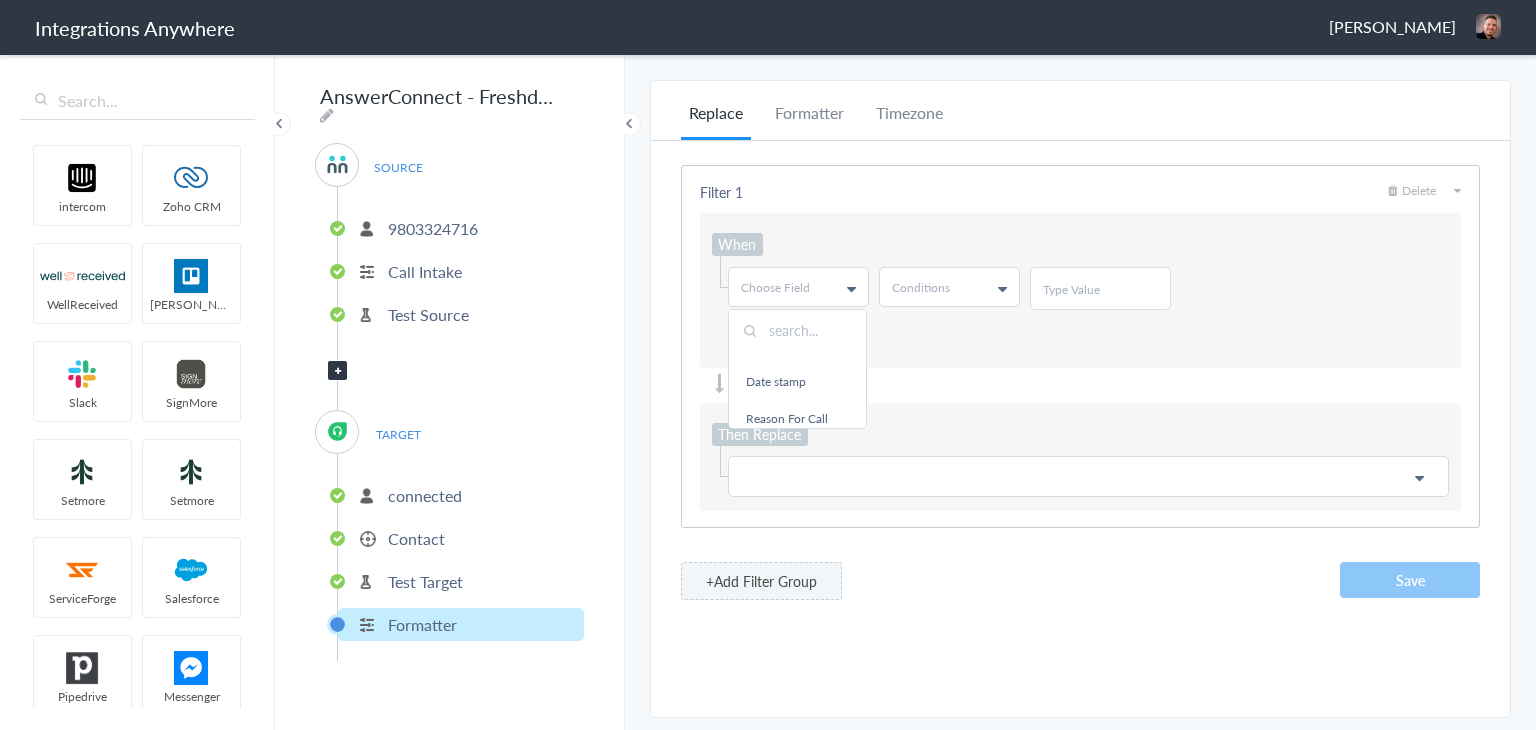 scroll, scrollTop: 300, scrollLeft: 0, axis: vertical 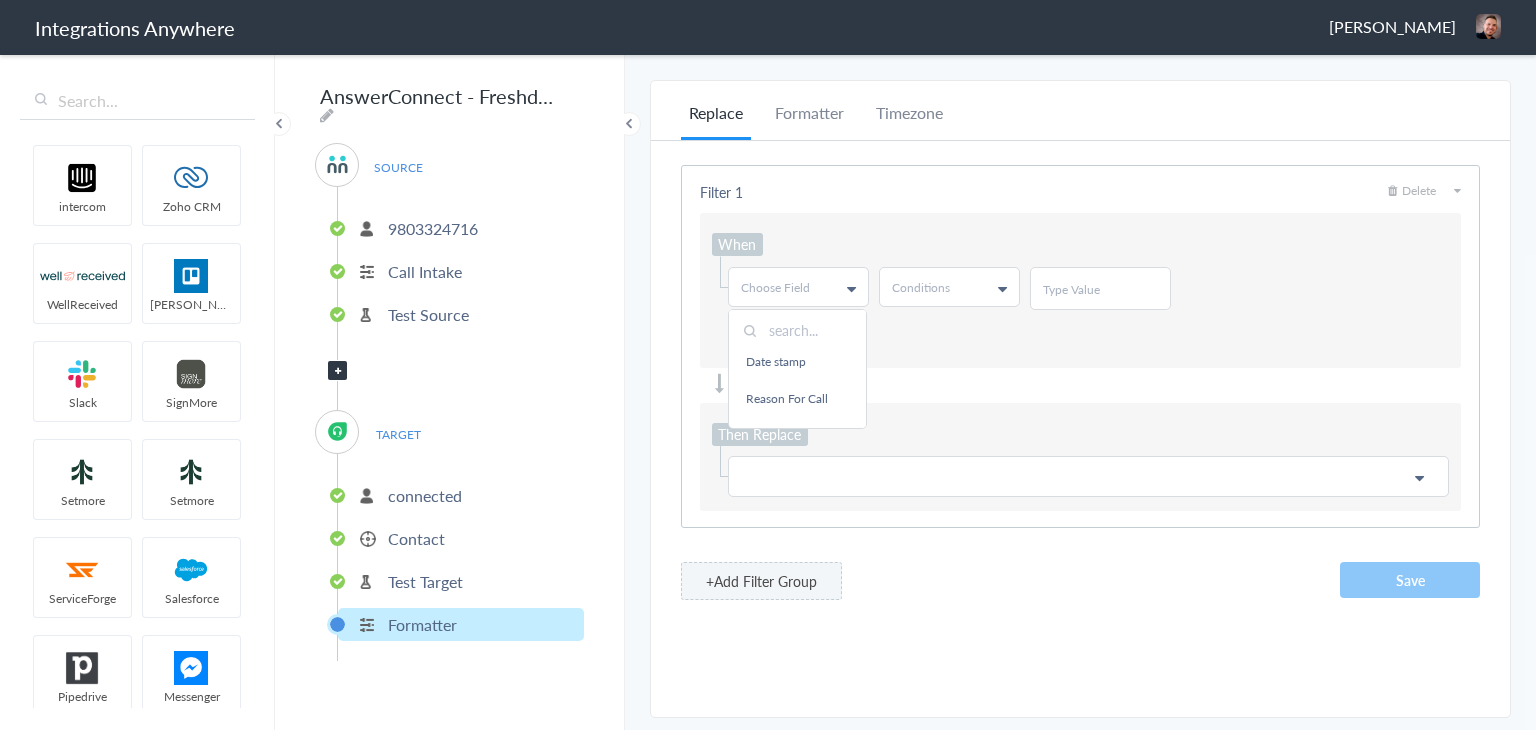 click at bounding box center [797, 330] 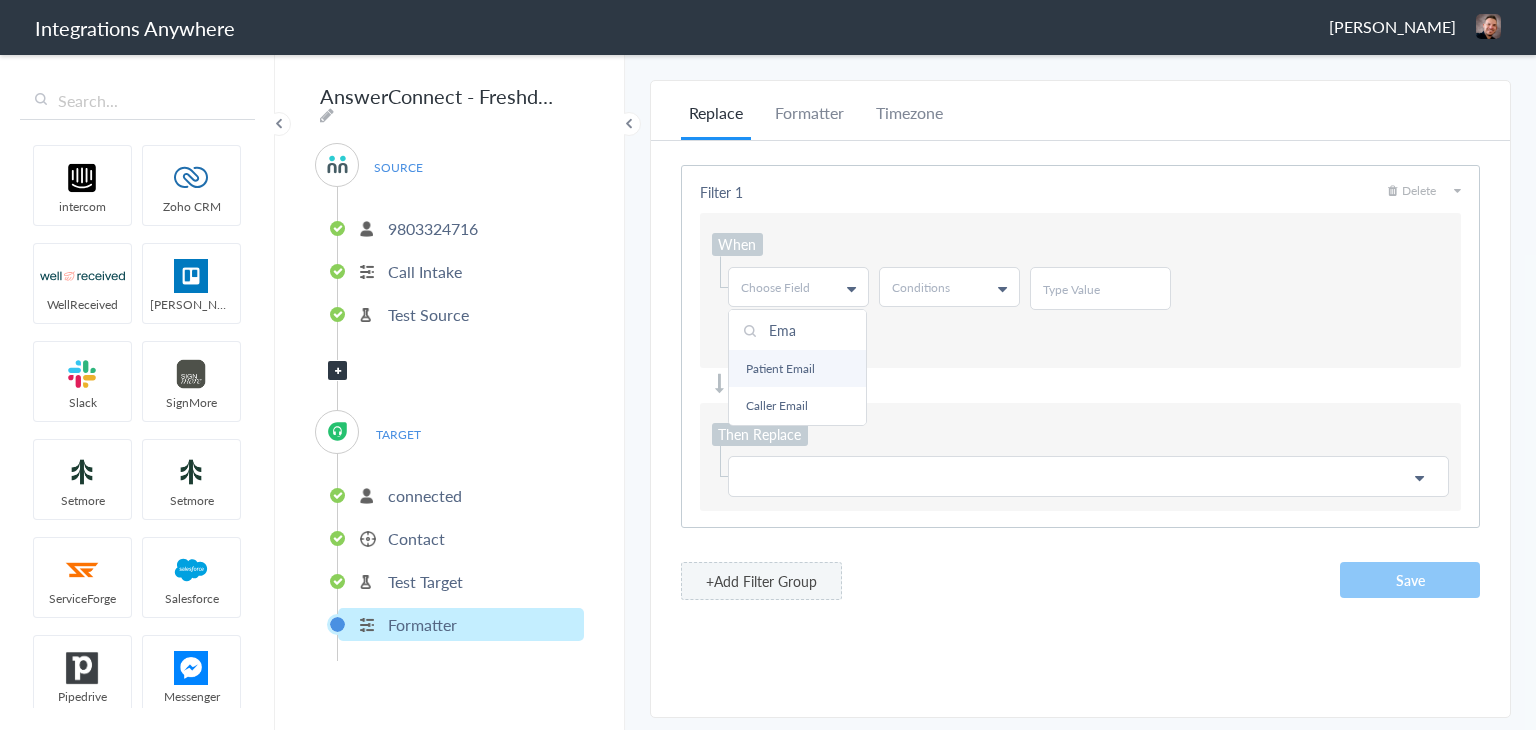 scroll, scrollTop: 0, scrollLeft: 0, axis: both 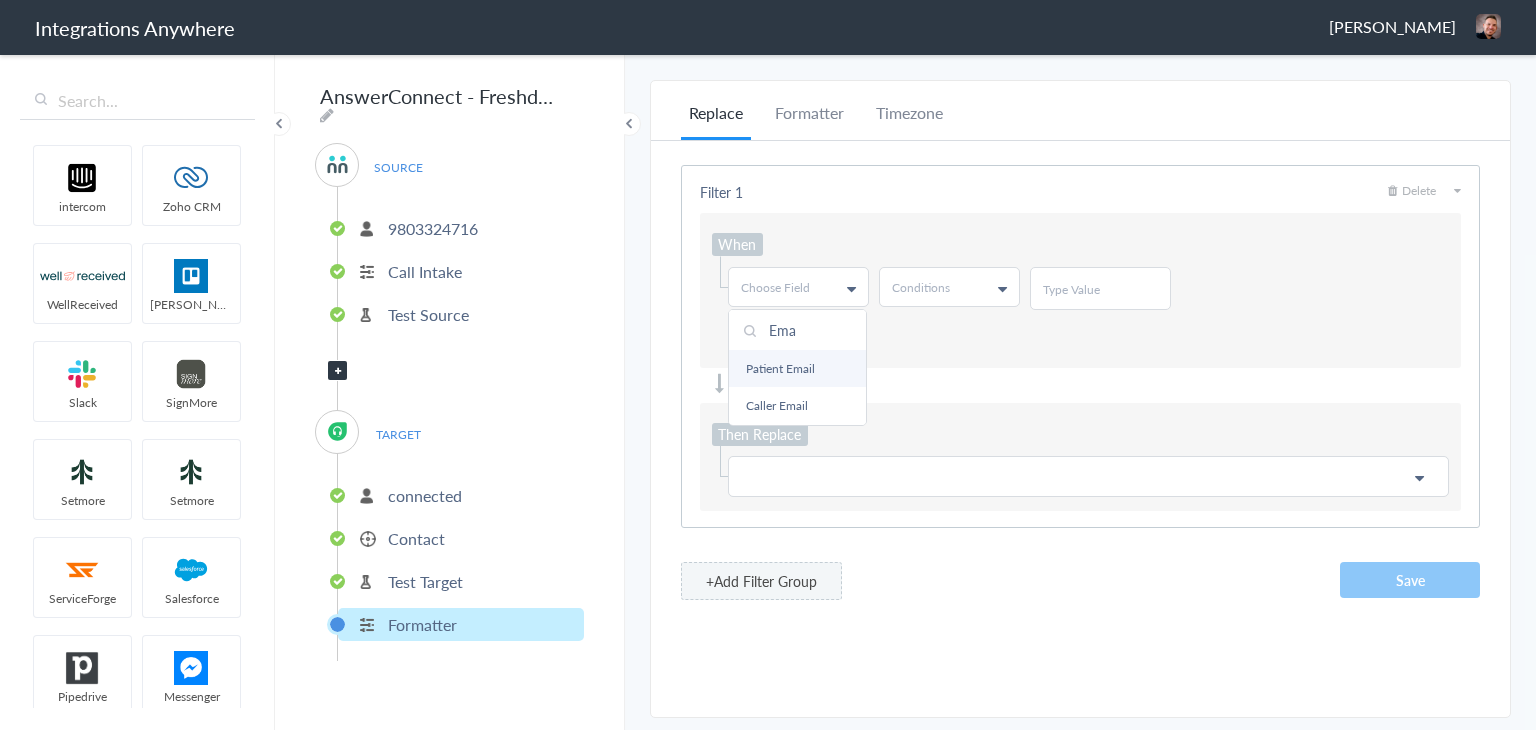 type on "Ema" 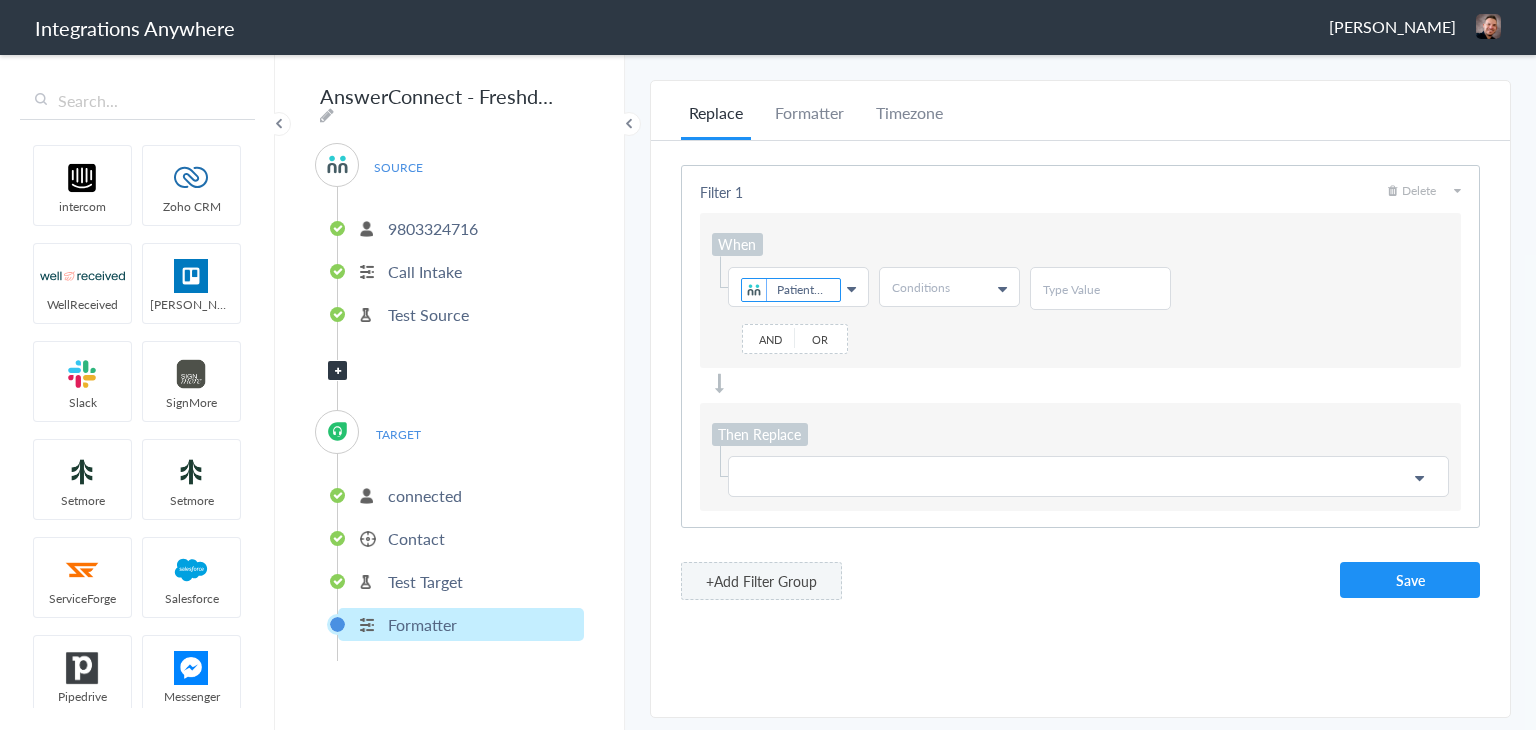 click on "Conditions" at bounding box center (921, 287) 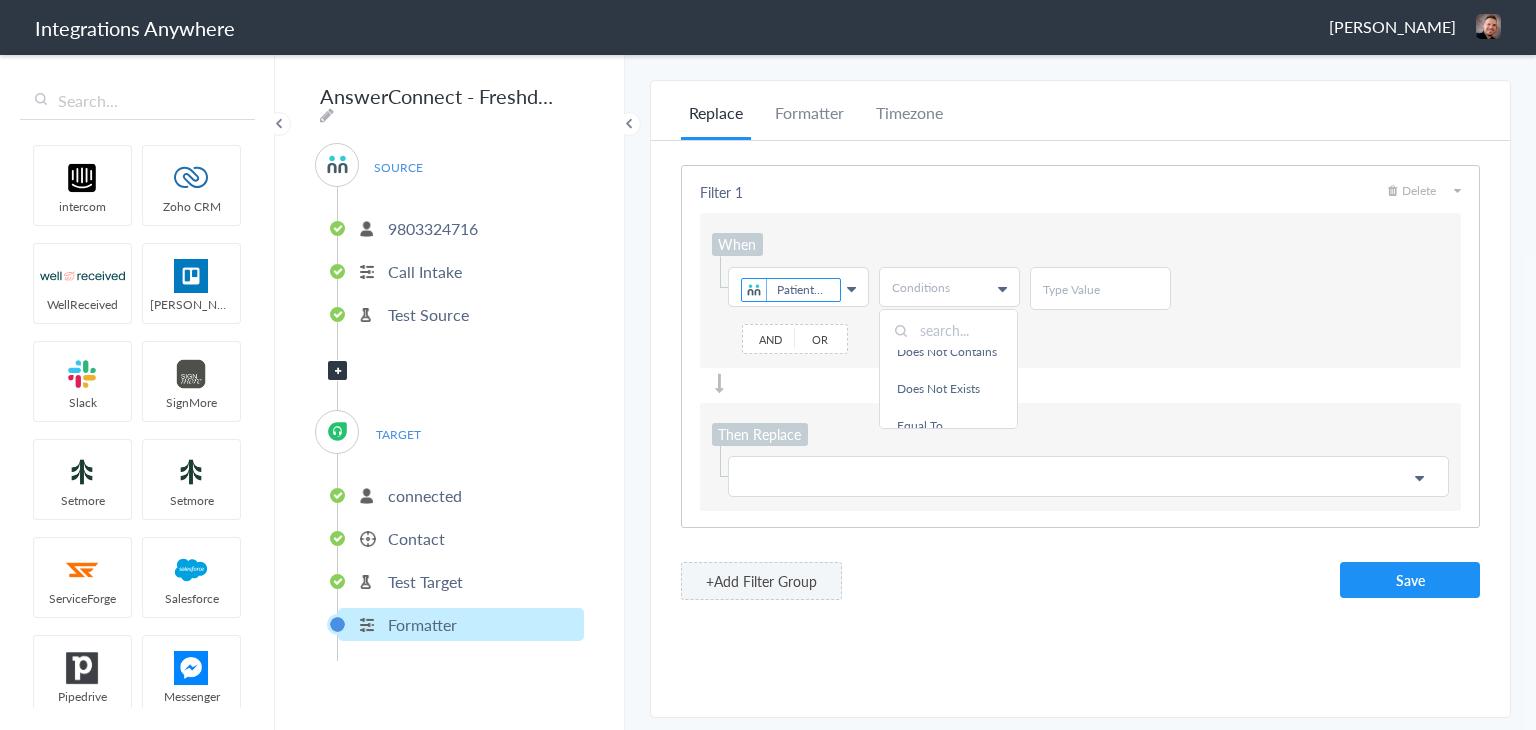 scroll, scrollTop: 100, scrollLeft: 0, axis: vertical 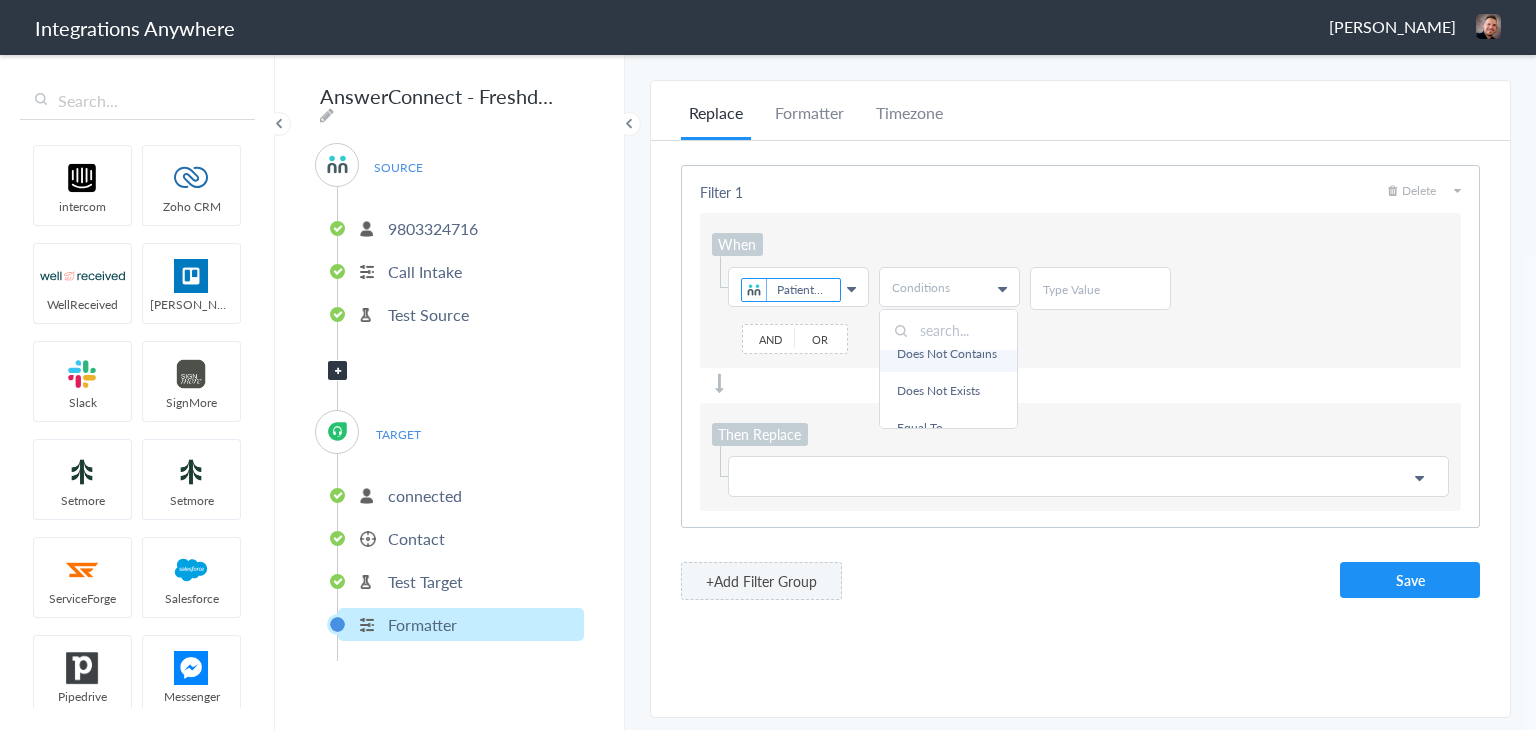click on "Does Not Contains" at bounding box center (948, 353) 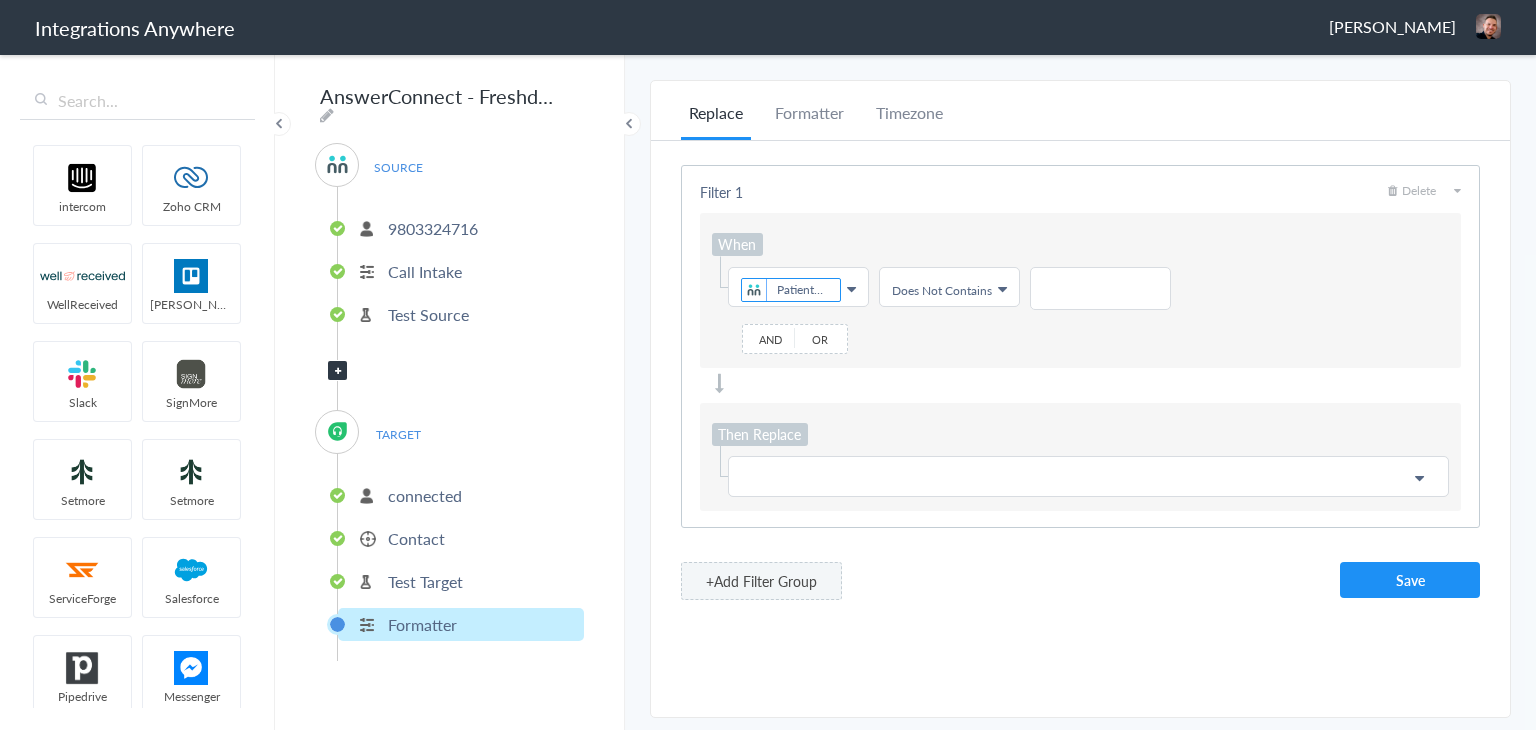 click at bounding box center [1100, 289] 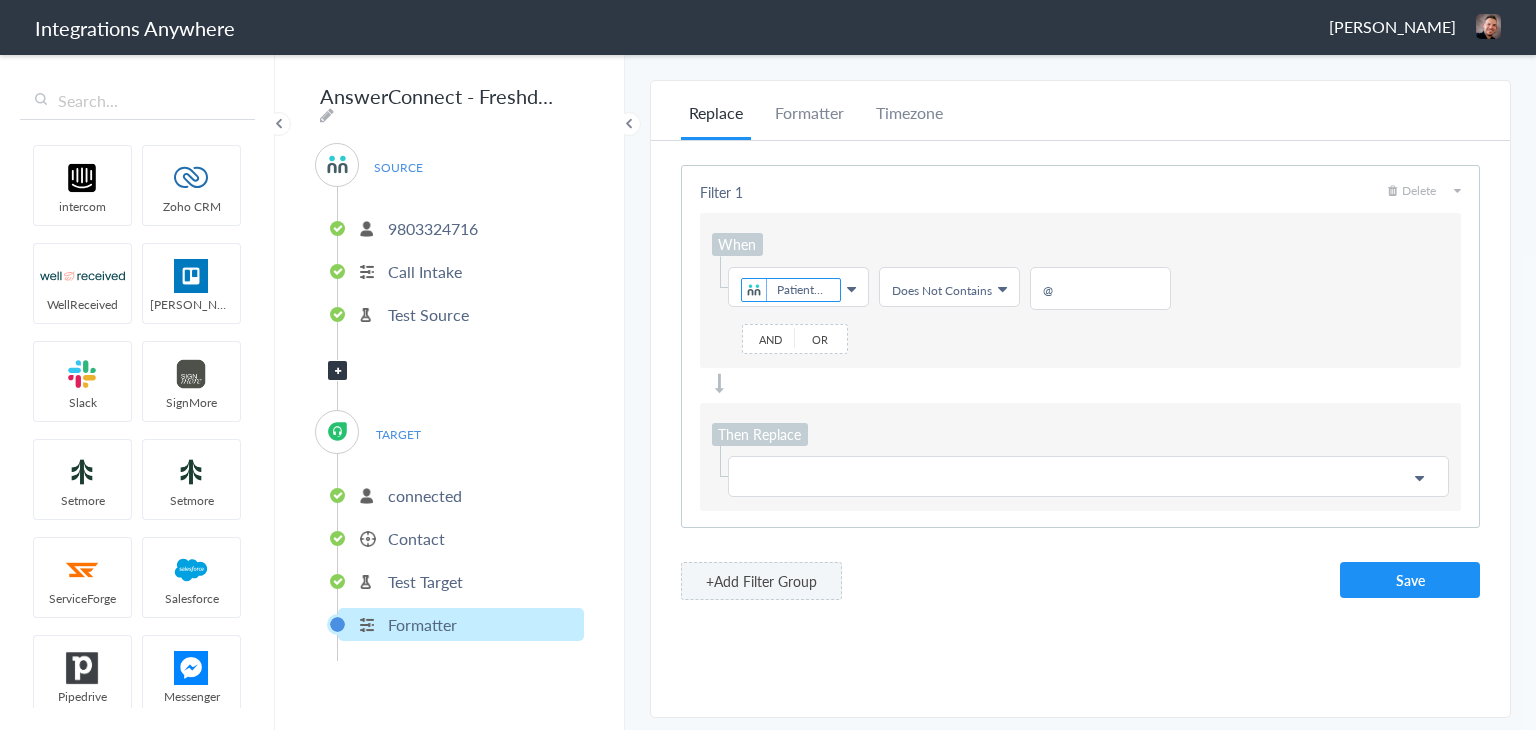 type on "@" 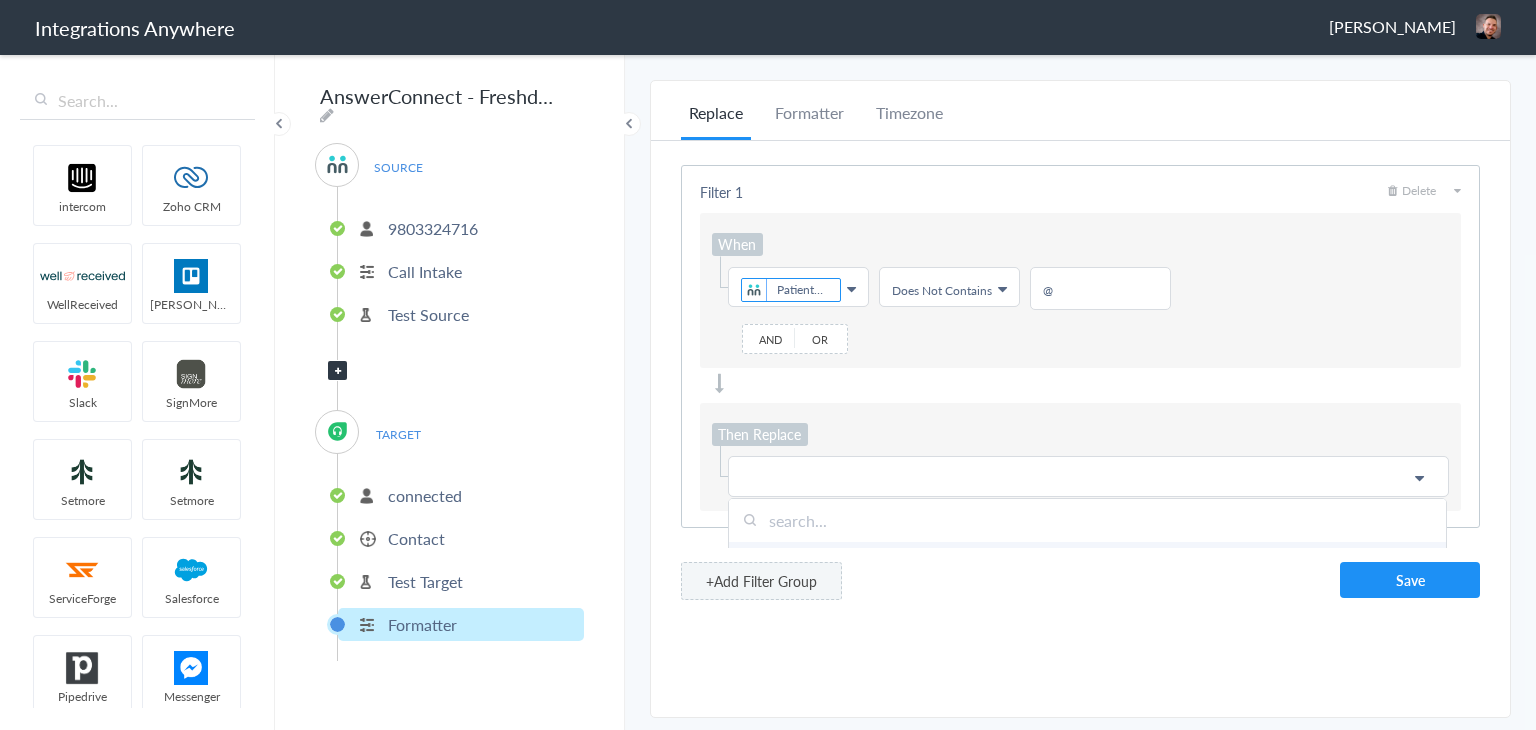 scroll, scrollTop: 70, scrollLeft: 0, axis: vertical 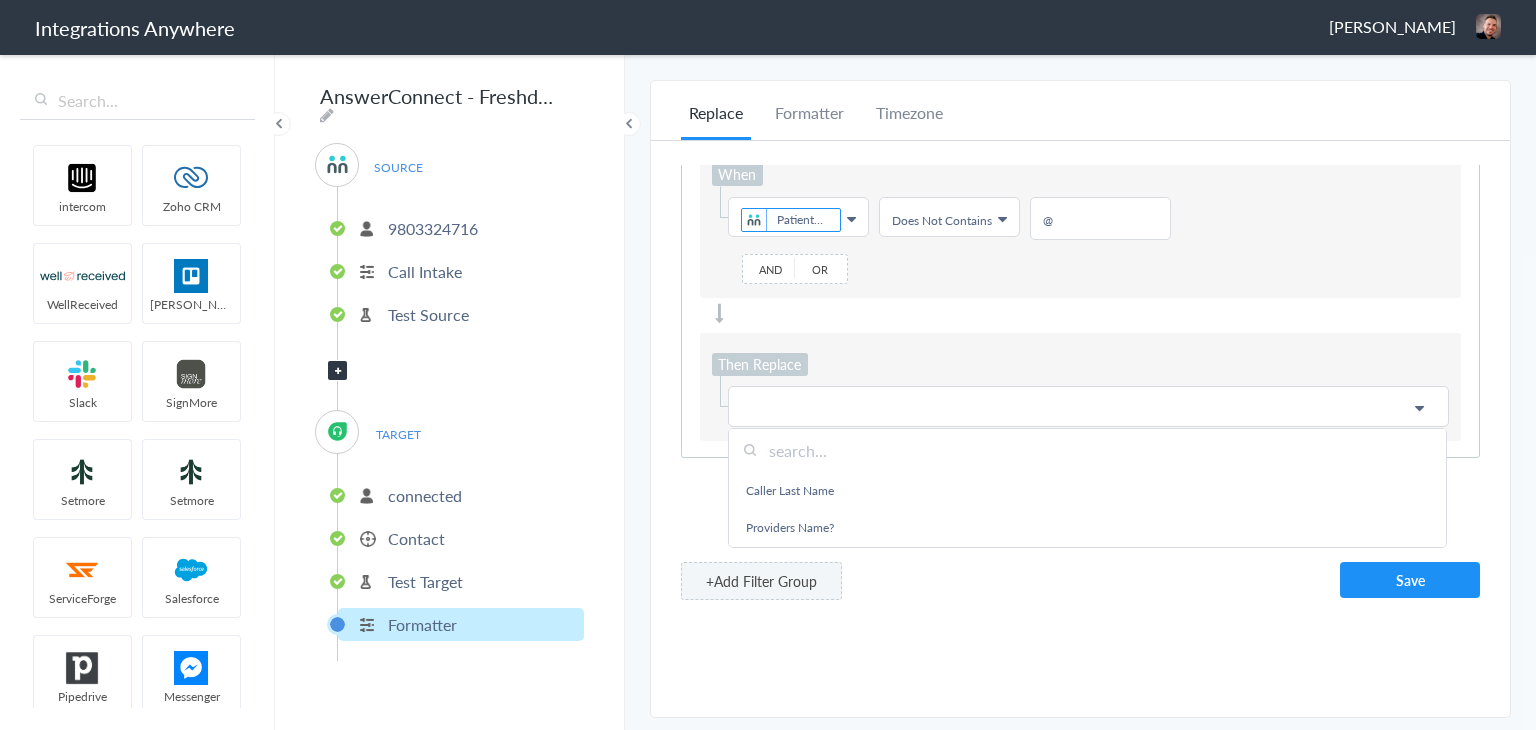 click at bounding box center (1087, 450) 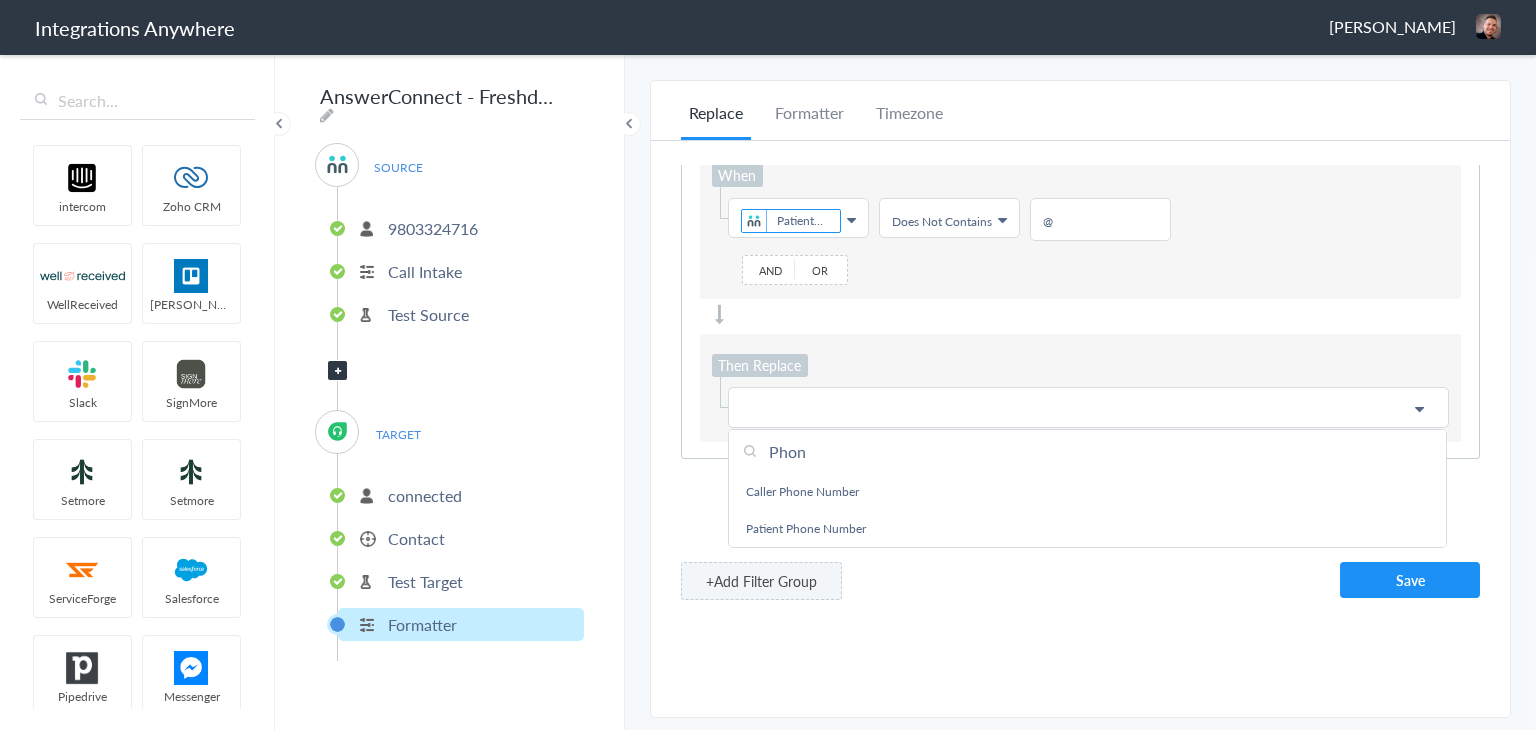 scroll, scrollTop: 12, scrollLeft: 0, axis: vertical 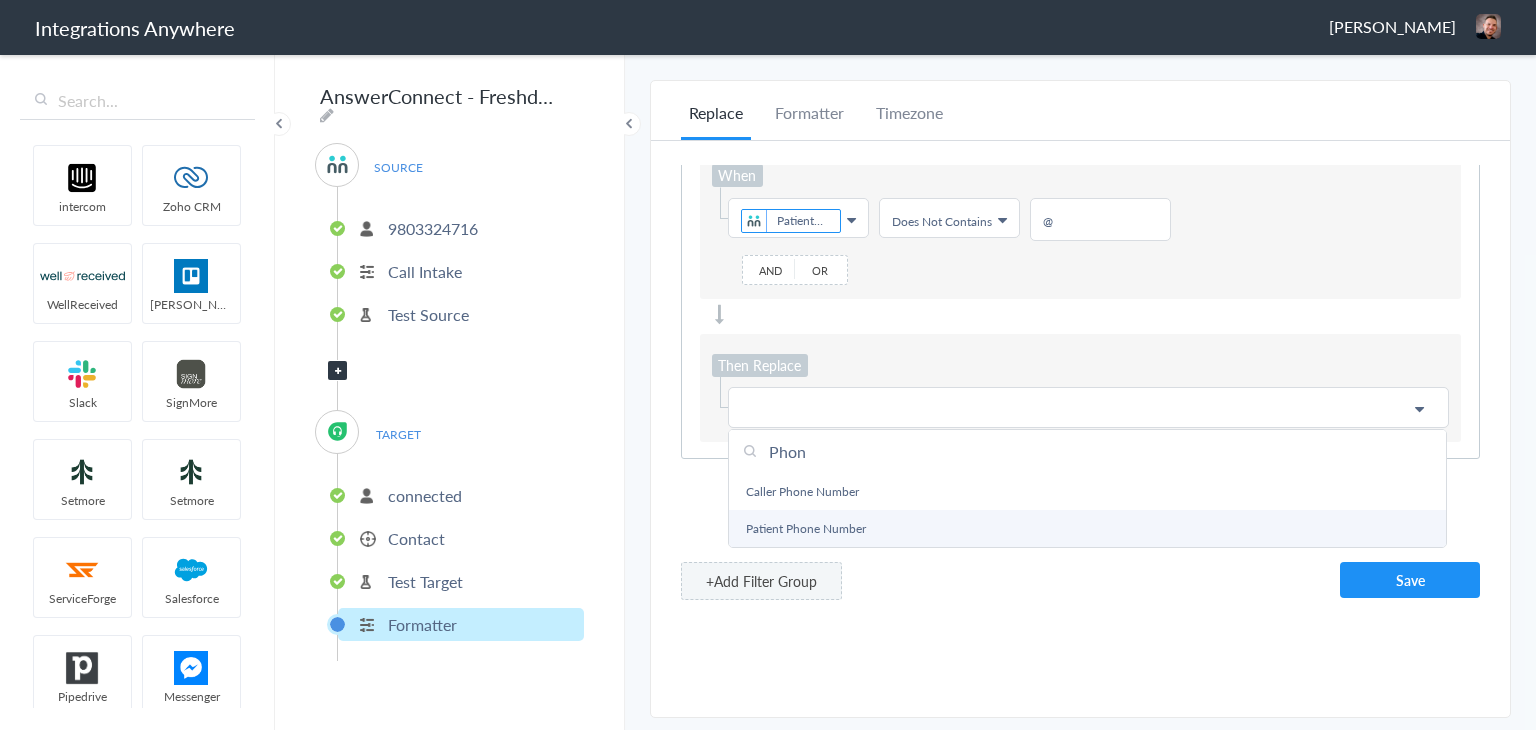 type on "Phon" 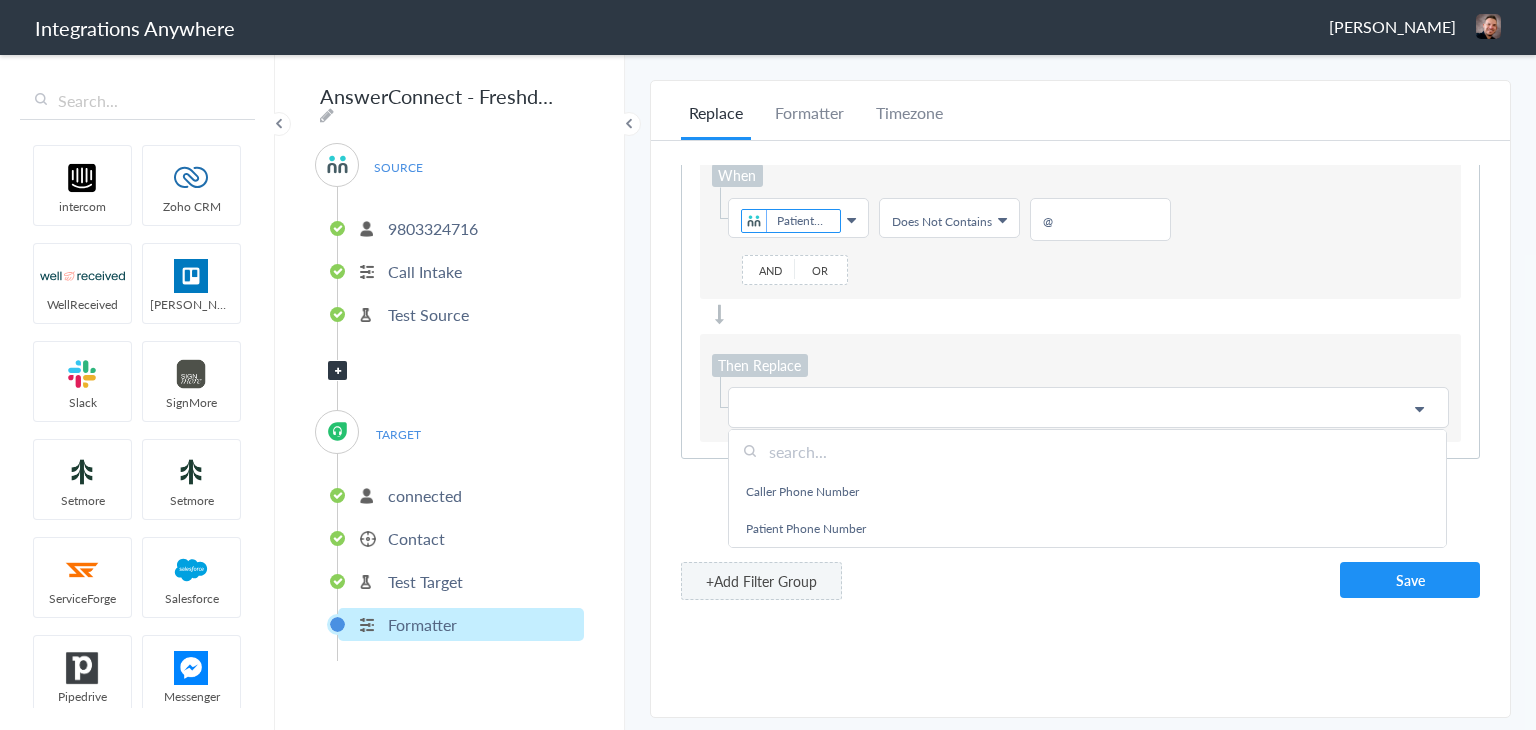 scroll, scrollTop: 0, scrollLeft: 0, axis: both 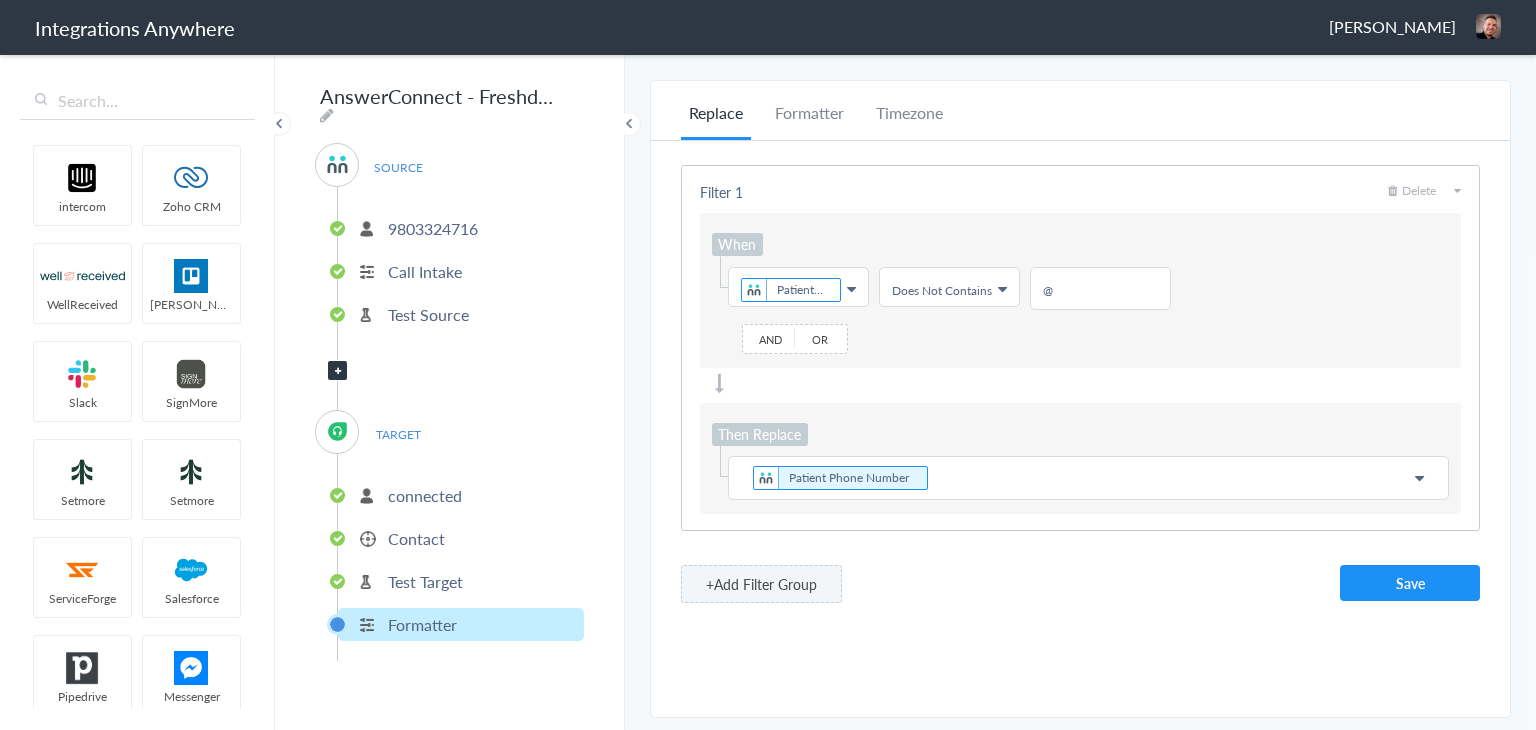 click on "Patient Phone Number" at bounding box center (1088, 478) 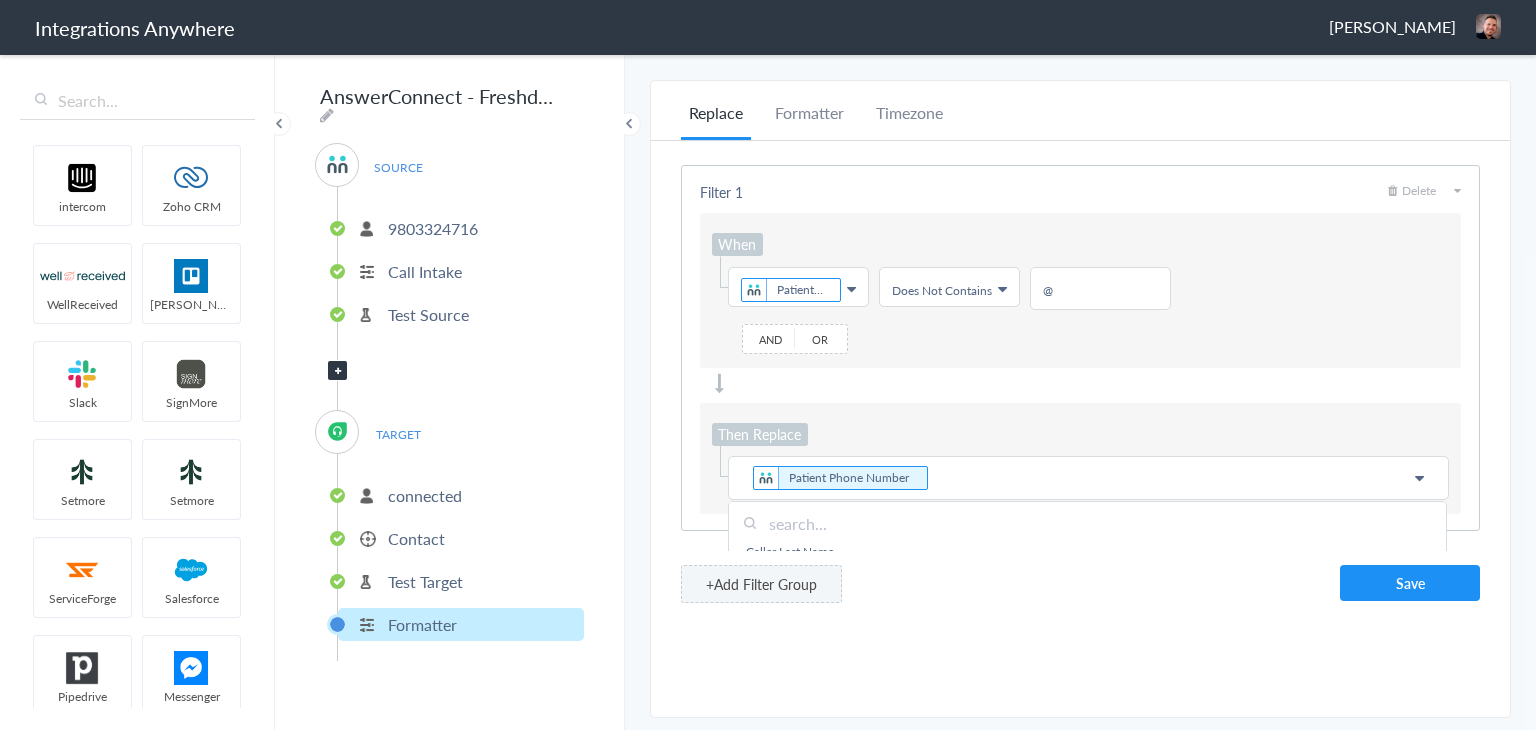type 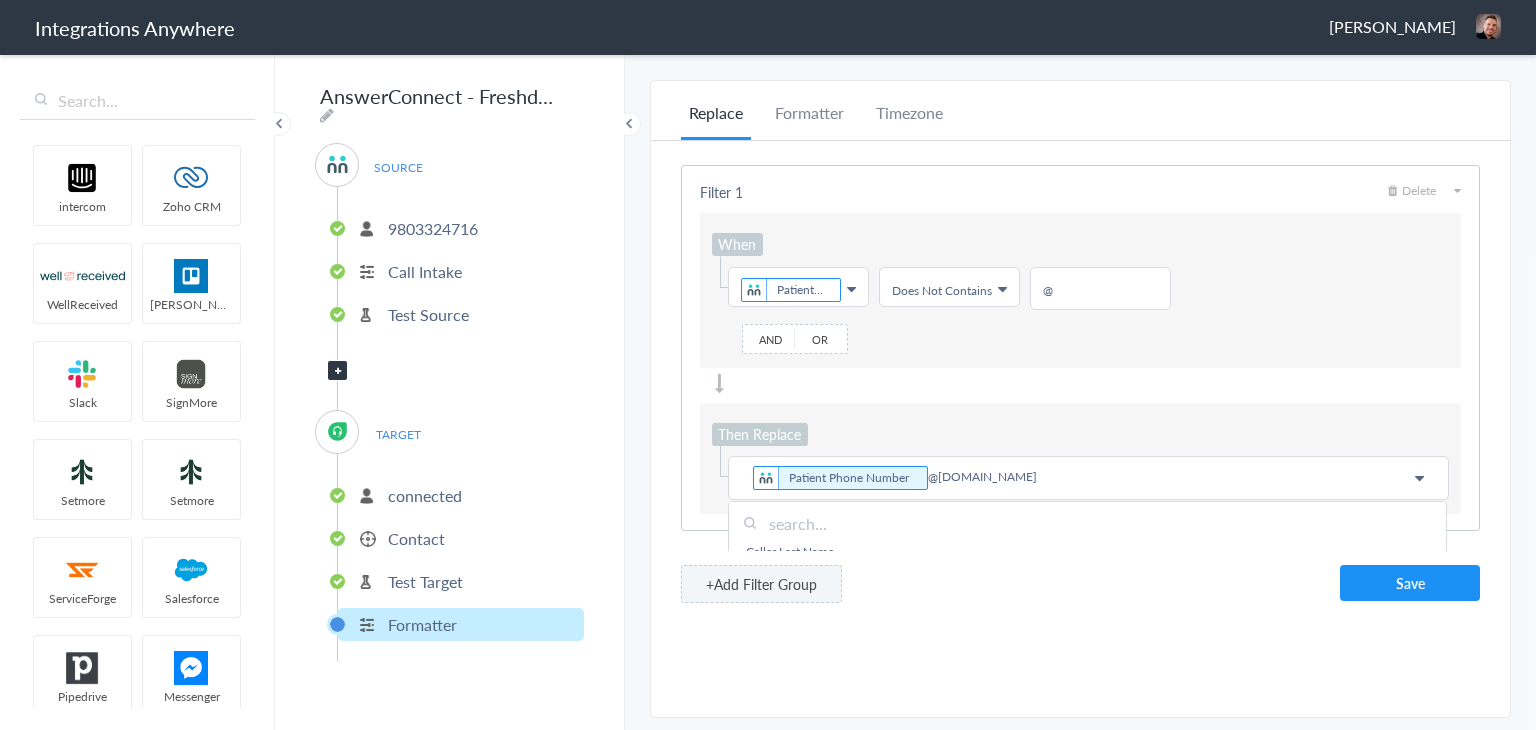 click on "Filter 1 Delete When Choose Field Patient Email Caller Last Name Providers Name? Caller First Name Patient Email Caller Email Caller Phone Number Patient Phone Number Date stamp Reason For Call Message Join Waitlist? Why appointment not scheduled? Time Preferred Reschedule Date Schedule Appointment Cancel or Reschedule? Call End Time Connection Id Caller ID Caller Will Use Client Portal? Staff ID Why not transferred to Support? Call Closing Note Patient Date Of Birth Call Start Time Account ID HistoryId Was the waitlist form completed? Was the appointment scheduled? Message To Provider Do They Have Access To the Portal? accountNumber Was the call transferred to Support? Was The Issue Or Query Resolved? Call Type Date Provider Preferred Reschedule Time Message Page URL Message (if any) Why webform not submitted? Was the Form Submitted? Message(If Any) Message For Billing Was The For Submitted? Conditions Does Not Contains Contains Does Not Contains Does Not Exists Equal To Exists @ And Or Then Replace Message" at bounding box center [1080, 348] 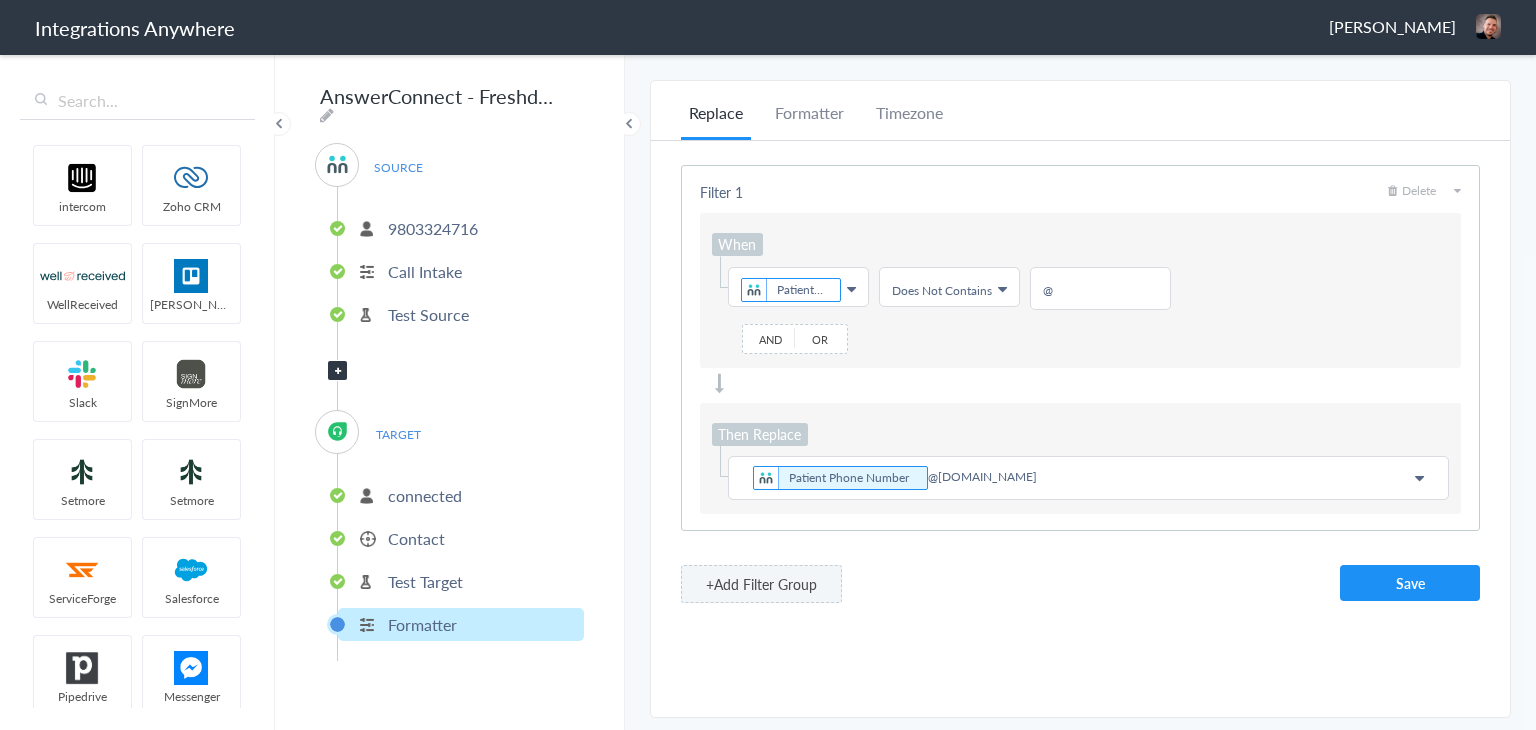 click on "+Add Filter Group" at bounding box center [761, 584] 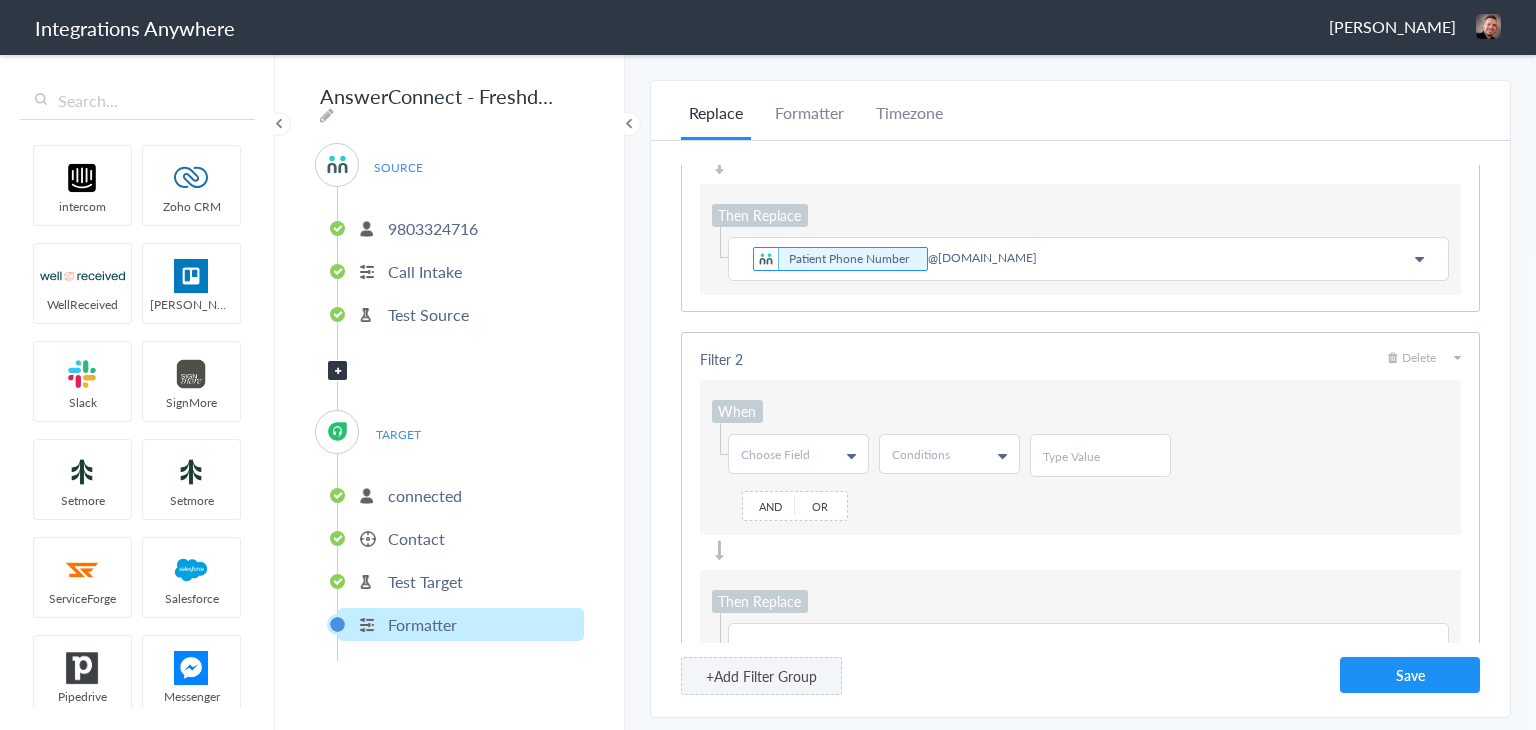 scroll, scrollTop: 288, scrollLeft: 0, axis: vertical 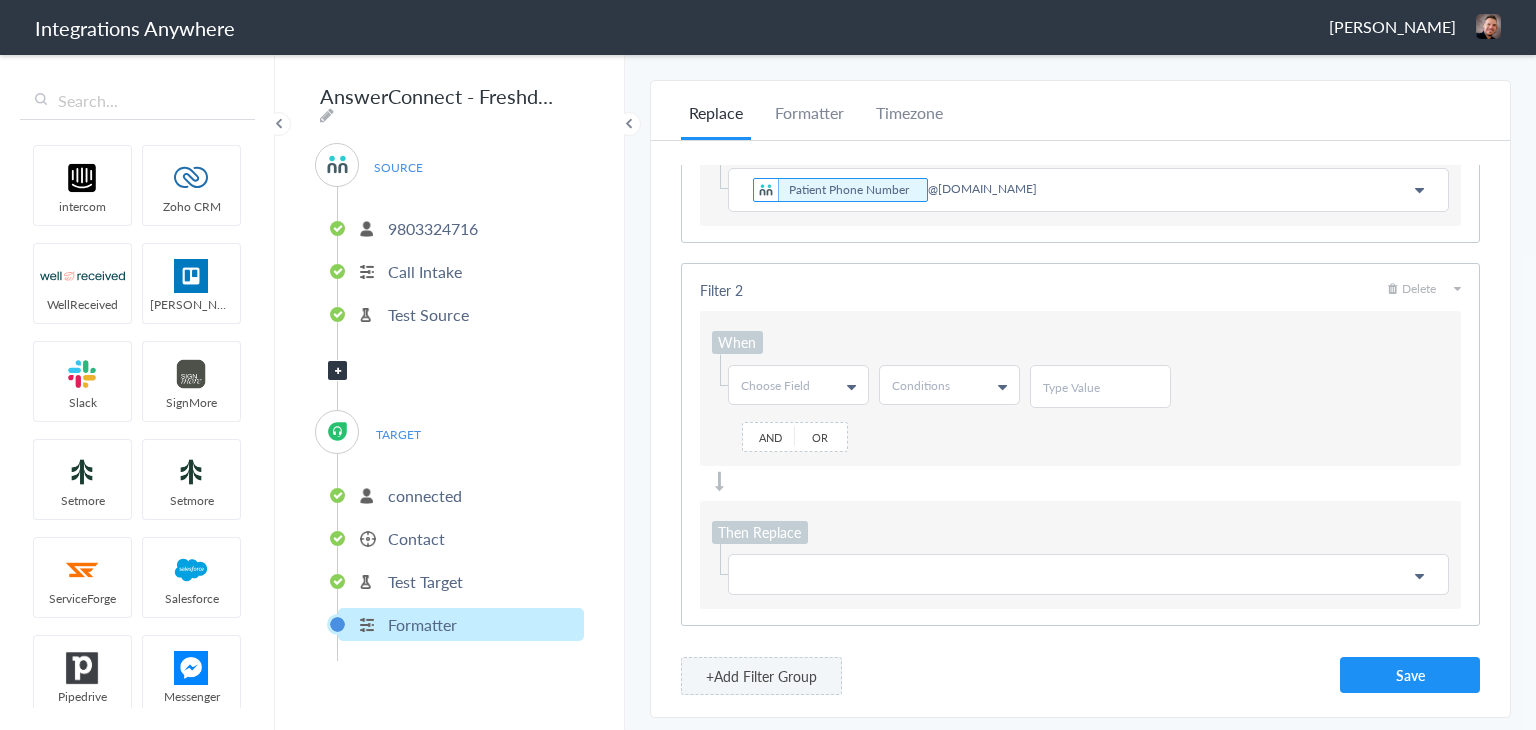 click on "Choose Field" at bounding box center (798, 385) 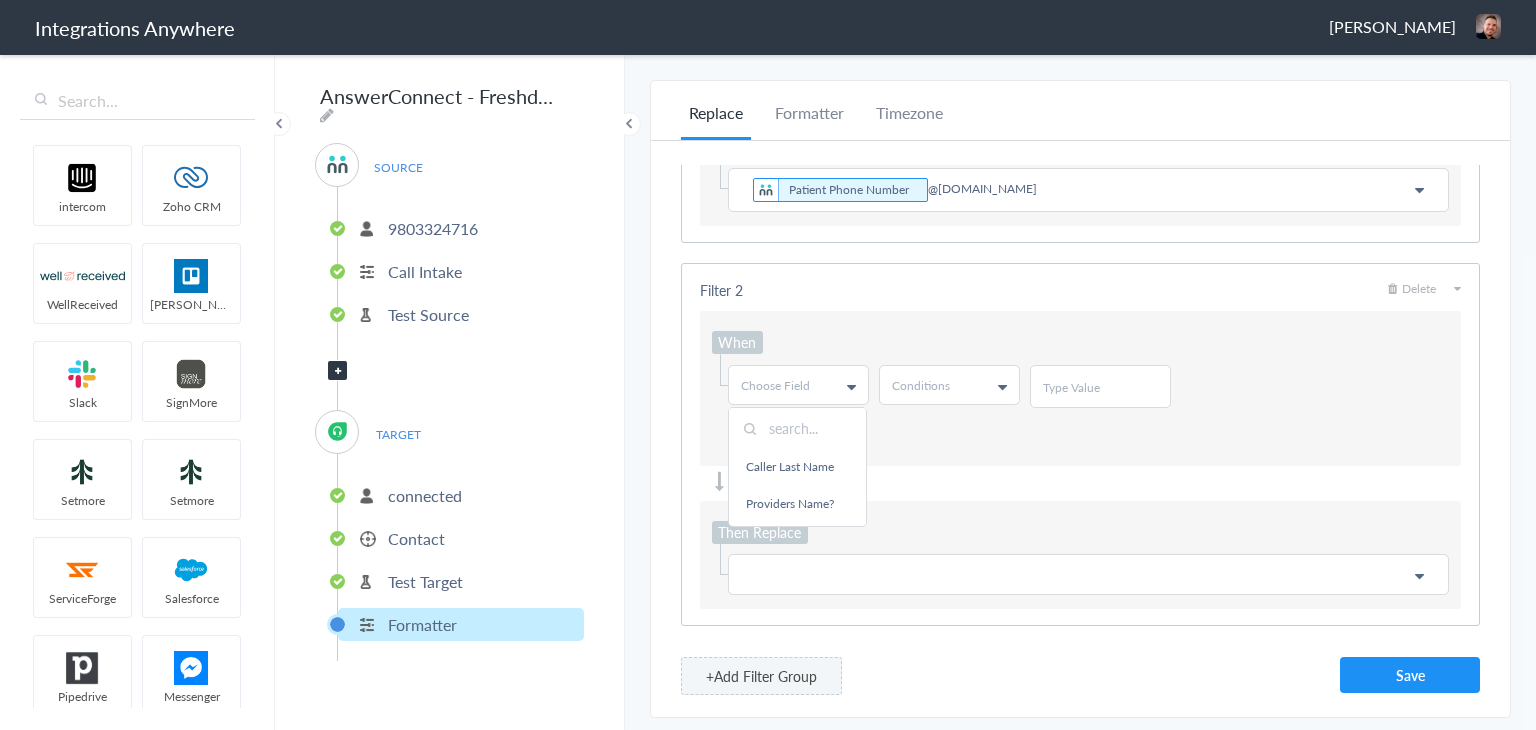 click at bounding box center [797, 428] 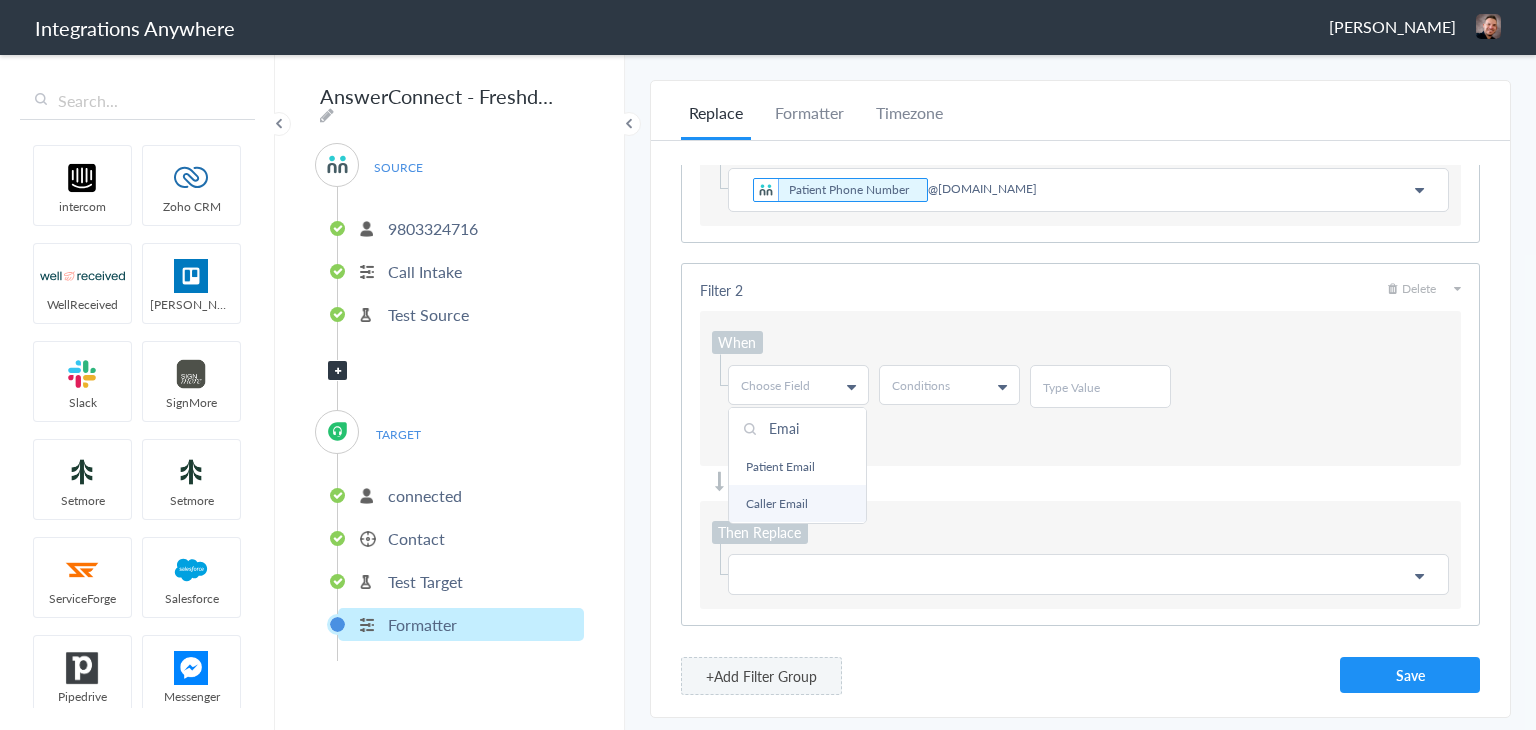type on "Emai" 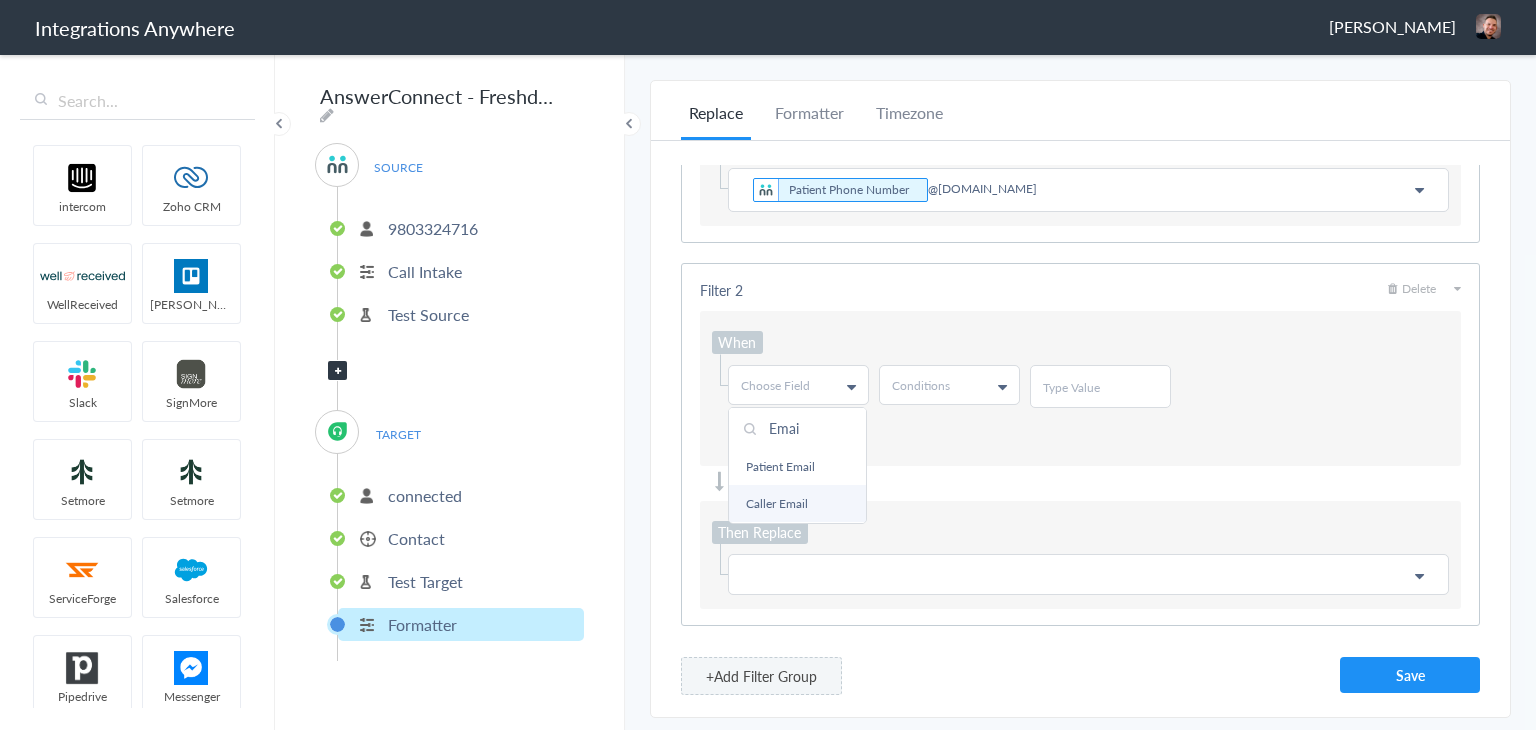click on "Caller Email" at bounding box center (797, 503) 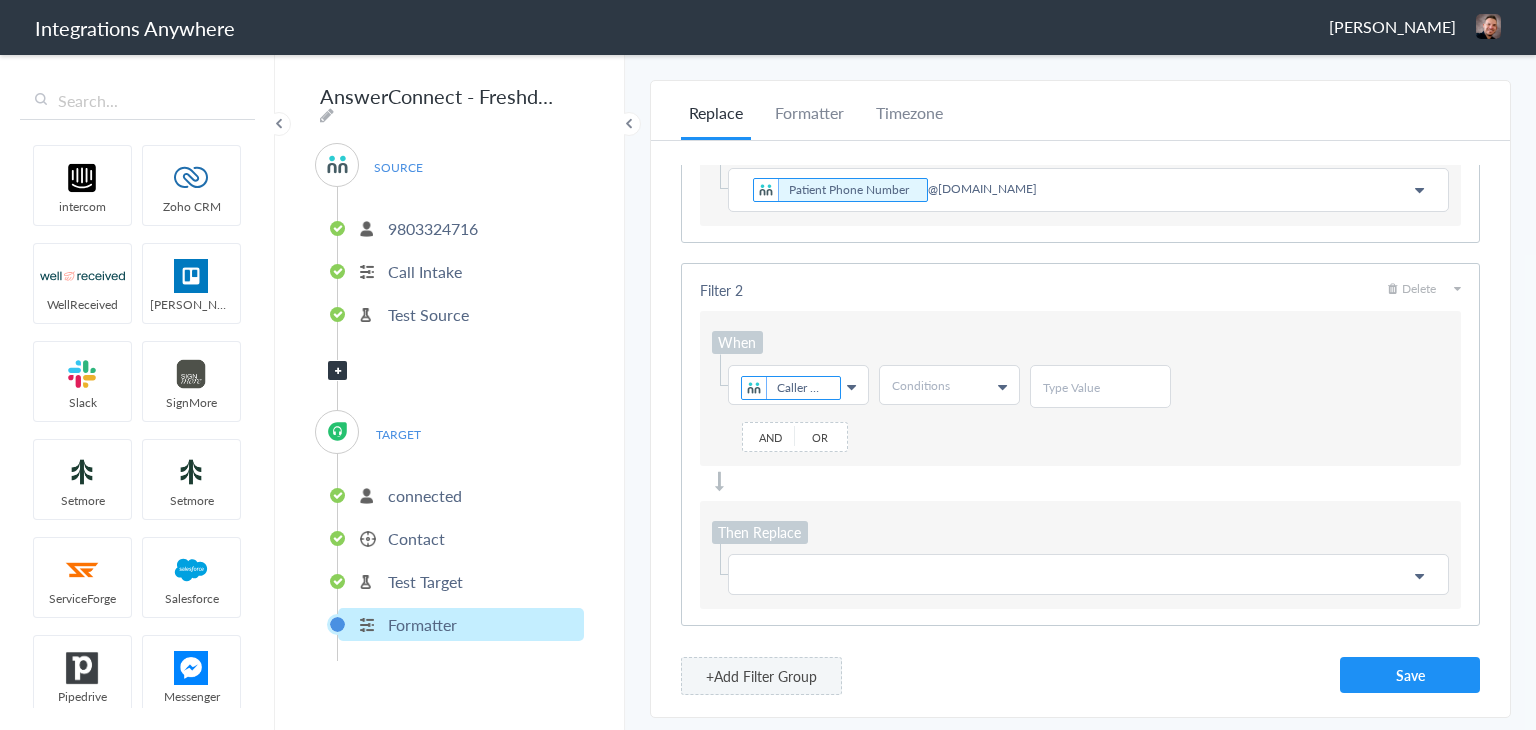 click on "Conditions" at bounding box center (921, 385) 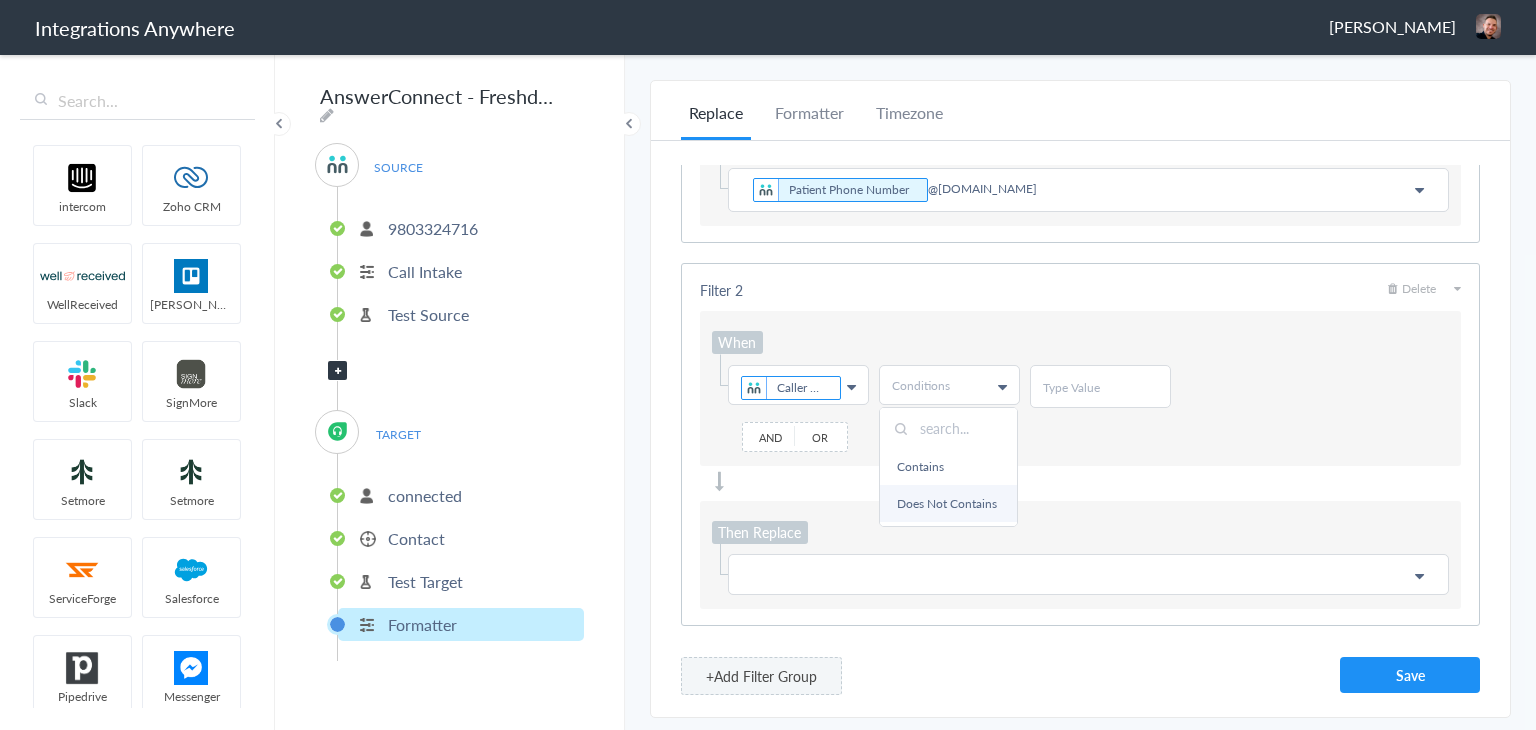 click on "Does Not Contains" at bounding box center [948, 503] 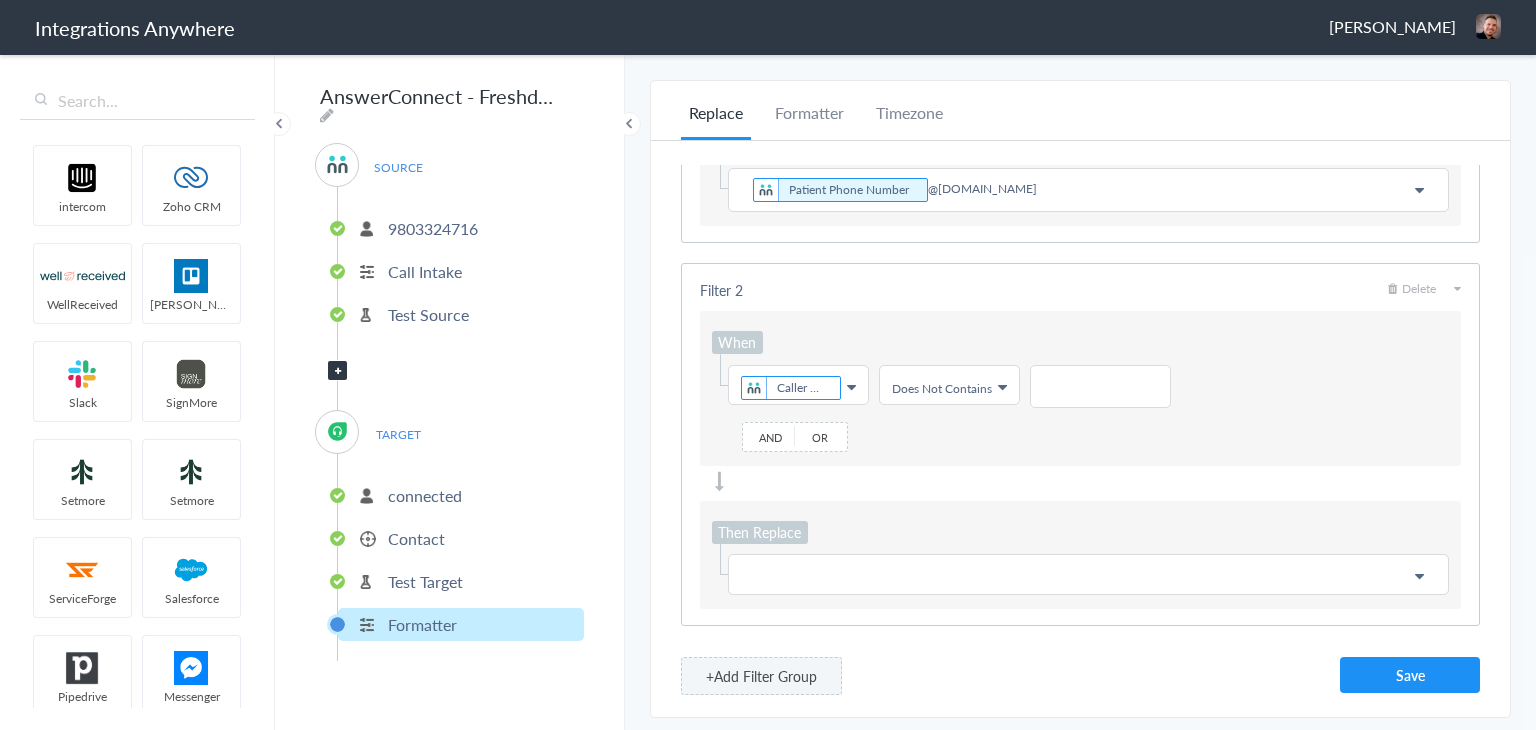 click at bounding box center [1100, 387] 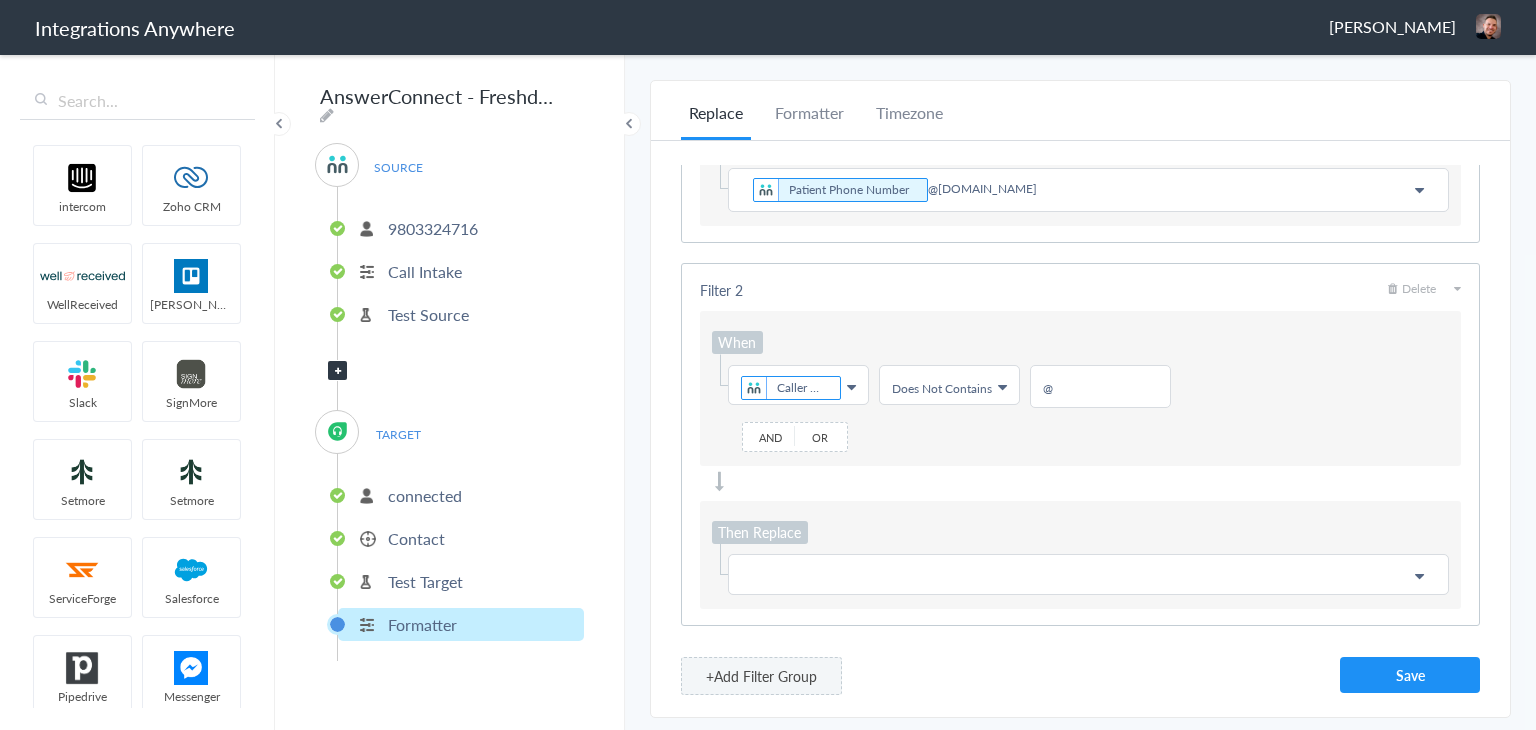 type on "@" 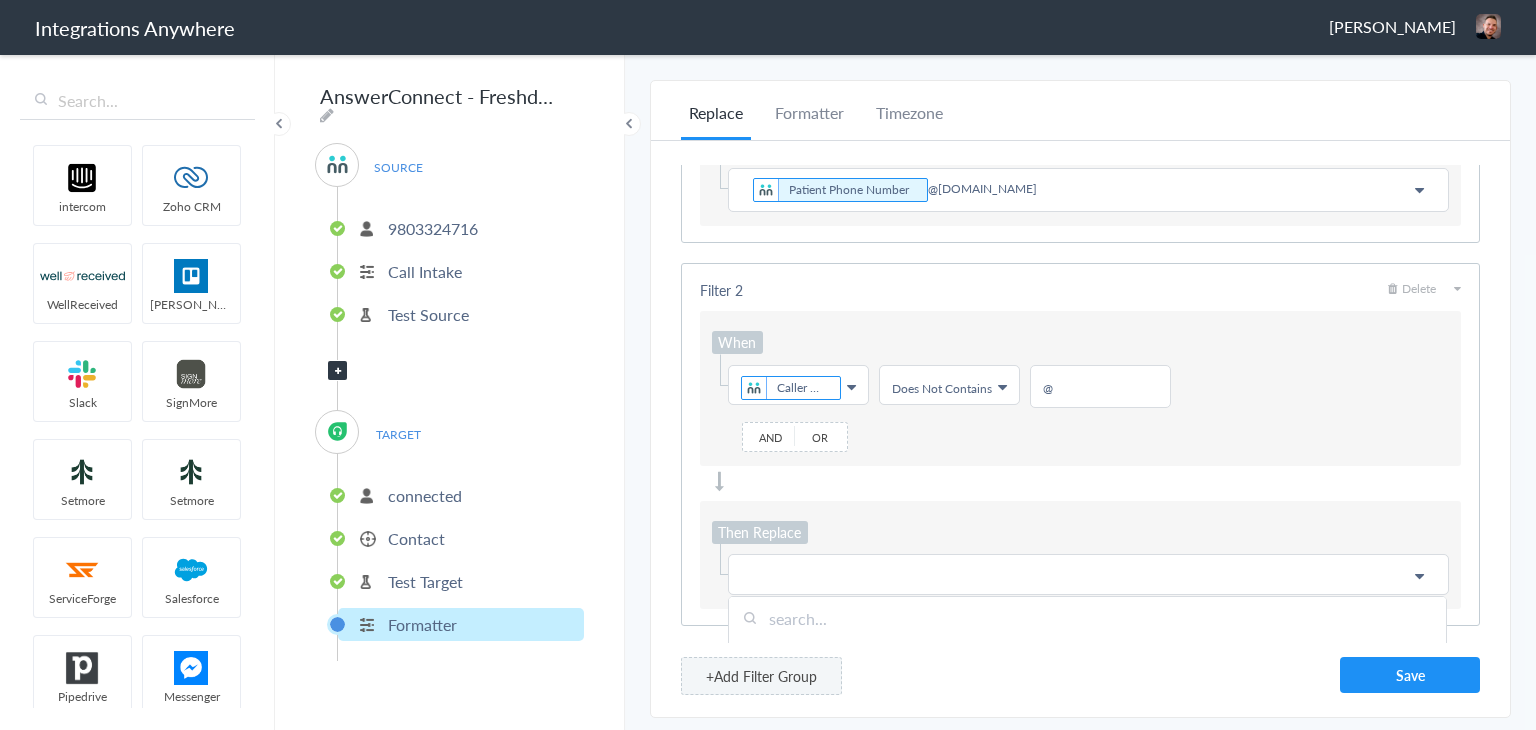 scroll, scrollTop: 358, scrollLeft: 0, axis: vertical 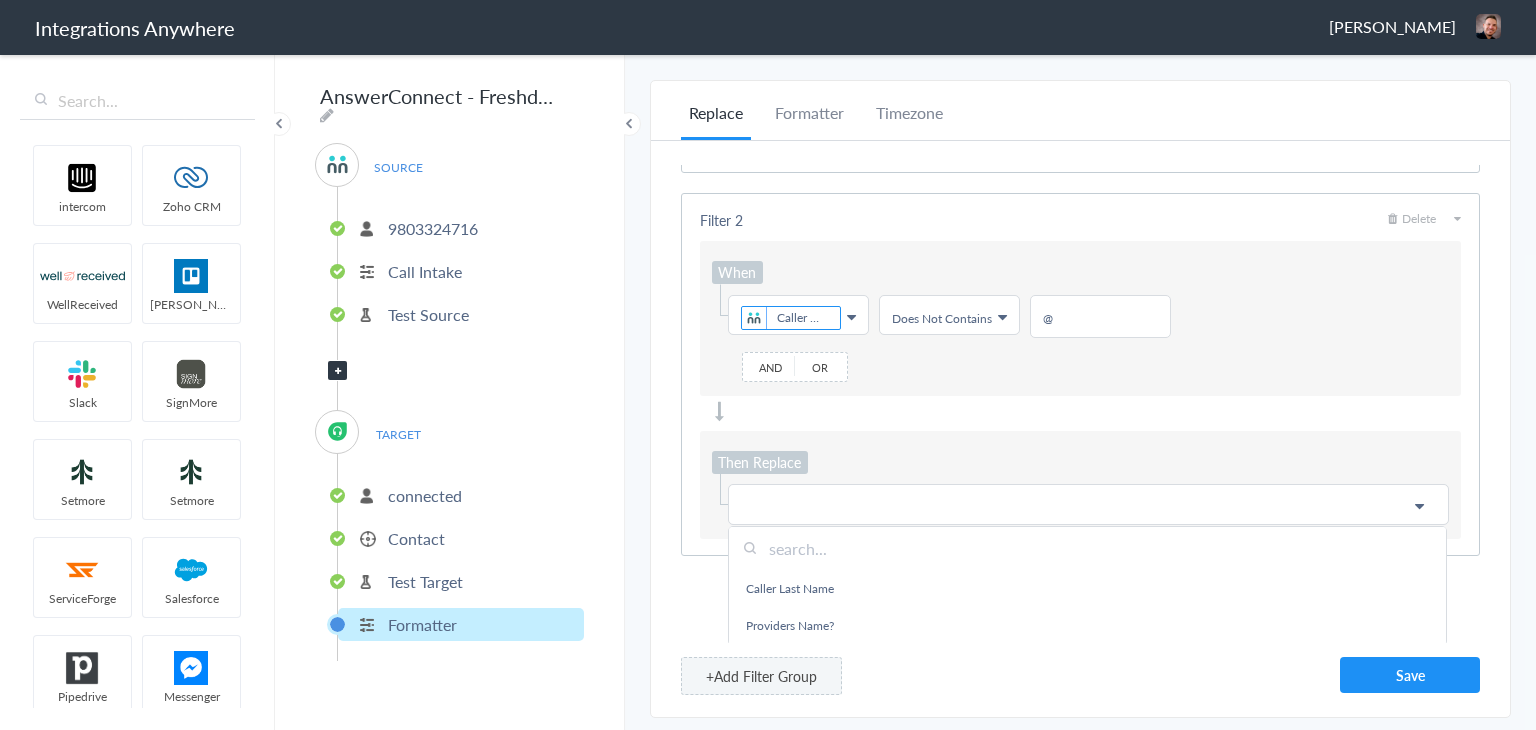 type 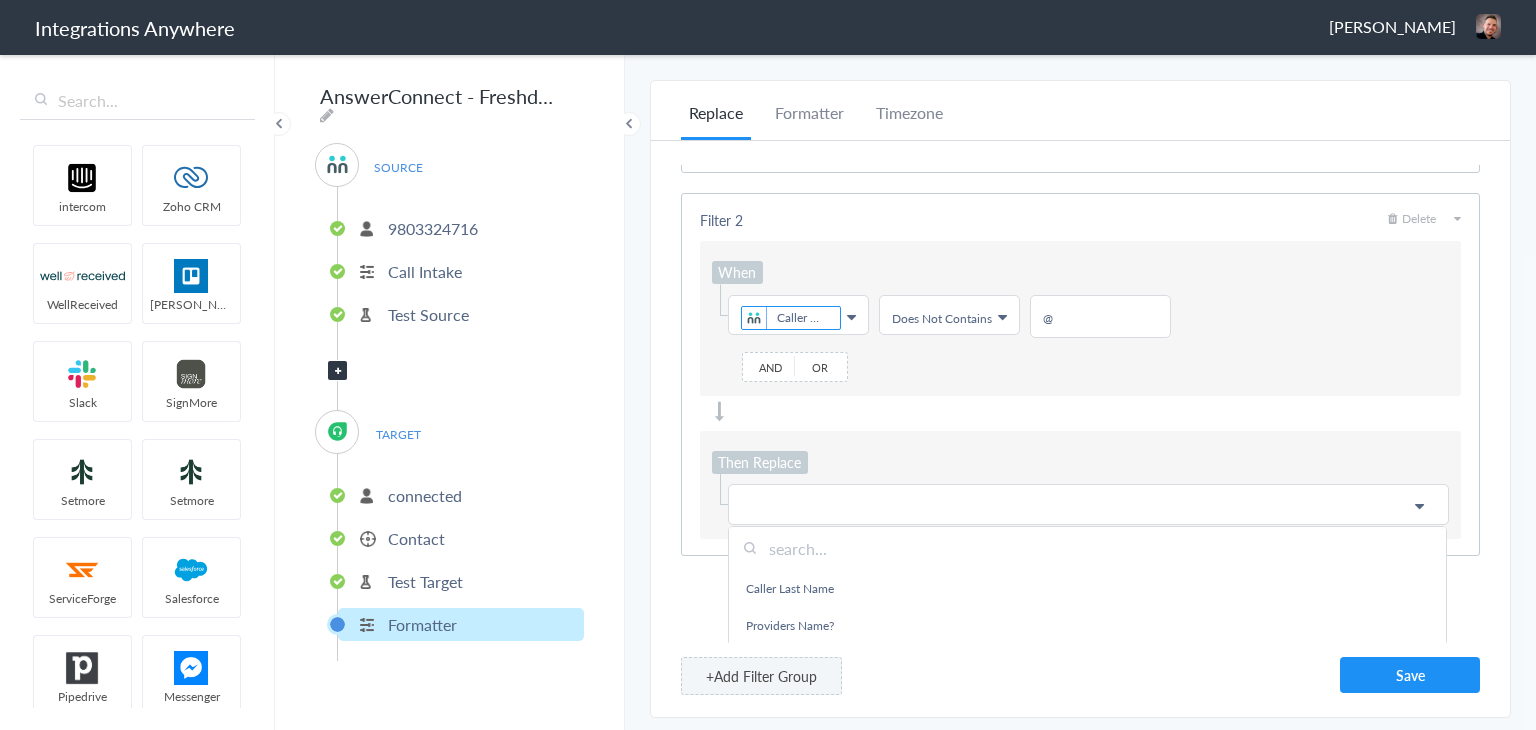 click at bounding box center [1087, 548] 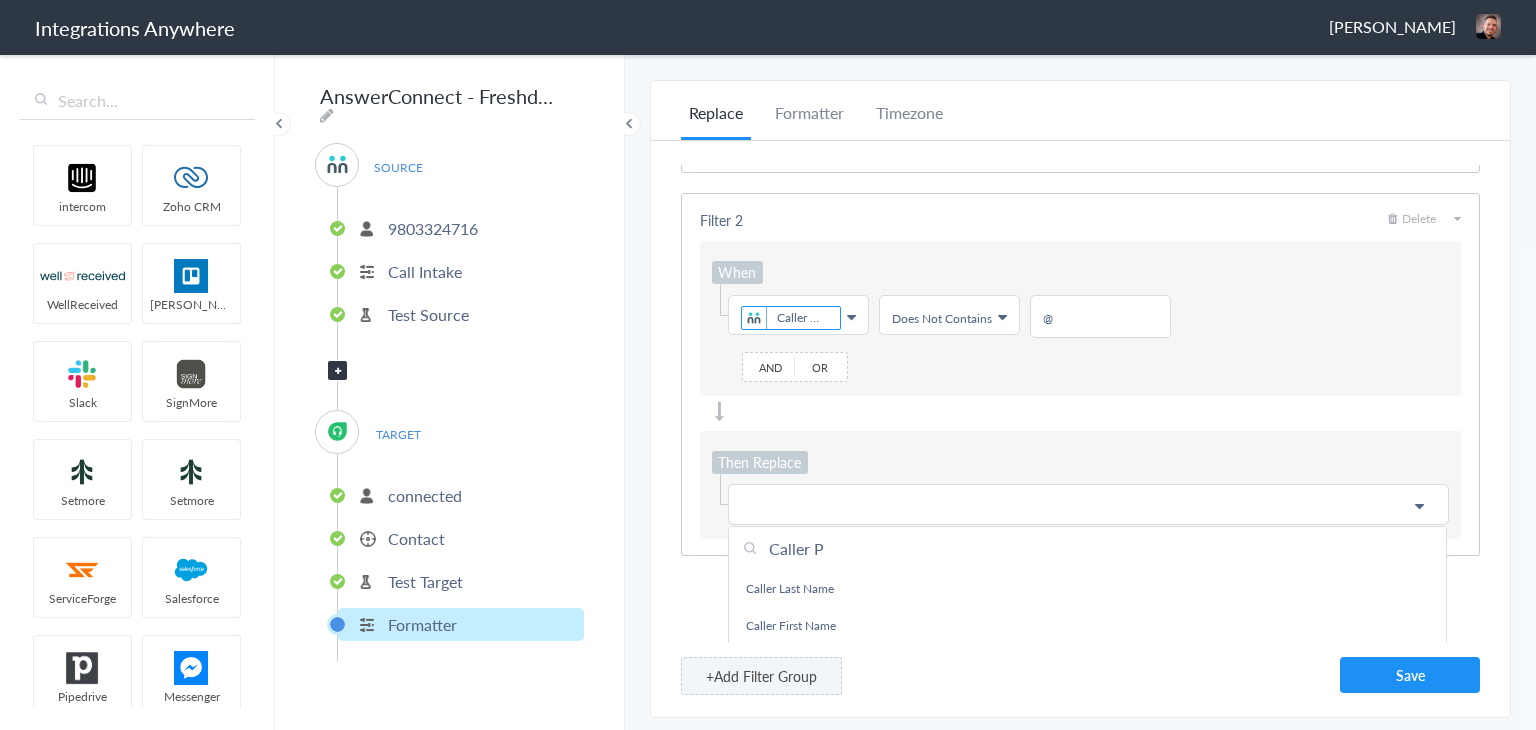 scroll, scrollTop: 334, scrollLeft: 0, axis: vertical 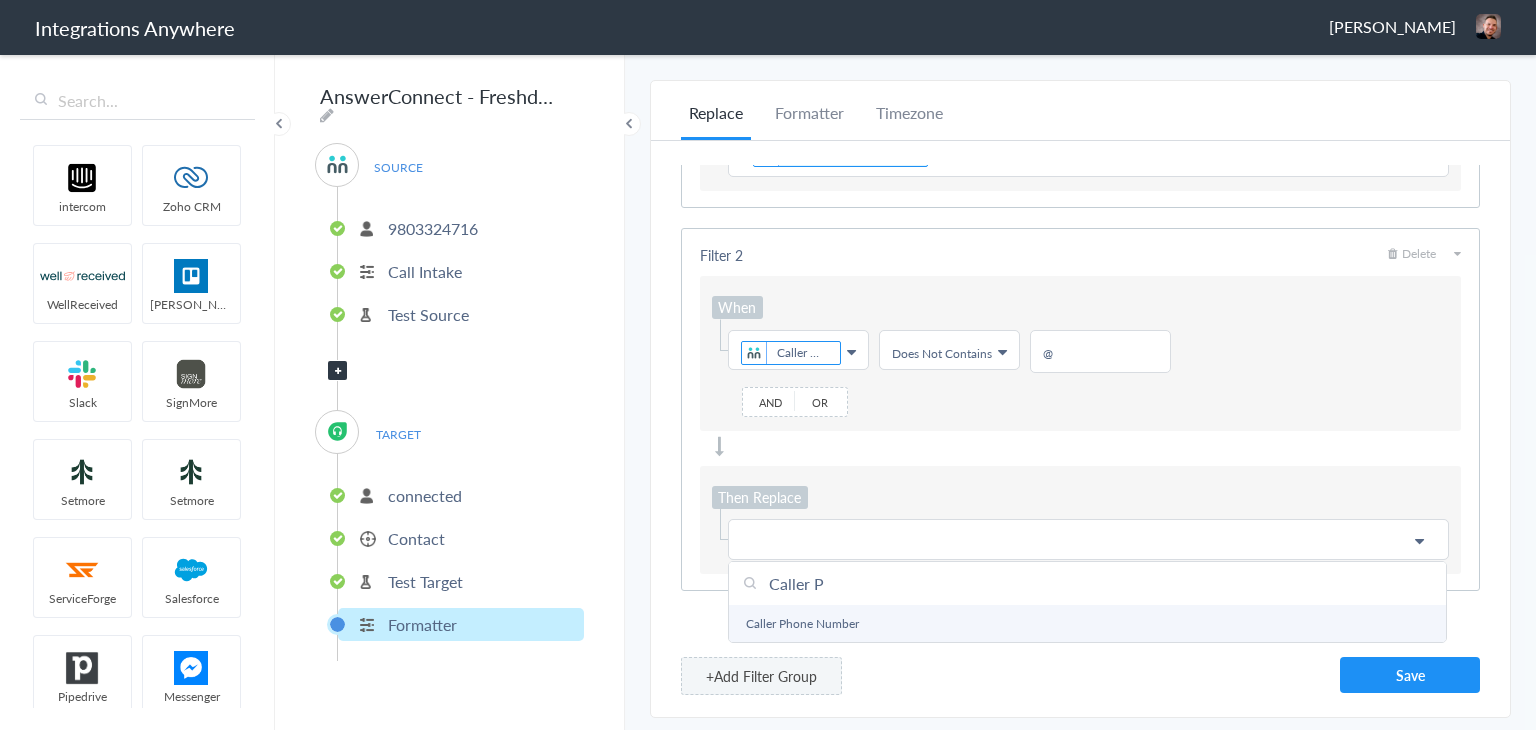 type on "Caller P" 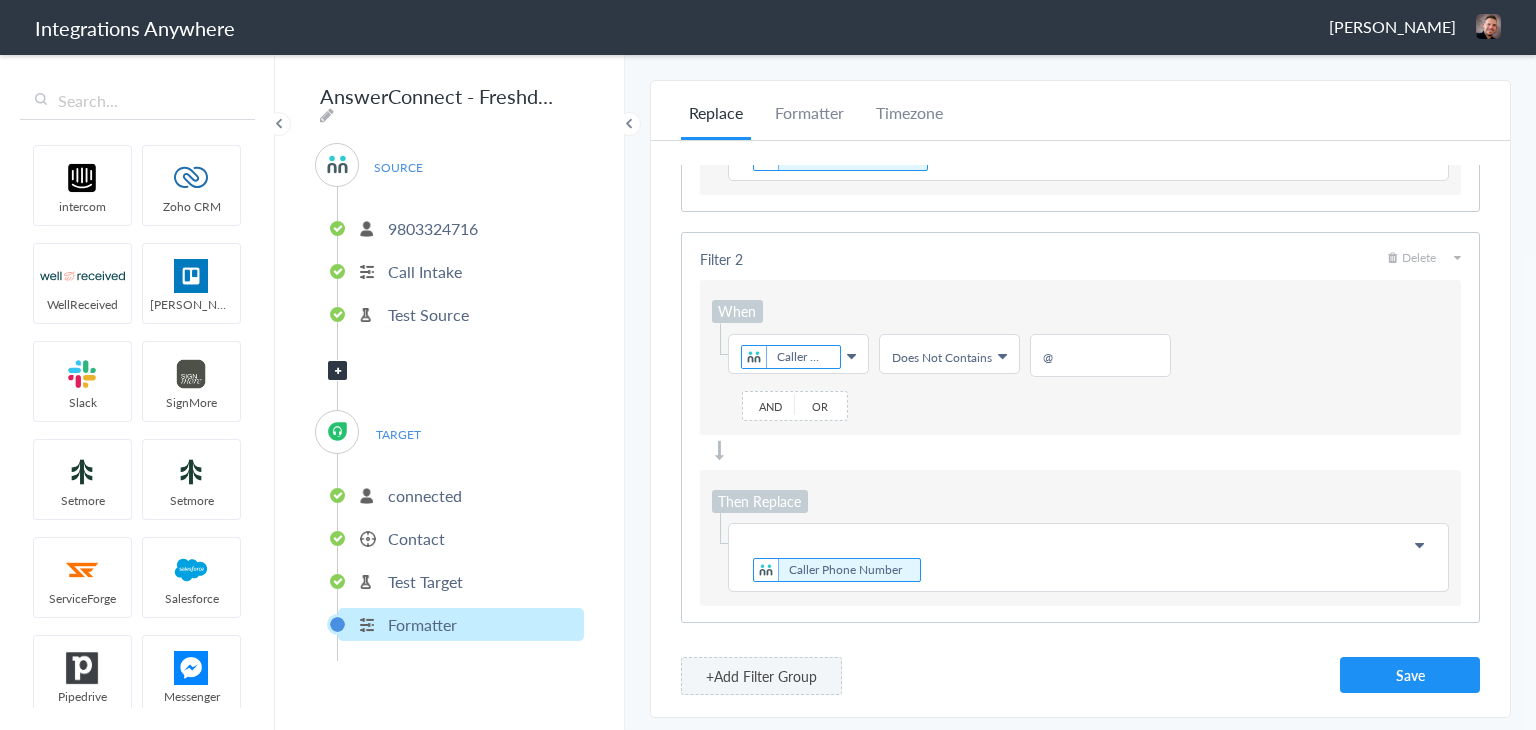 scroll, scrollTop: 315, scrollLeft: 0, axis: vertical 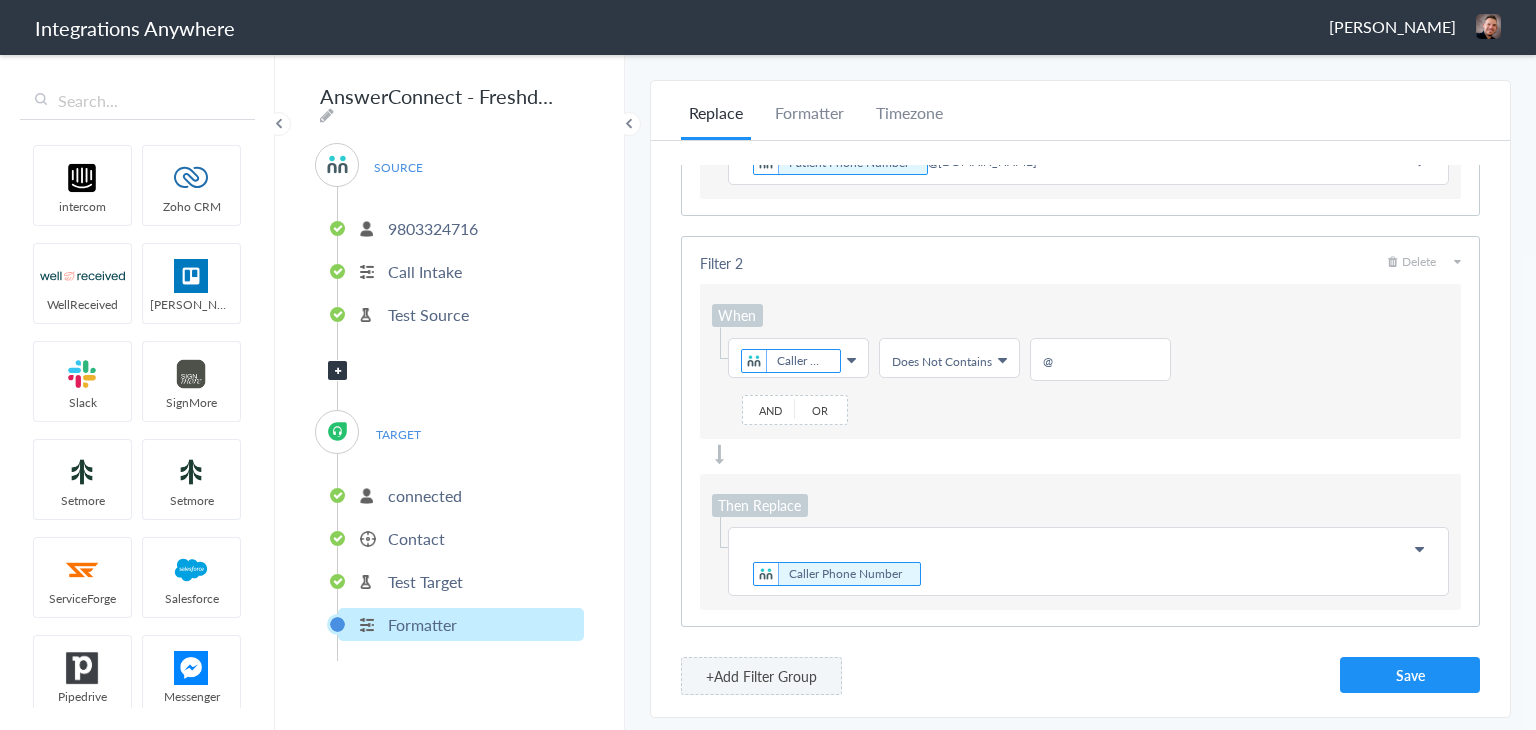 click on "Caller Phone Number" at bounding box center (1088, 561) 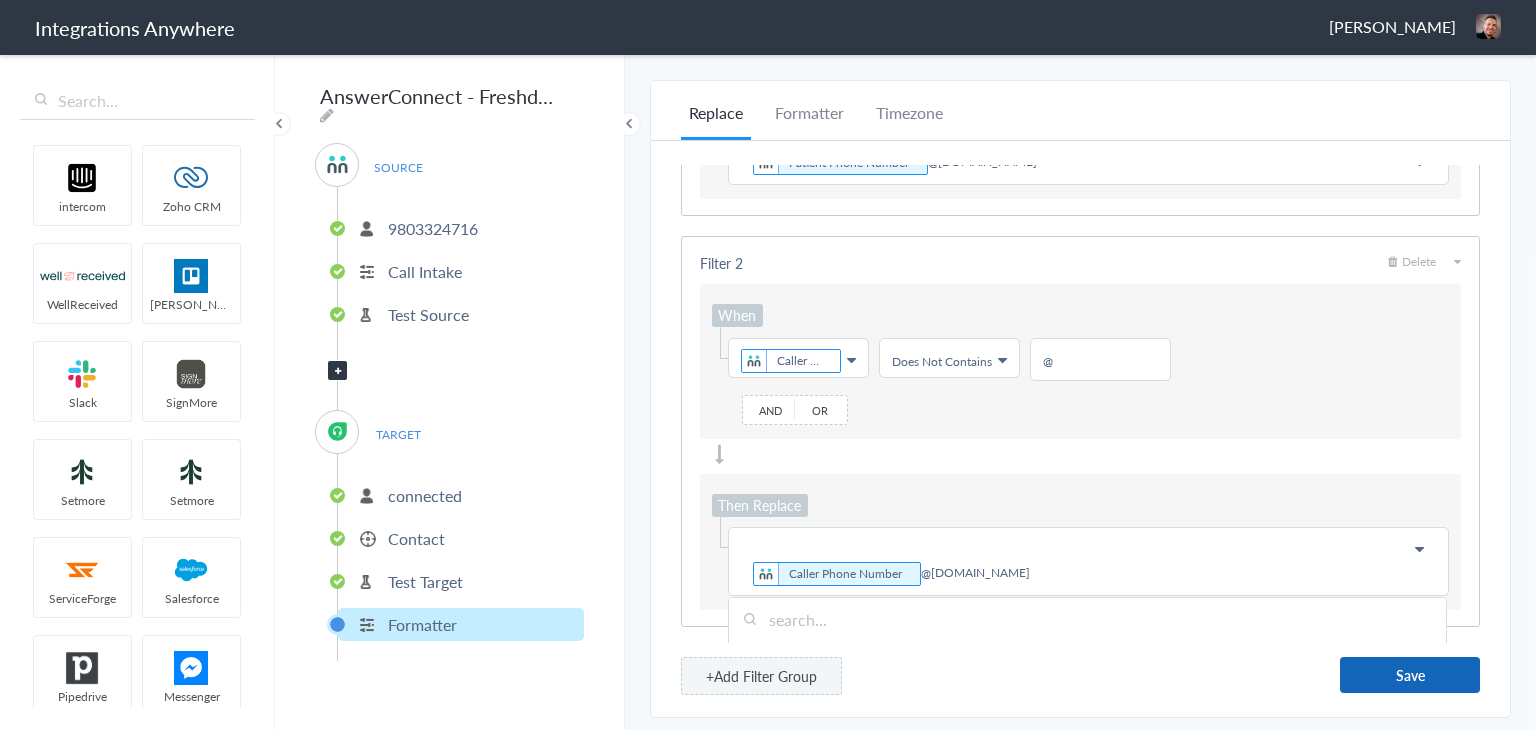 click on "Save" at bounding box center [1410, 675] 